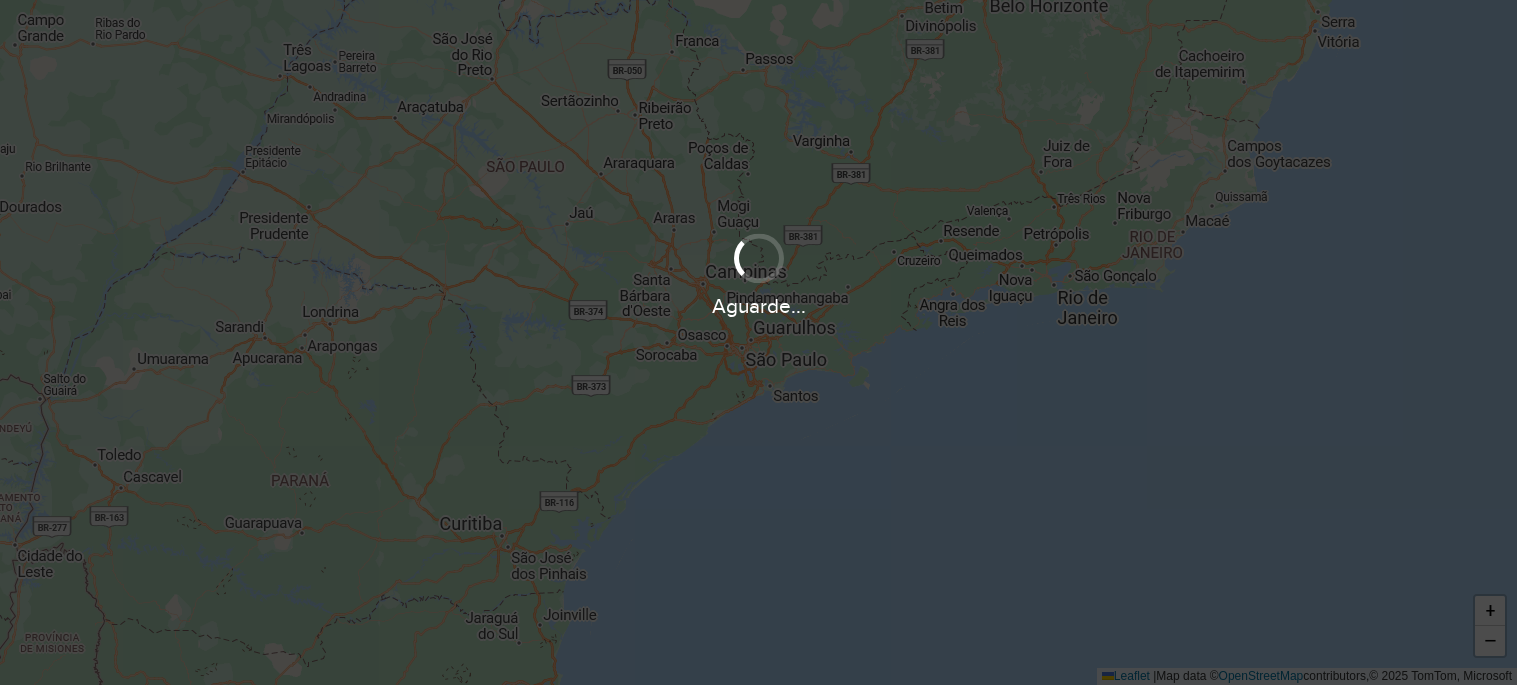 scroll, scrollTop: 0, scrollLeft: 0, axis: both 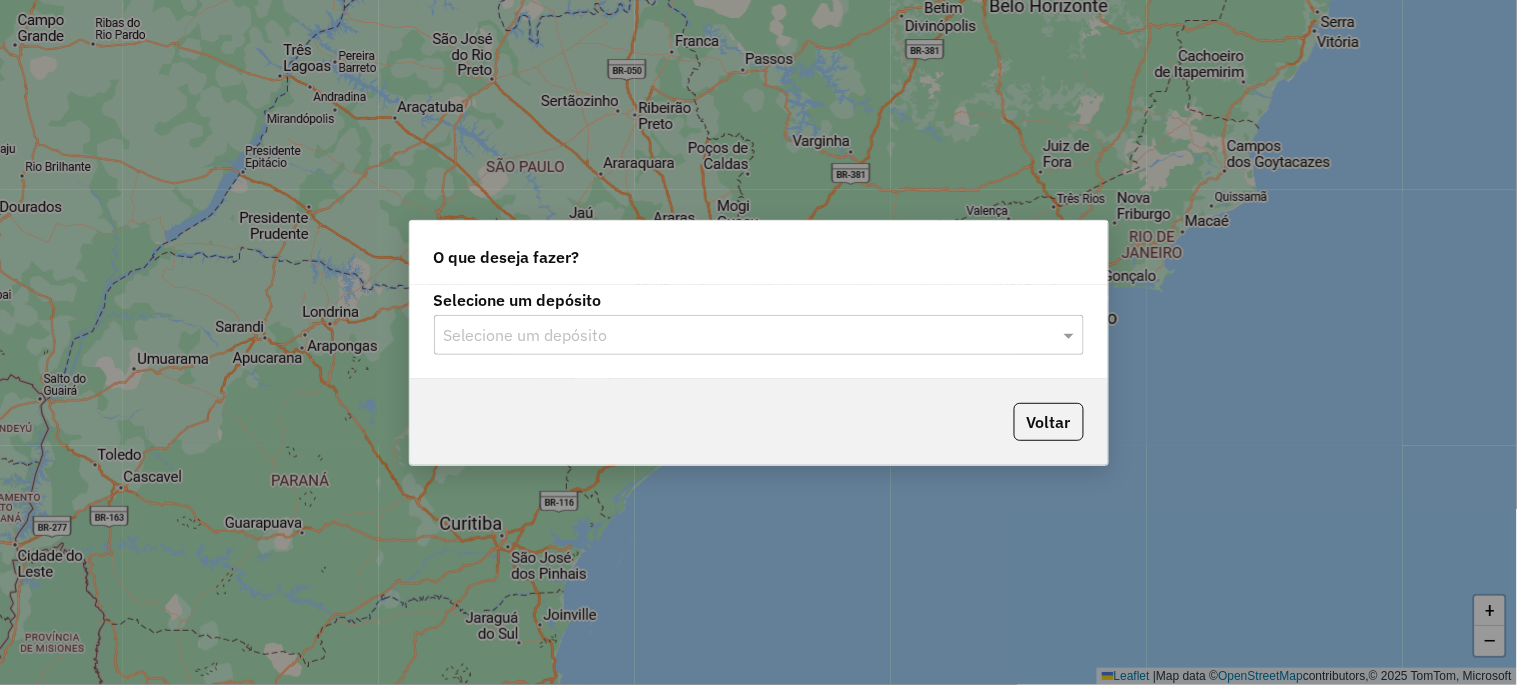click 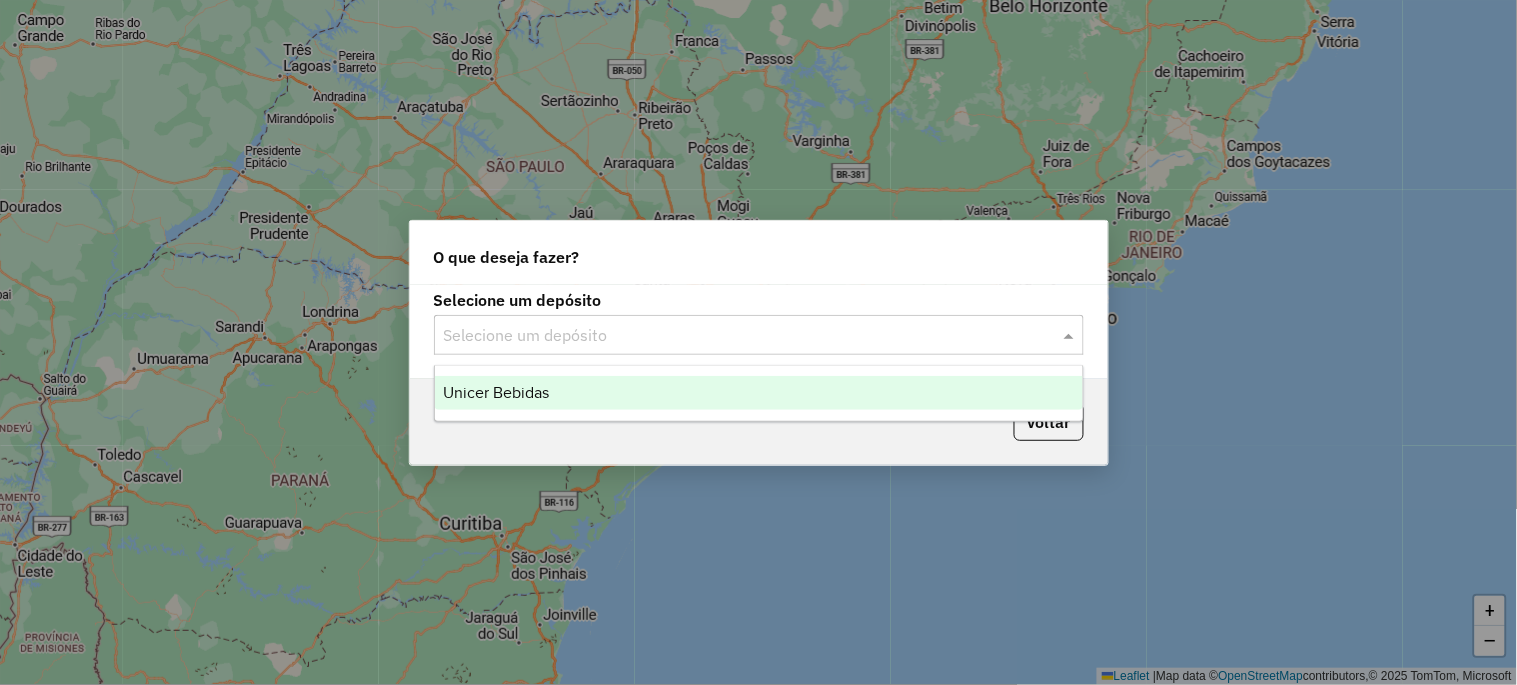 click on "Unicer Bebidas" at bounding box center (496, 392) 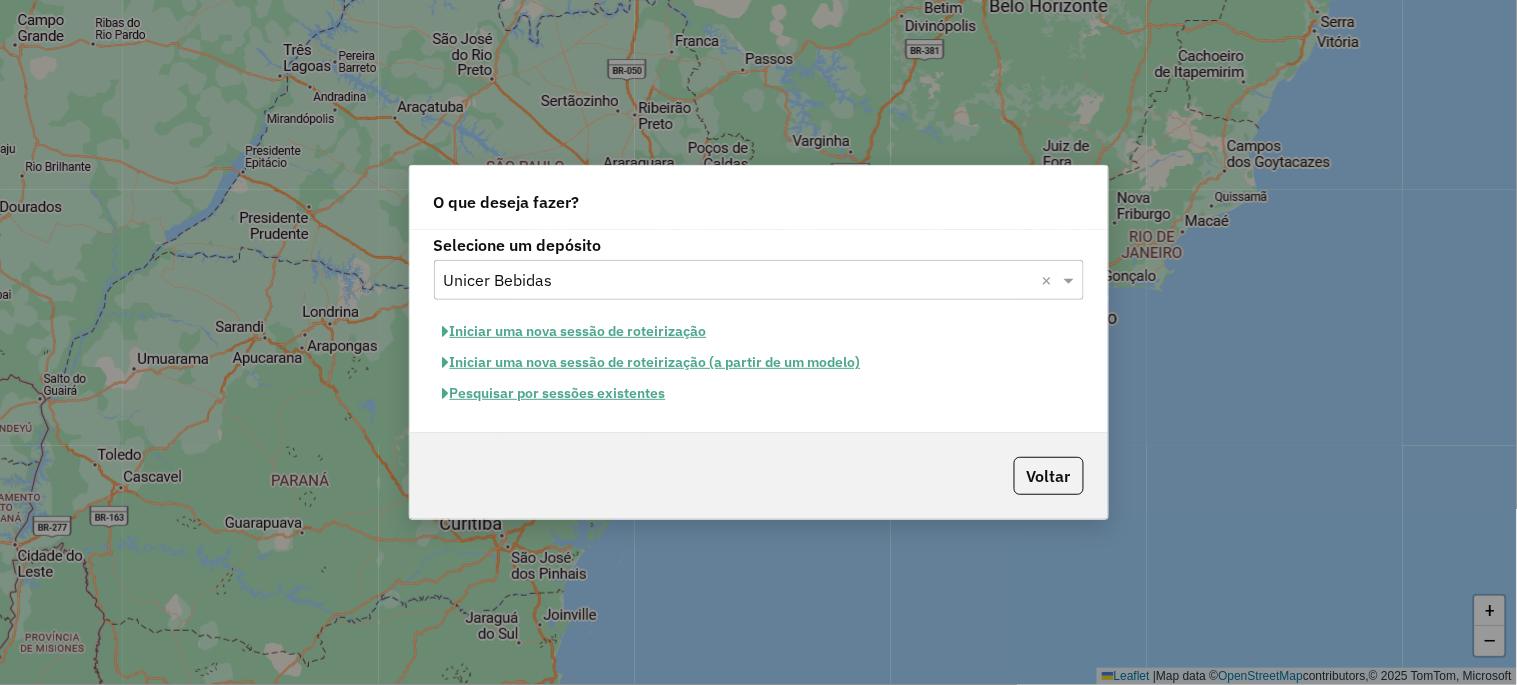 click on "Pesquisar por sessões existentes" 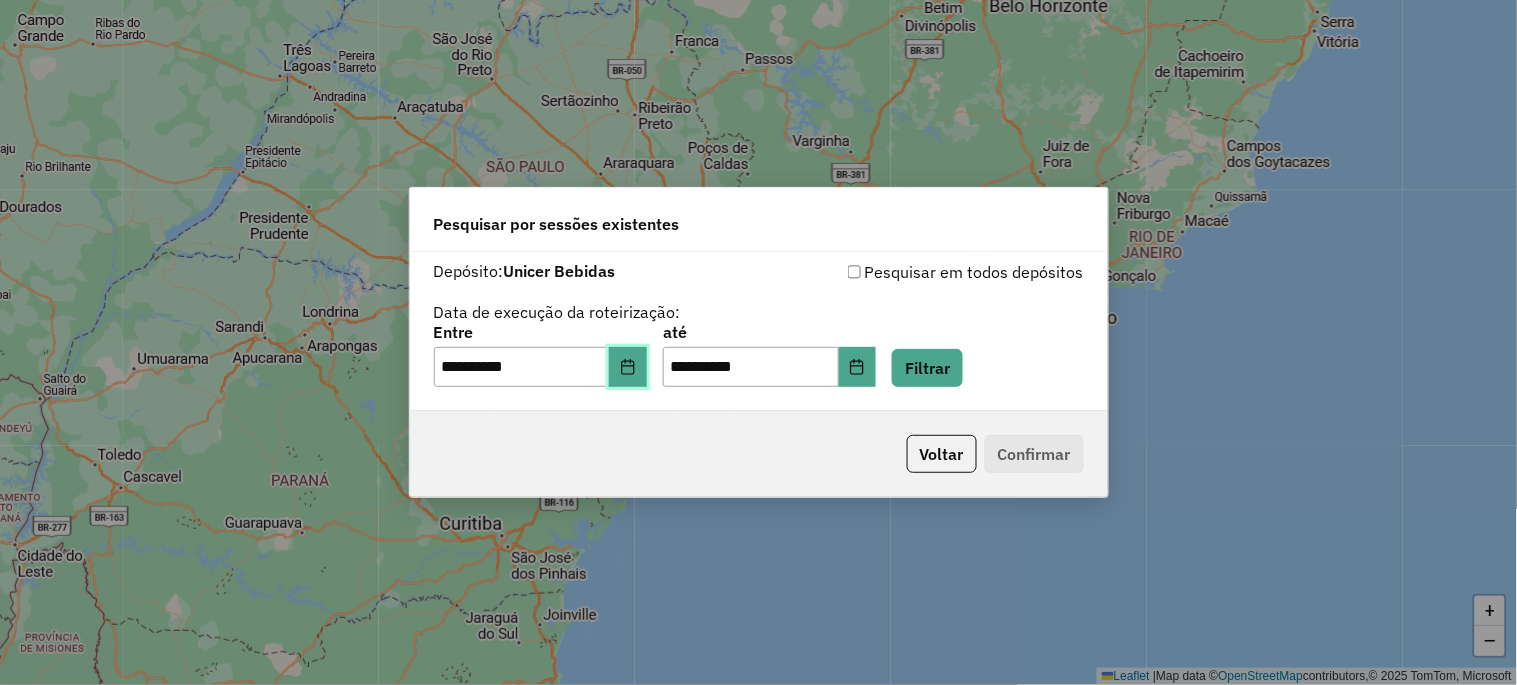 click 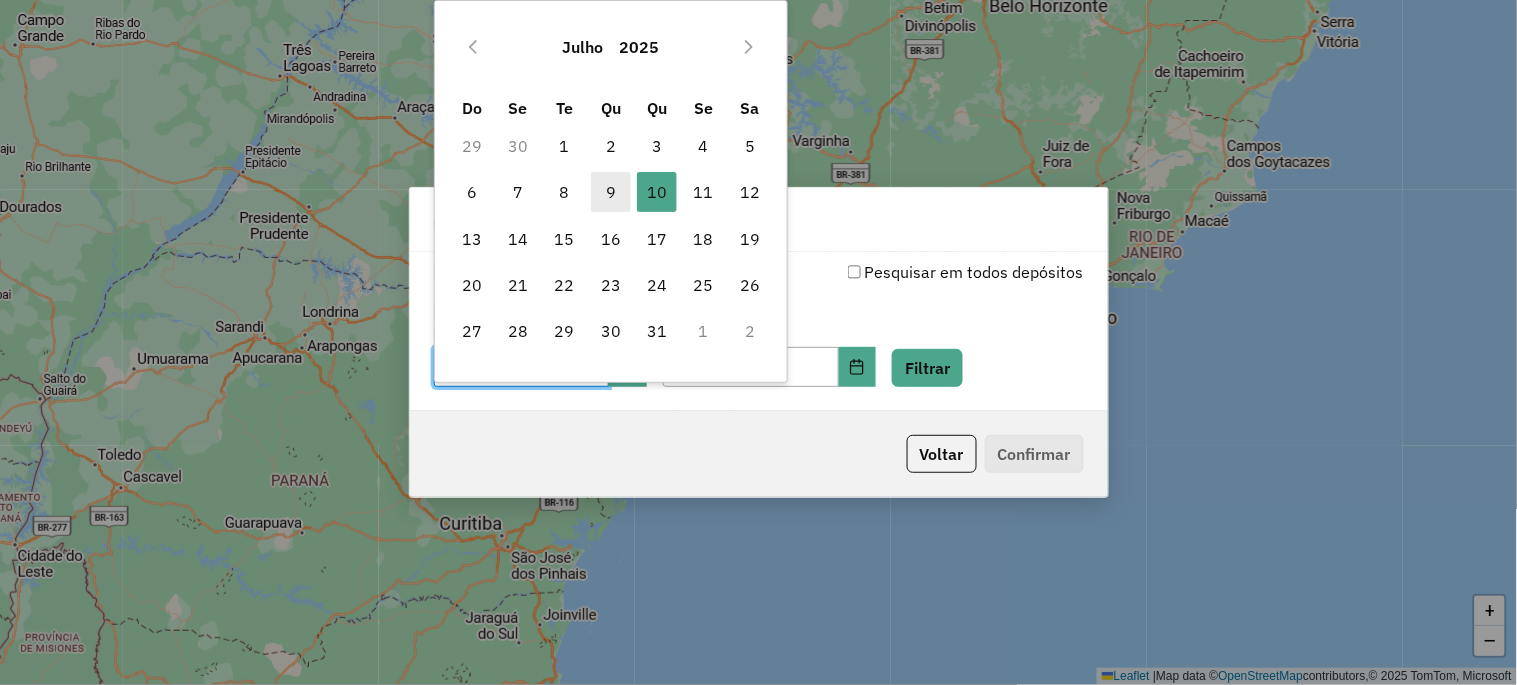 click on "9" at bounding box center (611, 192) 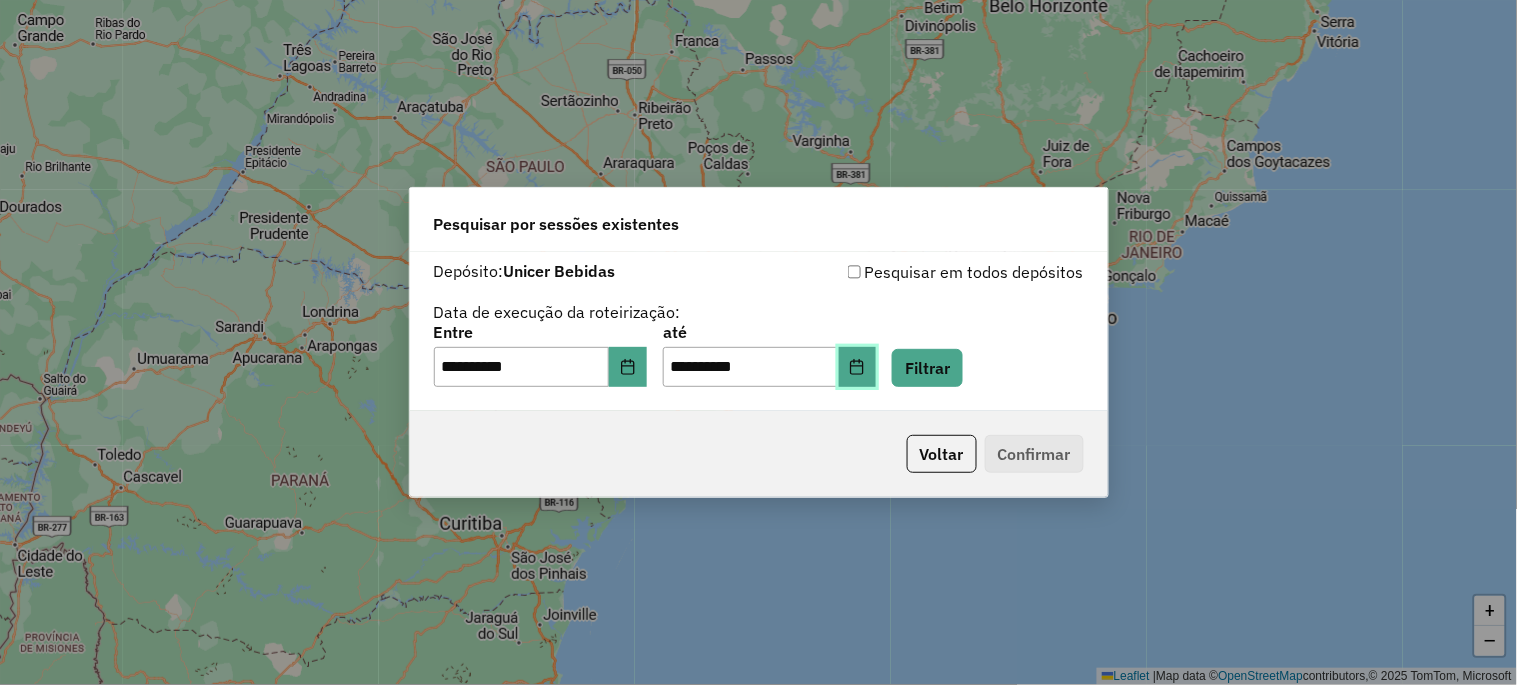 click at bounding box center (858, 367) 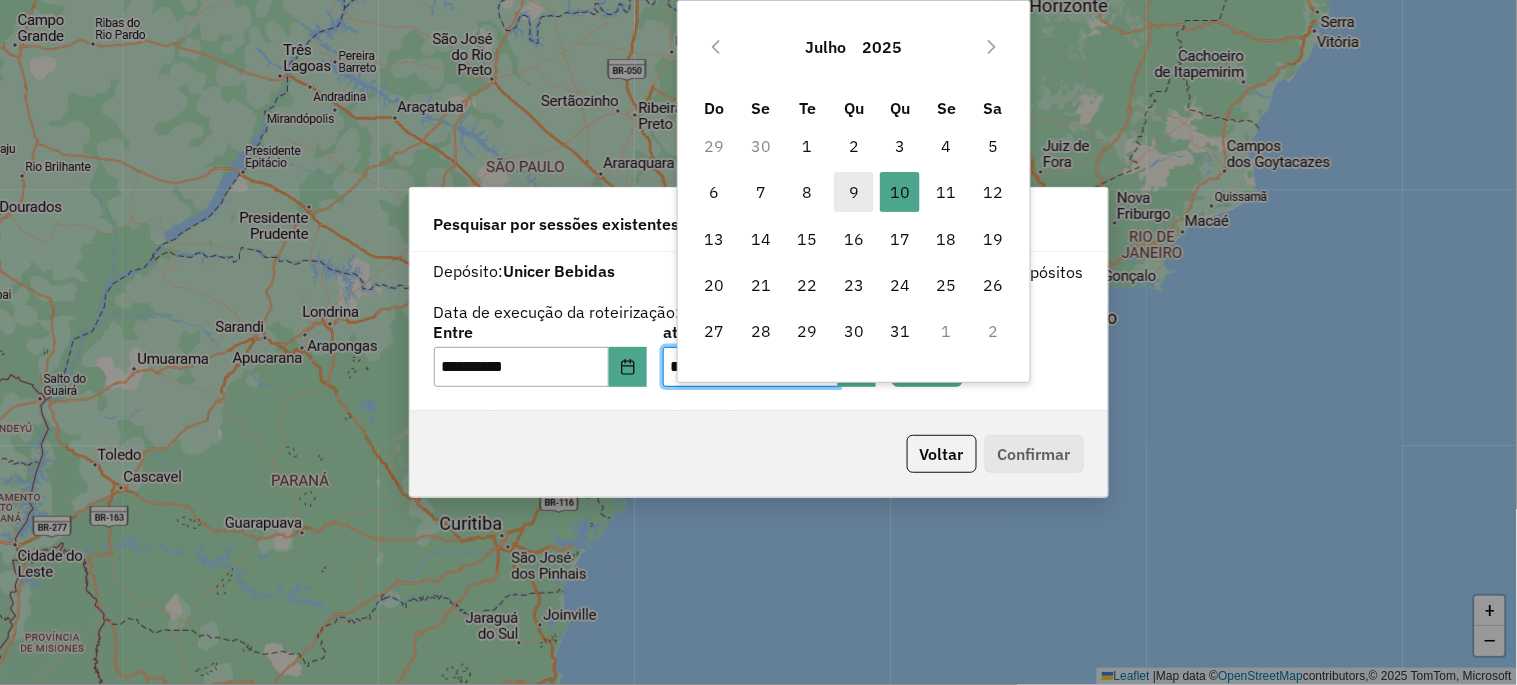 click on "9" at bounding box center [854, 192] 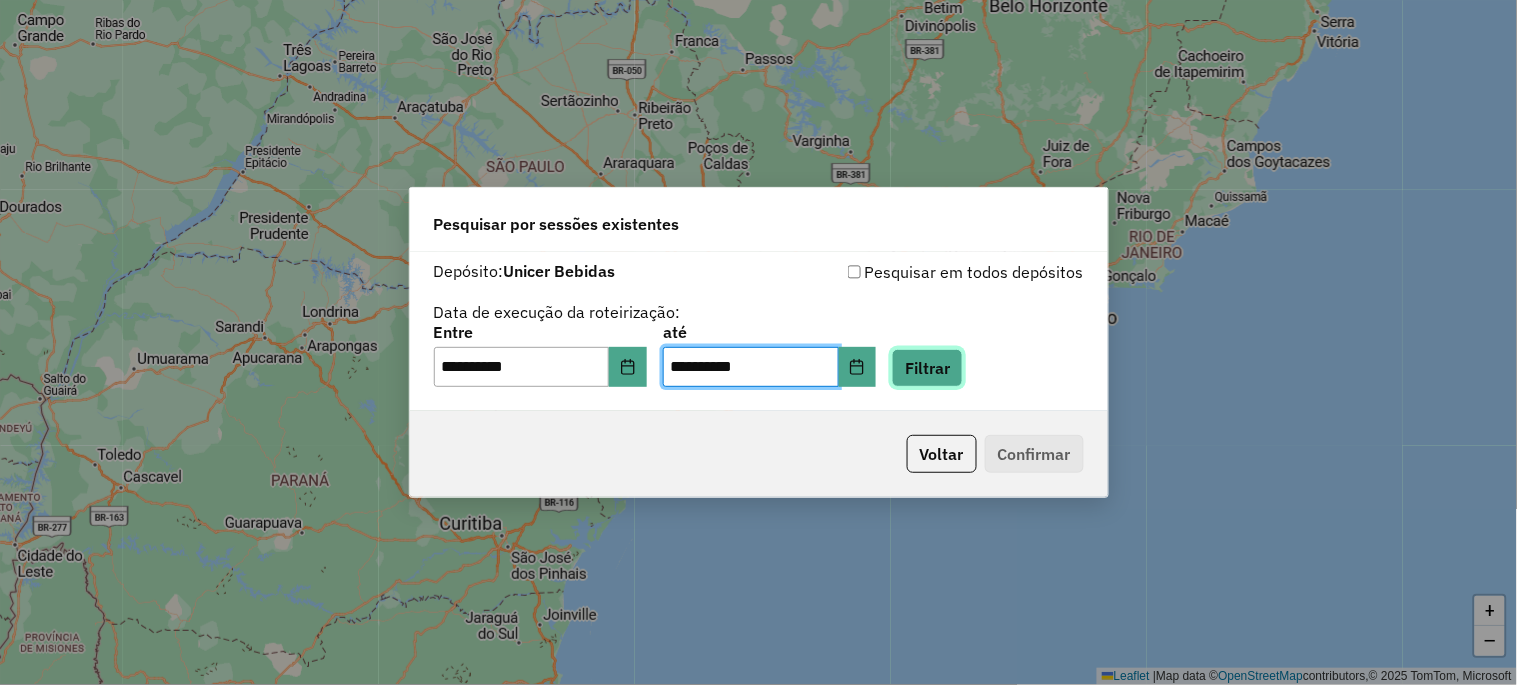 click on "Filtrar" 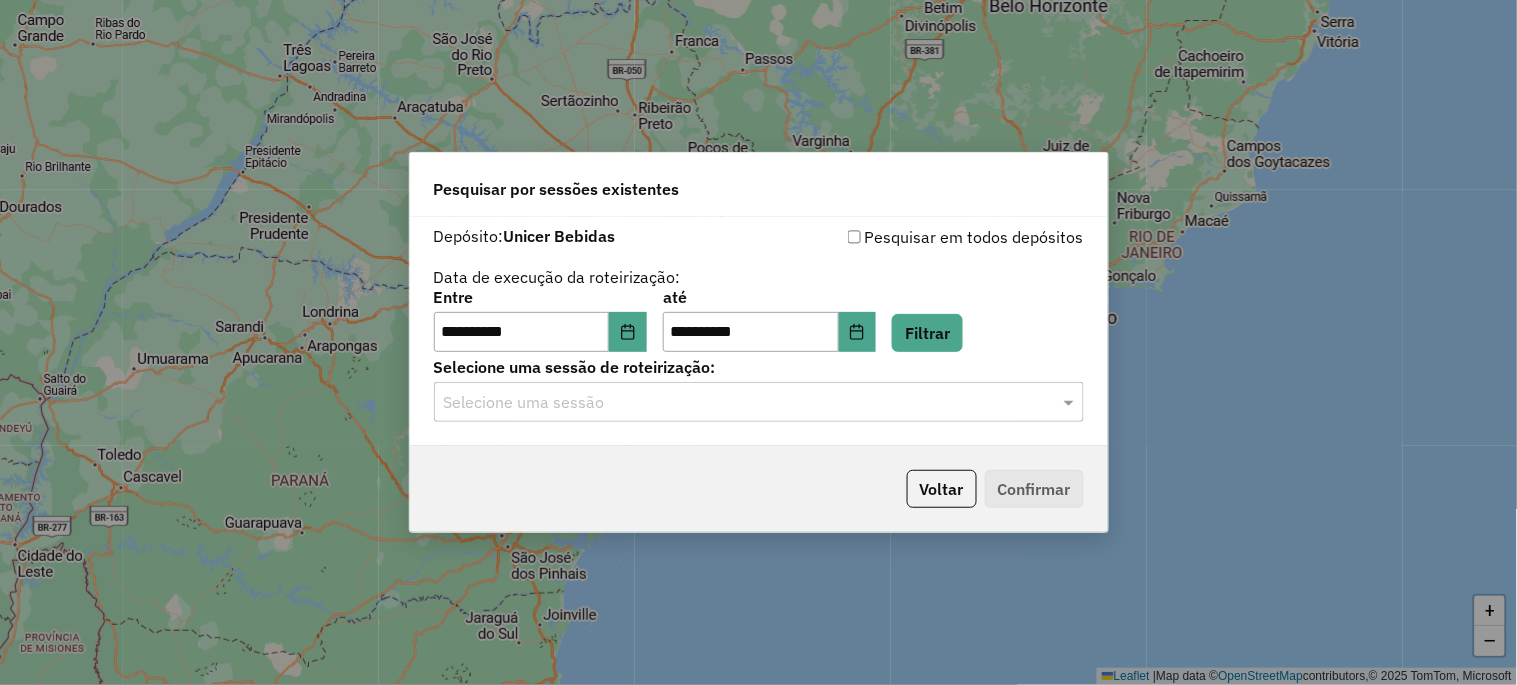 click on "**********" at bounding box center [758, 342] 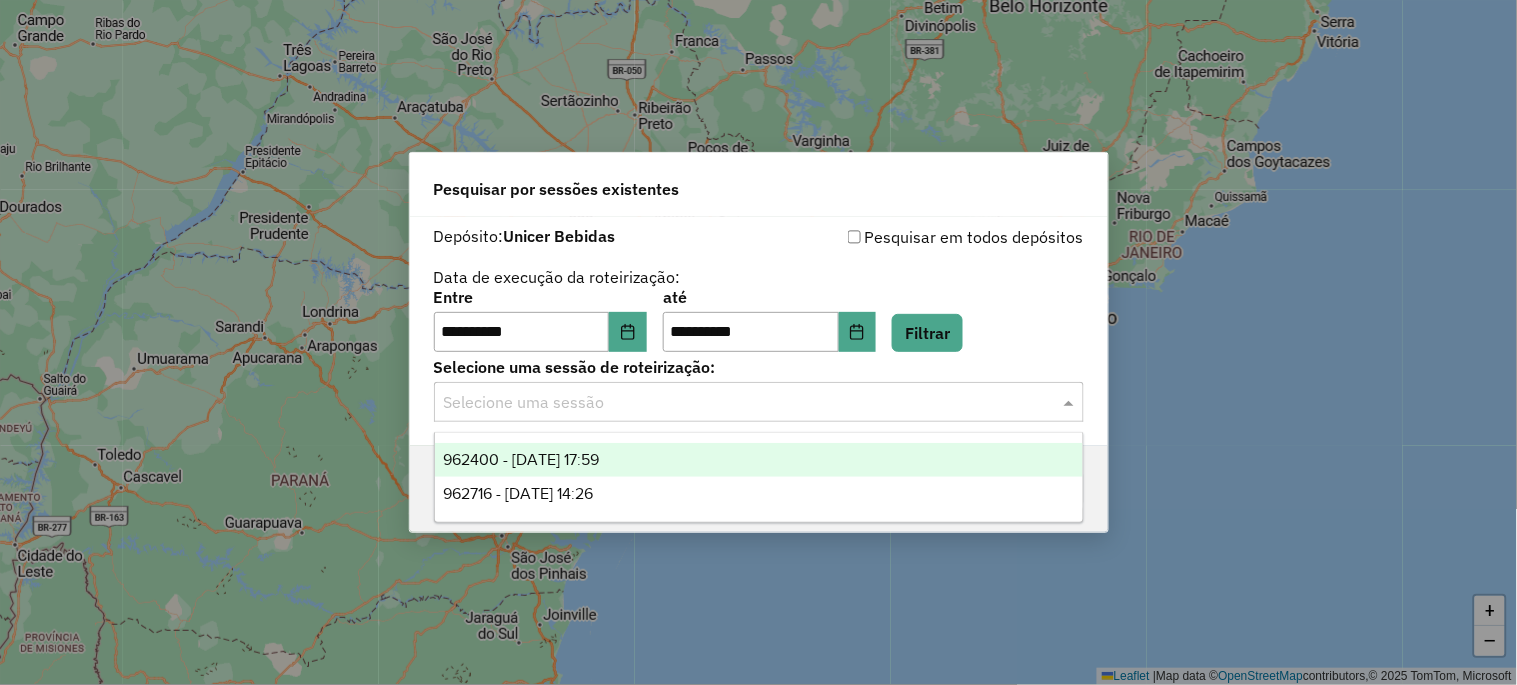 click on "962400 - 09/07/2025 17:59" at bounding box center (759, 460) 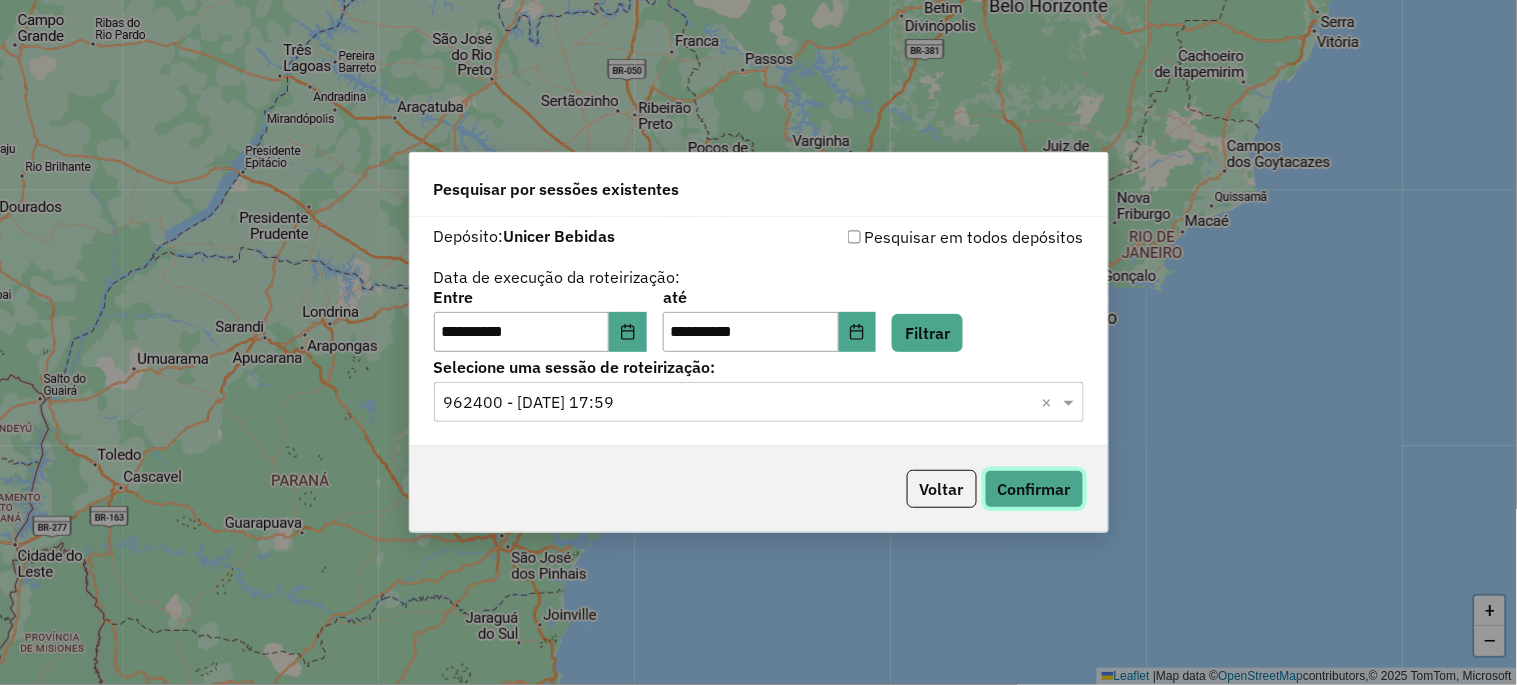 click on "Confirmar" 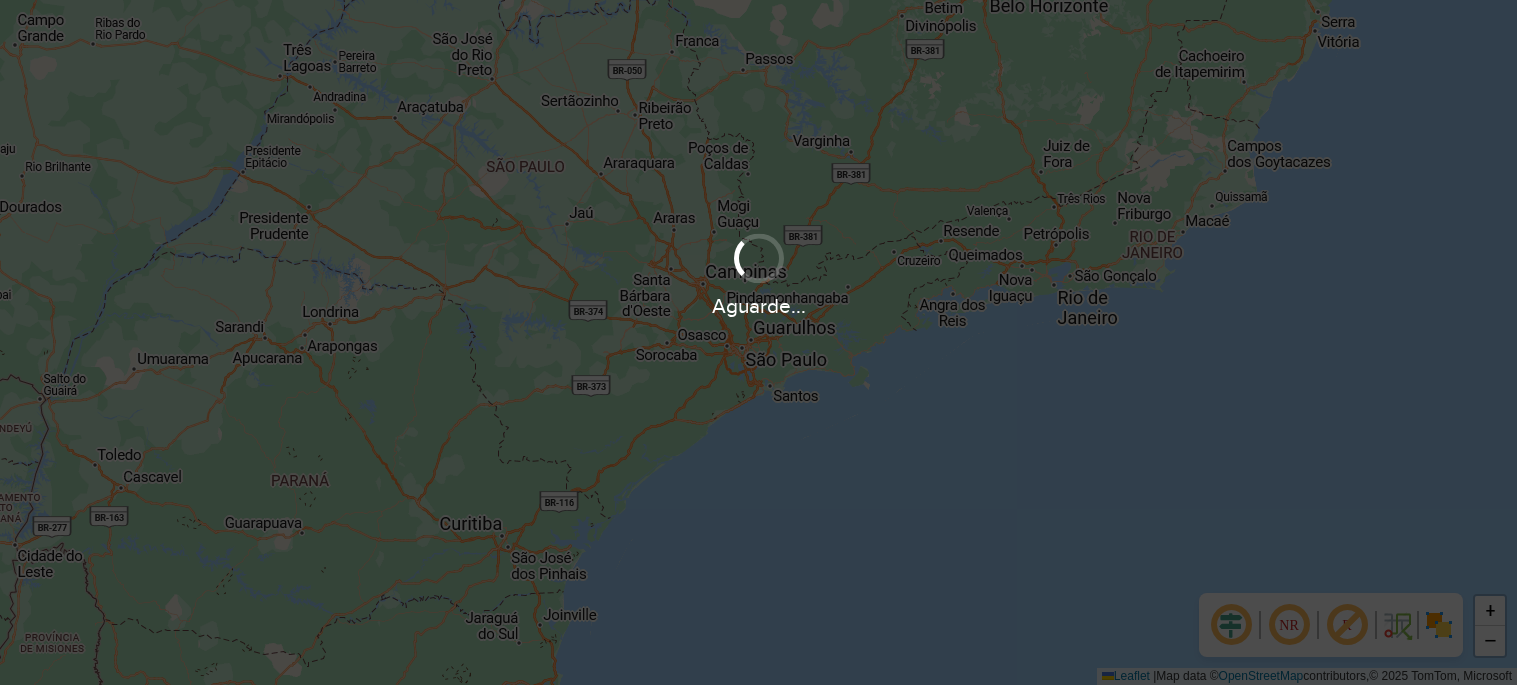 scroll, scrollTop: 0, scrollLeft: 0, axis: both 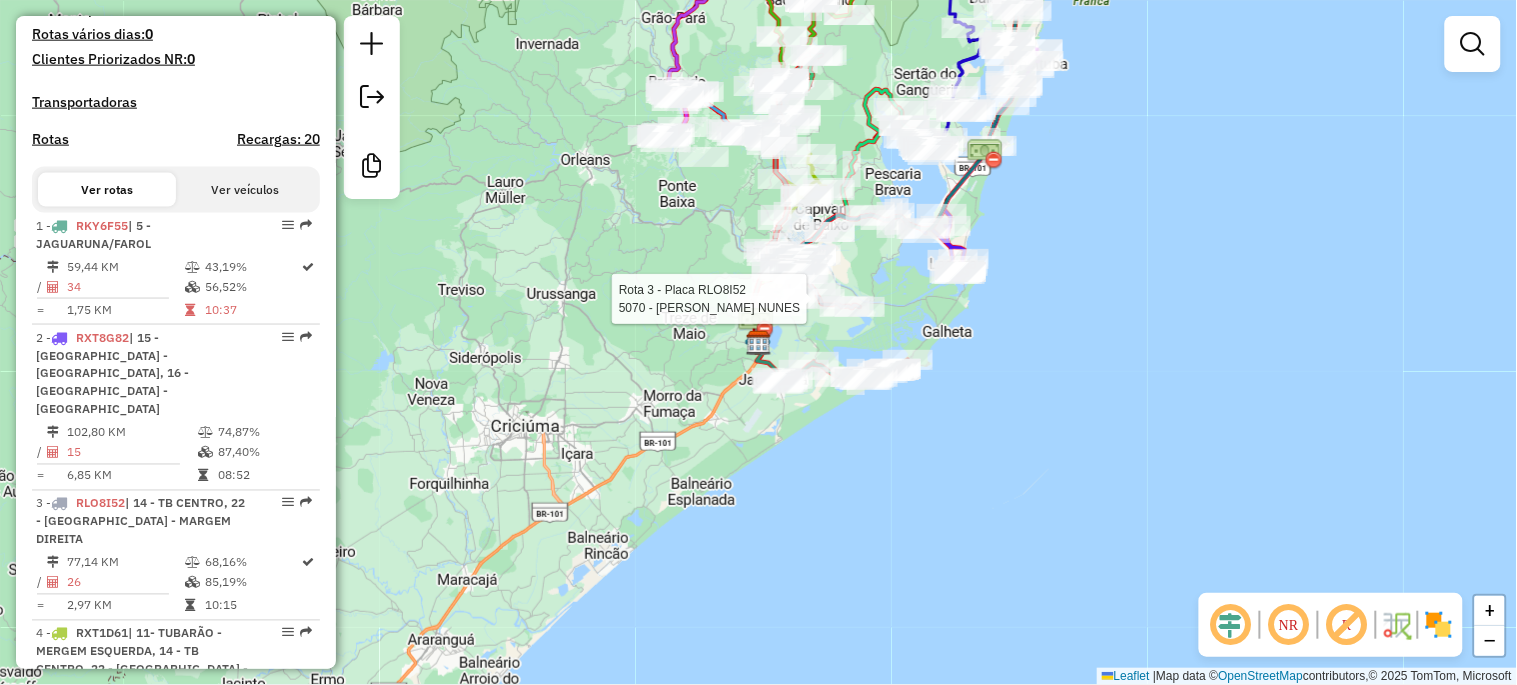 select on "**********" 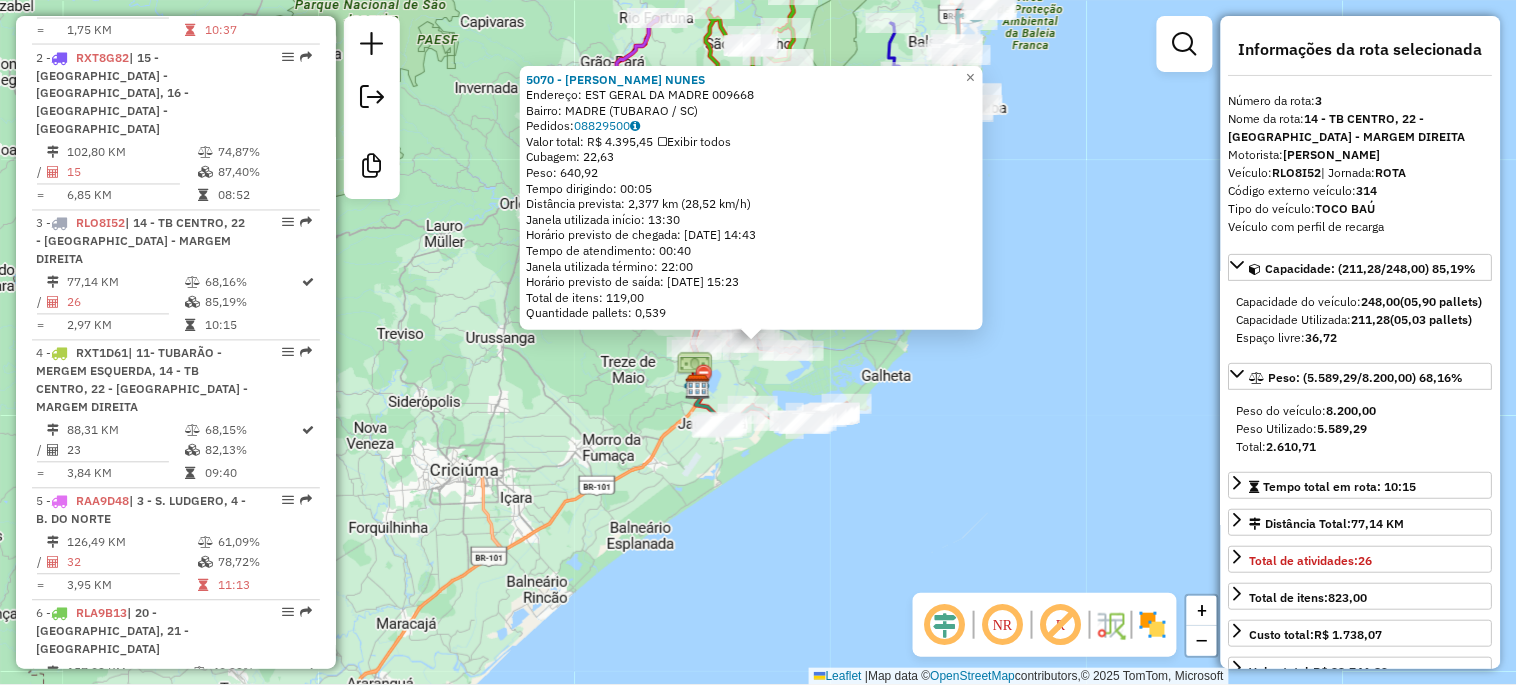scroll, scrollTop: 1072, scrollLeft: 0, axis: vertical 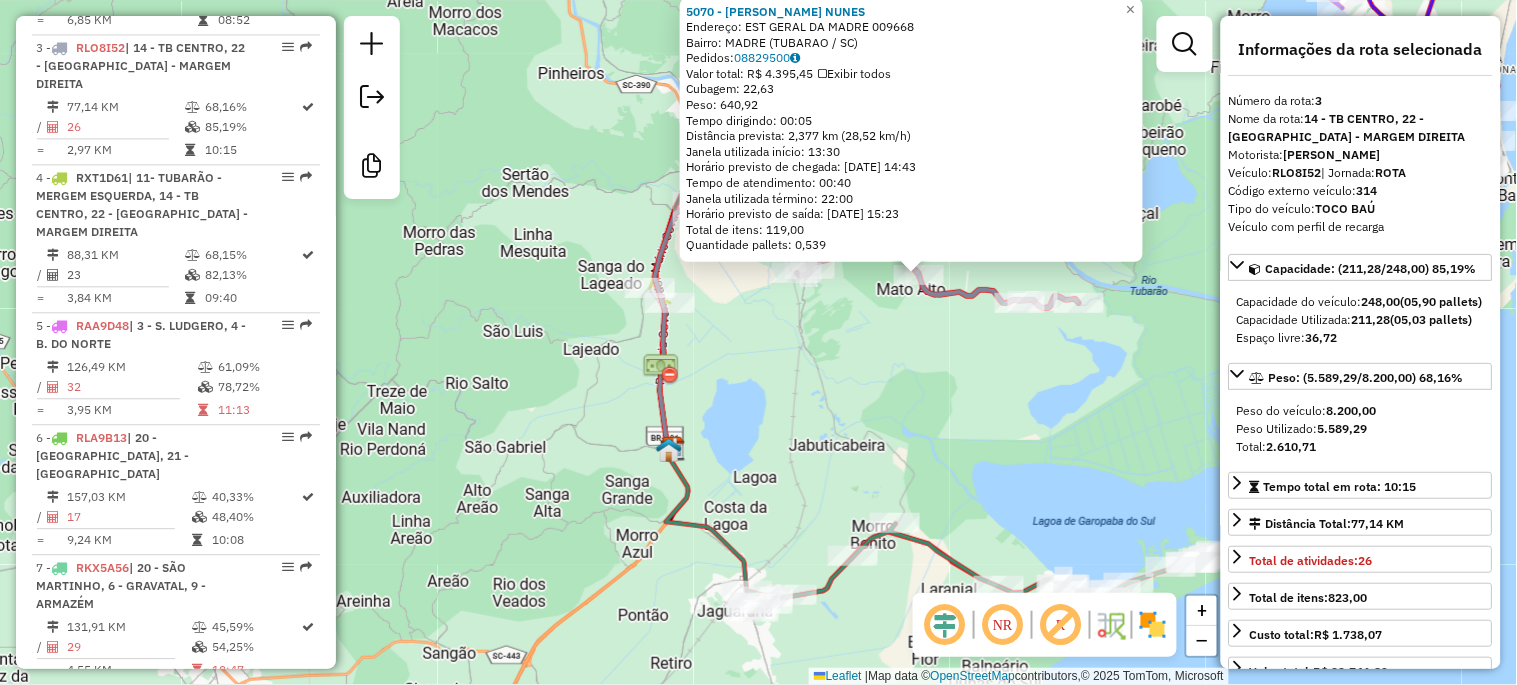 click on "5070 - RONALDO PORTO NUNES  Endereço: EST GERAL DA MADRE                009668   Bairro: MADRE (TUBARAO / SC)   Pedidos:  08829500   Valor total: R$ 4.395,45   Exibir todos   Cubagem: 22,63  Peso: 640,92  Tempo dirigindo: 00:05   Distância prevista: 2,377 km (28,52 km/h)   Janela utilizada início: 13:30   Horário previsto de chegada: 09/07/2025 14:43   Tempo de atendimento: 00:40   Janela utilizada término: 22:00   Horário previsto de saída: 09/07/2025 15:23   Total de itens: 119,00   Quantidade pallets: 0,539  × Janela de atendimento Grade de atendimento Capacidade Transportadoras Veículos Cliente Pedidos  Rotas Selecione os dias de semana para filtrar as janelas de atendimento  Seg   Ter   Qua   Qui   Sex   Sáb   Dom  Informe o período da janela de atendimento: De: Até:  Filtrar exatamente a janela do cliente  Considerar janela de atendimento padrão  Selecione os dias de semana para filtrar as grades de atendimento  Seg   Ter   Qua   Qui   Sex   Sáb   Dom   Peso mínimo:   Peso máximo:   De:" 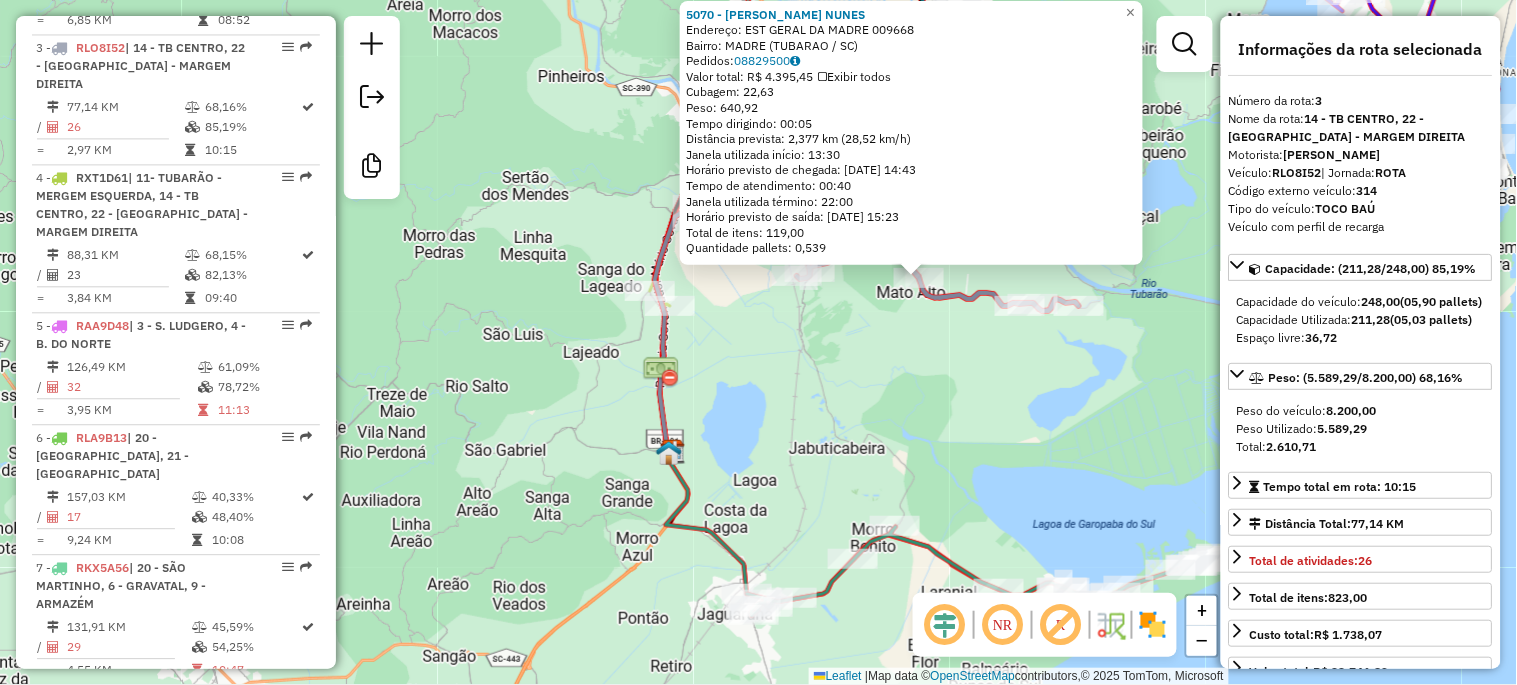 click on "5070 - RONALDO PORTO NUNES  Endereço: EST GERAL DA MADRE                009668   Bairro: MADRE (TUBARAO / SC)   Pedidos:  08829500   Valor total: R$ 4.395,45   Exibir todos   Cubagem: 22,63  Peso: 640,92  Tempo dirigindo: 00:05   Distância prevista: 2,377 km (28,52 km/h)   Janela utilizada início: 13:30   Horário previsto de chegada: 09/07/2025 14:43   Tempo de atendimento: 00:40   Janela utilizada término: 22:00   Horário previsto de saída: 09/07/2025 15:23   Total de itens: 119,00   Quantidade pallets: 0,539  × Janela de atendimento Grade de atendimento Capacidade Transportadoras Veículos Cliente Pedidos  Rotas Selecione os dias de semana para filtrar as janelas de atendimento  Seg   Ter   Qua   Qui   Sex   Sáb   Dom  Informe o período da janela de atendimento: De: Até:  Filtrar exatamente a janela do cliente  Considerar janela de atendimento padrão  Selecione os dias de semana para filtrar as grades de atendimento  Seg   Ter   Qua   Qui   Sex   Sáb   Dom   Peso mínimo:   Peso máximo:   De:" 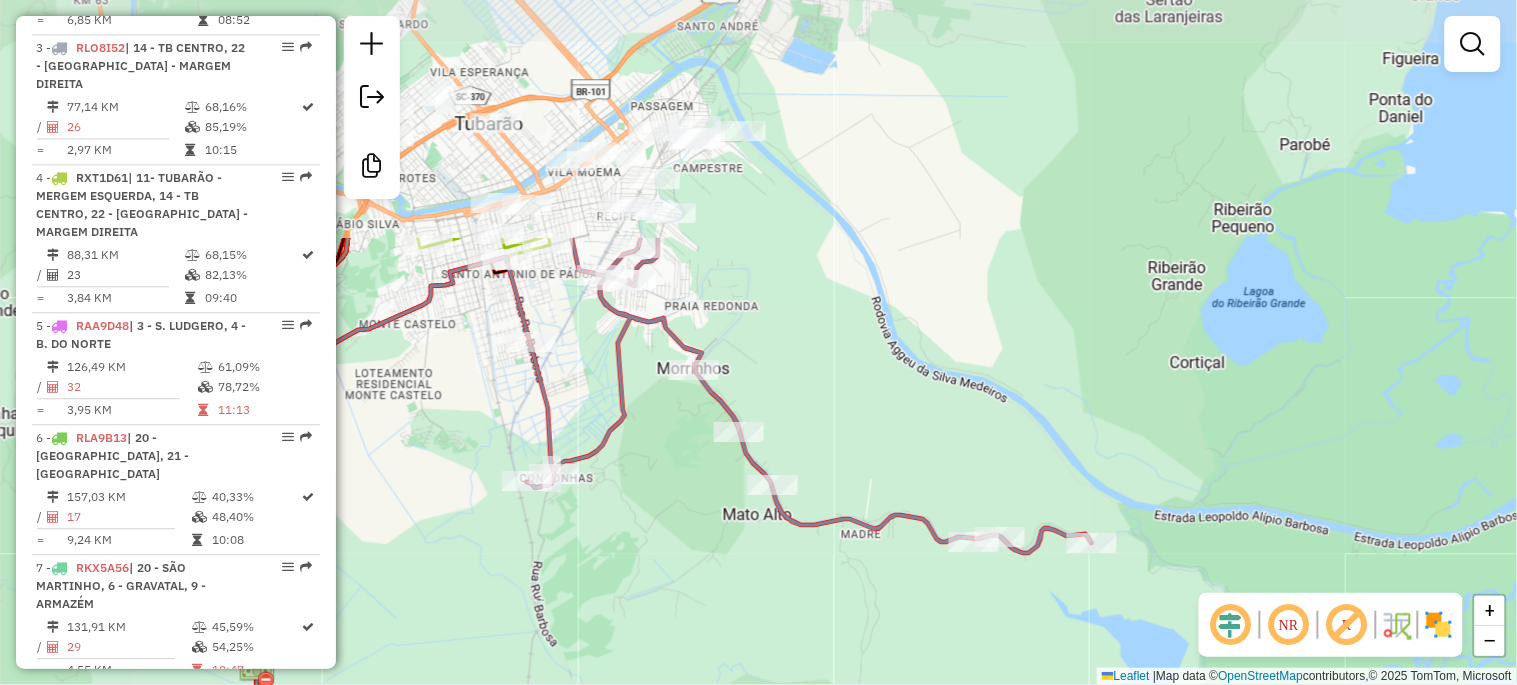 drag, startPoint x: 818, startPoint y: 354, endPoint x: 593, endPoint y: 661, distance: 380.62317 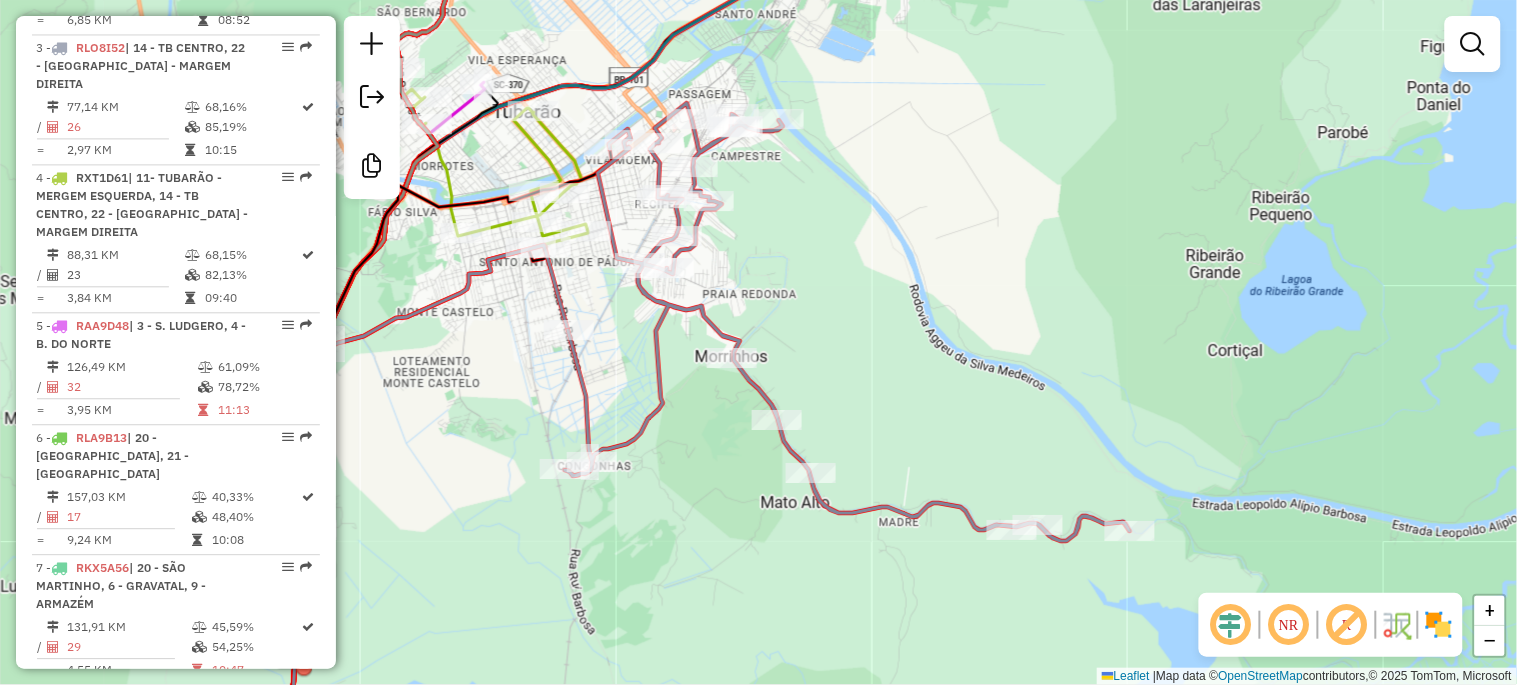 drag, startPoint x: 620, startPoint y: 657, endPoint x: 658, endPoint y: 645, distance: 39.849716 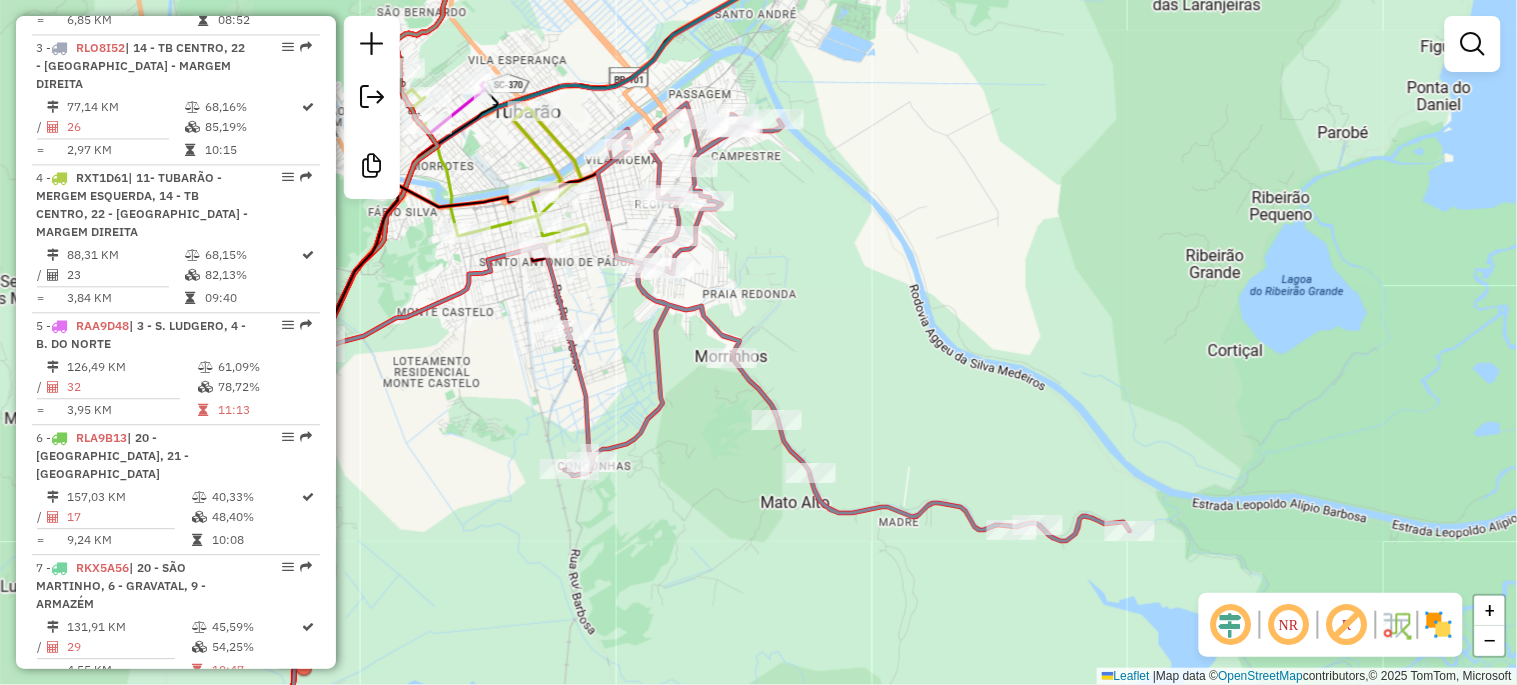 click on "Janela de atendimento Grade de atendimento Capacidade Transportadoras Veículos Cliente Pedidos  Rotas Selecione os dias de semana para filtrar as janelas de atendimento  Seg   Ter   Qua   Qui   Sex   Sáb   Dom  Informe o período da janela de atendimento: De: Até:  Filtrar exatamente a janela do cliente  Considerar janela de atendimento padrão  Selecione os dias de semana para filtrar as grades de atendimento  Seg   Ter   Qua   Qui   Sex   Sáb   Dom   Considerar clientes sem dia de atendimento cadastrado  Clientes fora do dia de atendimento selecionado Filtrar as atividades entre os valores definidos abaixo:  Peso mínimo:   Peso máximo:   Cubagem mínima:   Cubagem máxima:   De:   Até:  Filtrar as atividades entre o tempo de atendimento definido abaixo:  De:   Até:   Considerar capacidade total dos clientes não roteirizados Transportadora: Selecione um ou mais itens Tipo de veículo: Selecione um ou mais itens Veículo: Selecione um ou mais itens Motorista: Selecione um ou mais itens Nome: Rótulo:" 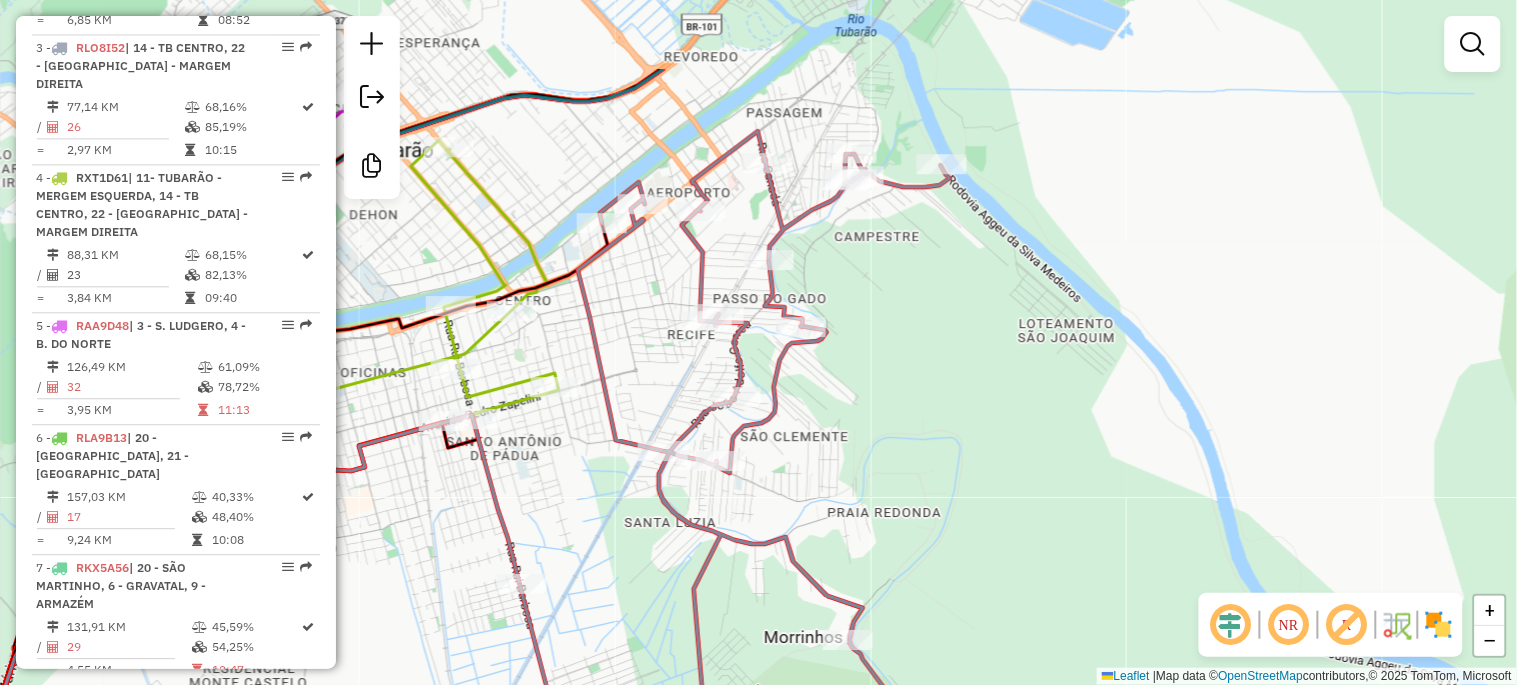 drag, startPoint x: 916, startPoint y: 204, endPoint x: 964, endPoint y: 342, distance: 146.10954 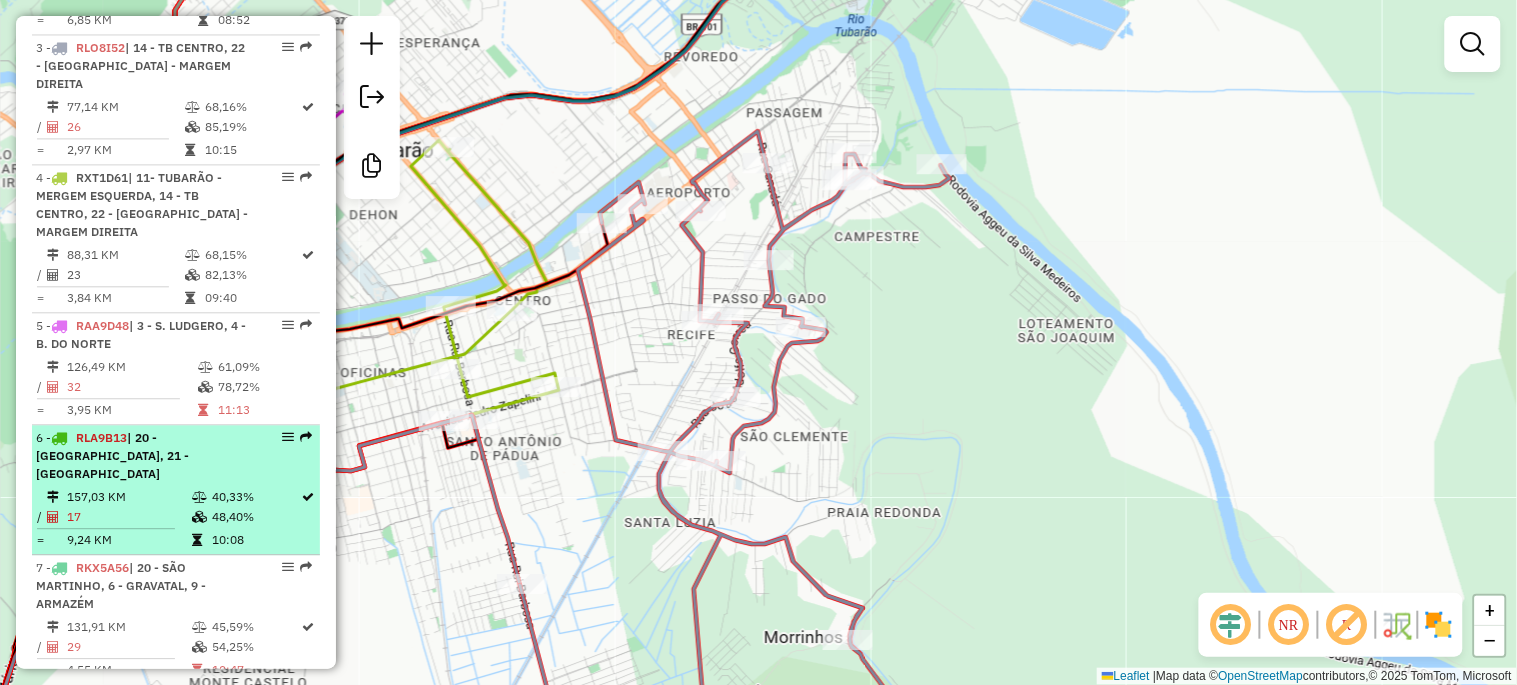 click on "6 -       RLA9B13   | 20 - SÃO MARTINHO, 21 - SANTA ROSA DE LIMA" at bounding box center (142, 456) 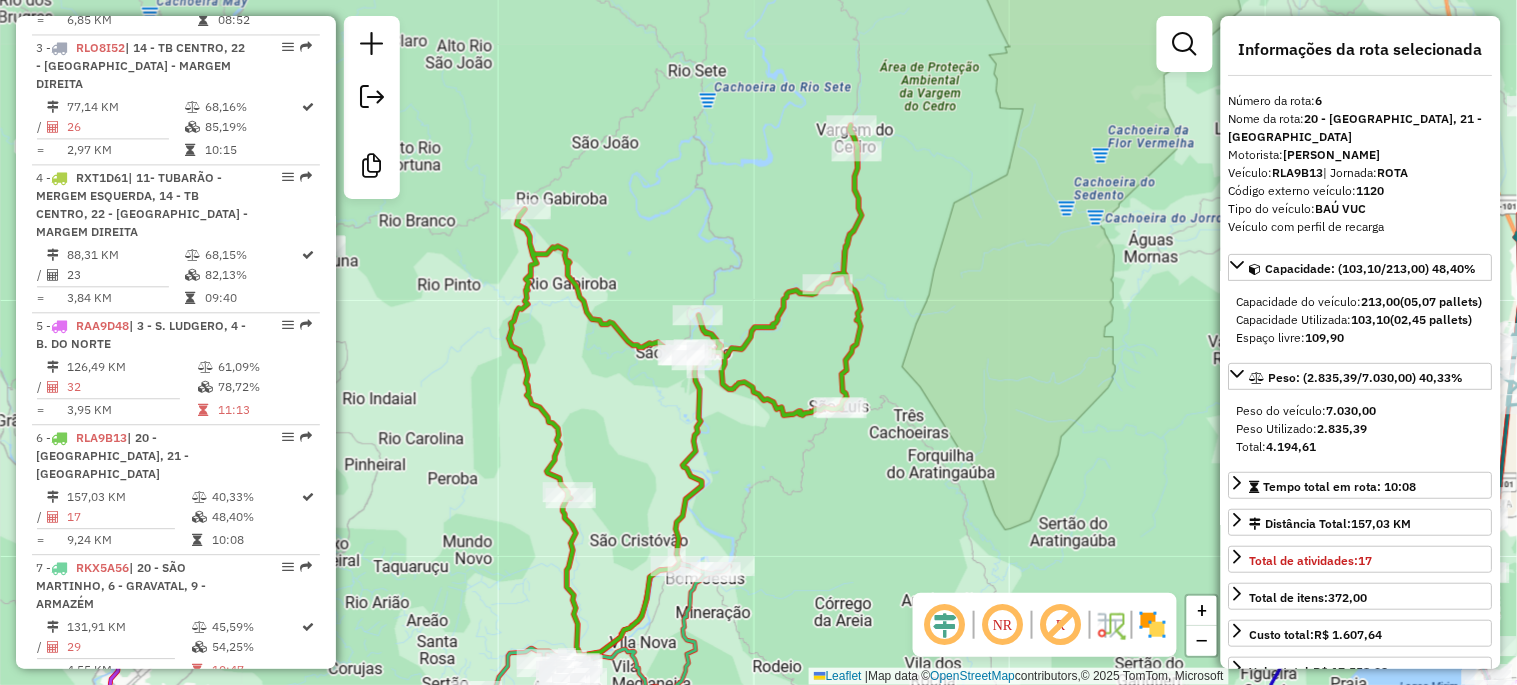 drag, startPoint x: 914, startPoint y: 356, endPoint x: 793, endPoint y: 510, distance: 195.84943 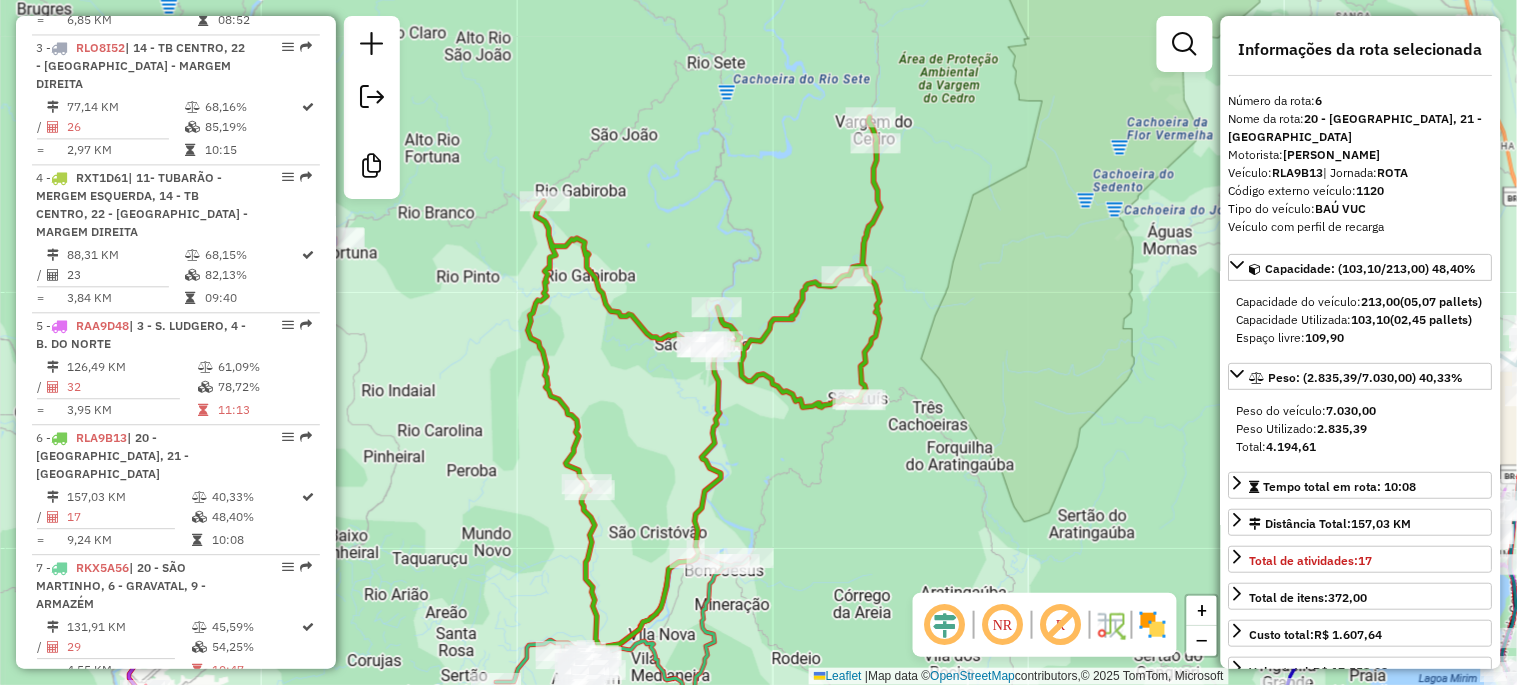 drag, startPoint x: 795, startPoint y: 507, endPoint x: 814, endPoint y: 496, distance: 21.954498 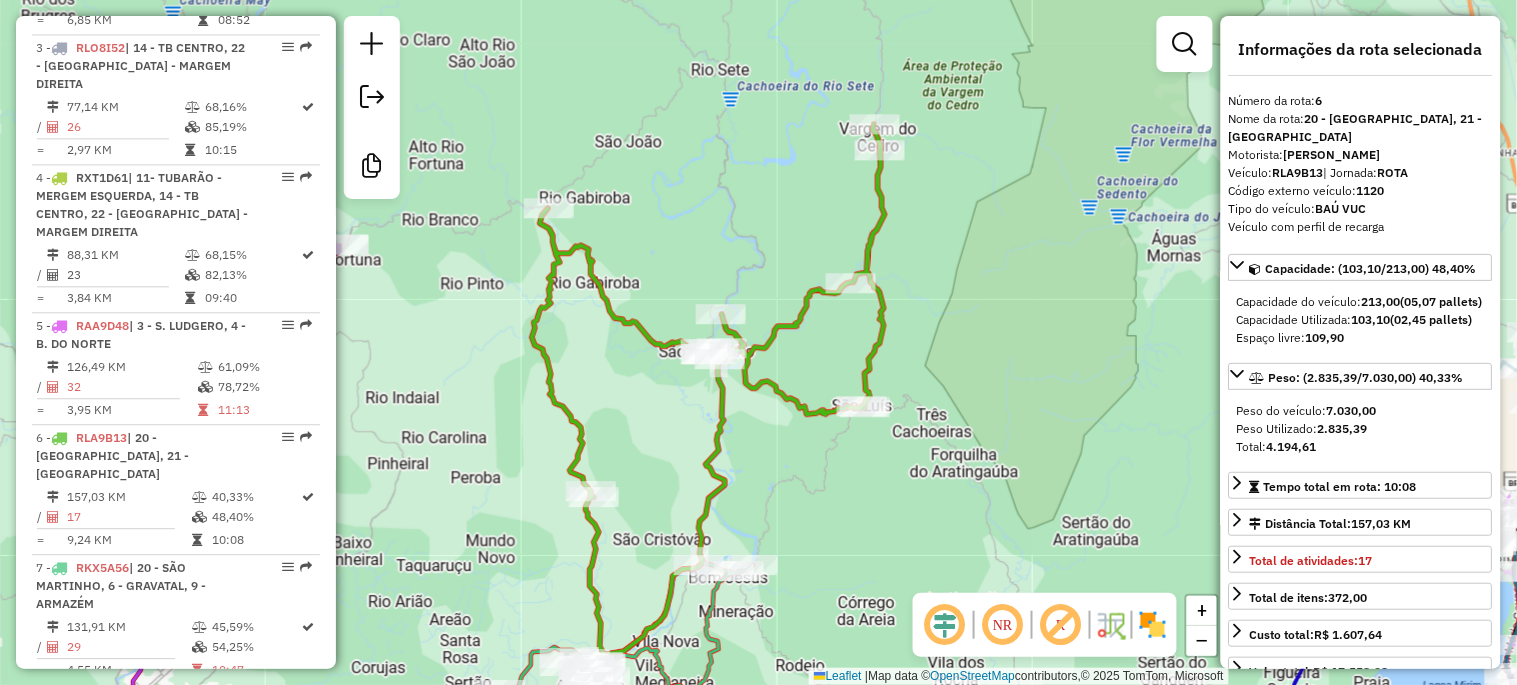 click on "Janela de atendimento Grade de atendimento Capacidade Transportadoras Veículos Cliente Pedidos  Rotas Selecione os dias de semana para filtrar as janelas de atendimento  Seg   Ter   Qua   Qui   Sex   Sáb   Dom  Informe o período da janela de atendimento: De: Até:  Filtrar exatamente a janela do cliente  Considerar janela de atendimento padrão  Selecione os dias de semana para filtrar as grades de atendimento  Seg   Ter   Qua   Qui   Sex   Sáb   Dom   Considerar clientes sem dia de atendimento cadastrado  Clientes fora do dia de atendimento selecionado Filtrar as atividades entre os valores definidos abaixo:  Peso mínimo:   Peso máximo:   Cubagem mínima:   Cubagem máxima:   De:   Até:  Filtrar as atividades entre o tempo de atendimento definido abaixo:  De:   Até:   Considerar capacidade total dos clientes não roteirizados Transportadora: Selecione um ou mais itens Tipo de veículo: Selecione um ou mais itens Veículo: Selecione um ou mais itens Motorista: Selecione um ou mais itens Nome: Rótulo:" 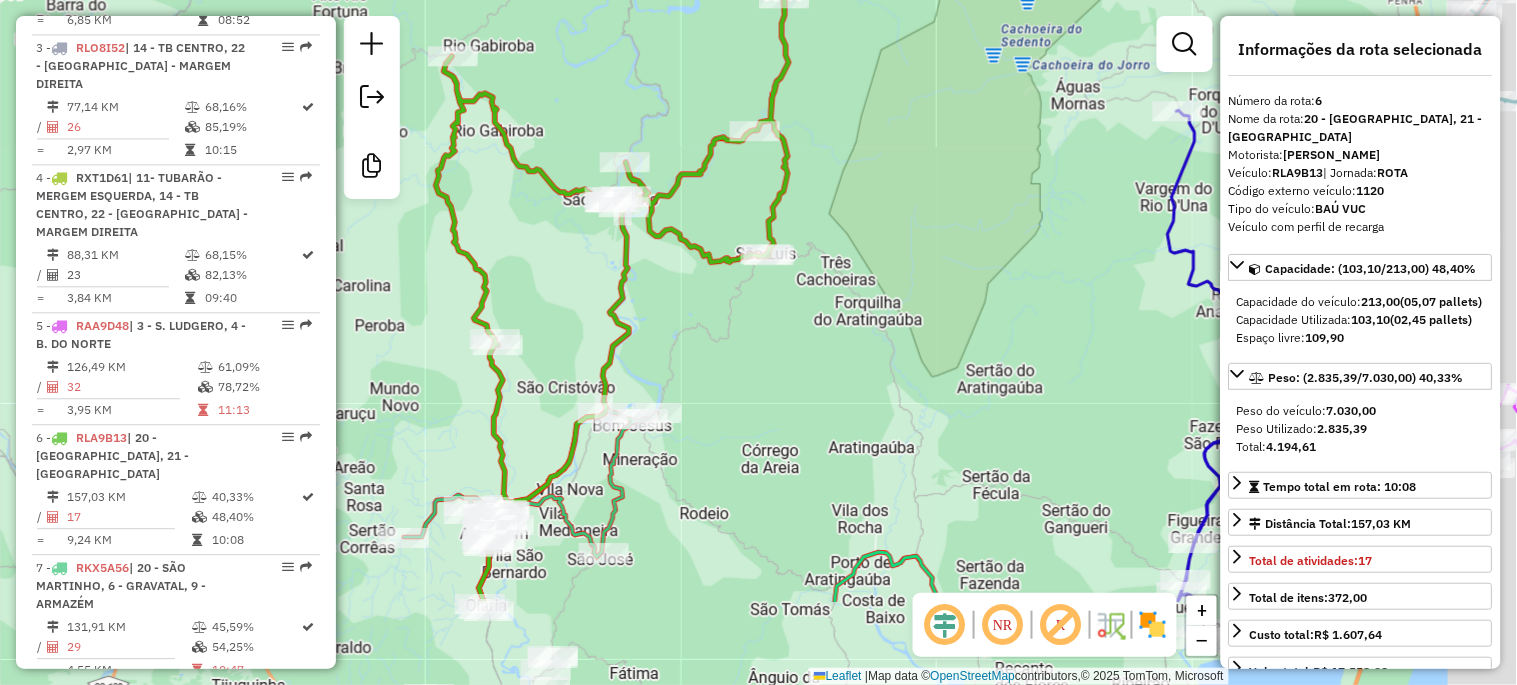 drag, startPoint x: 873, startPoint y: 540, endPoint x: 760, endPoint y: 373, distance: 201.63829 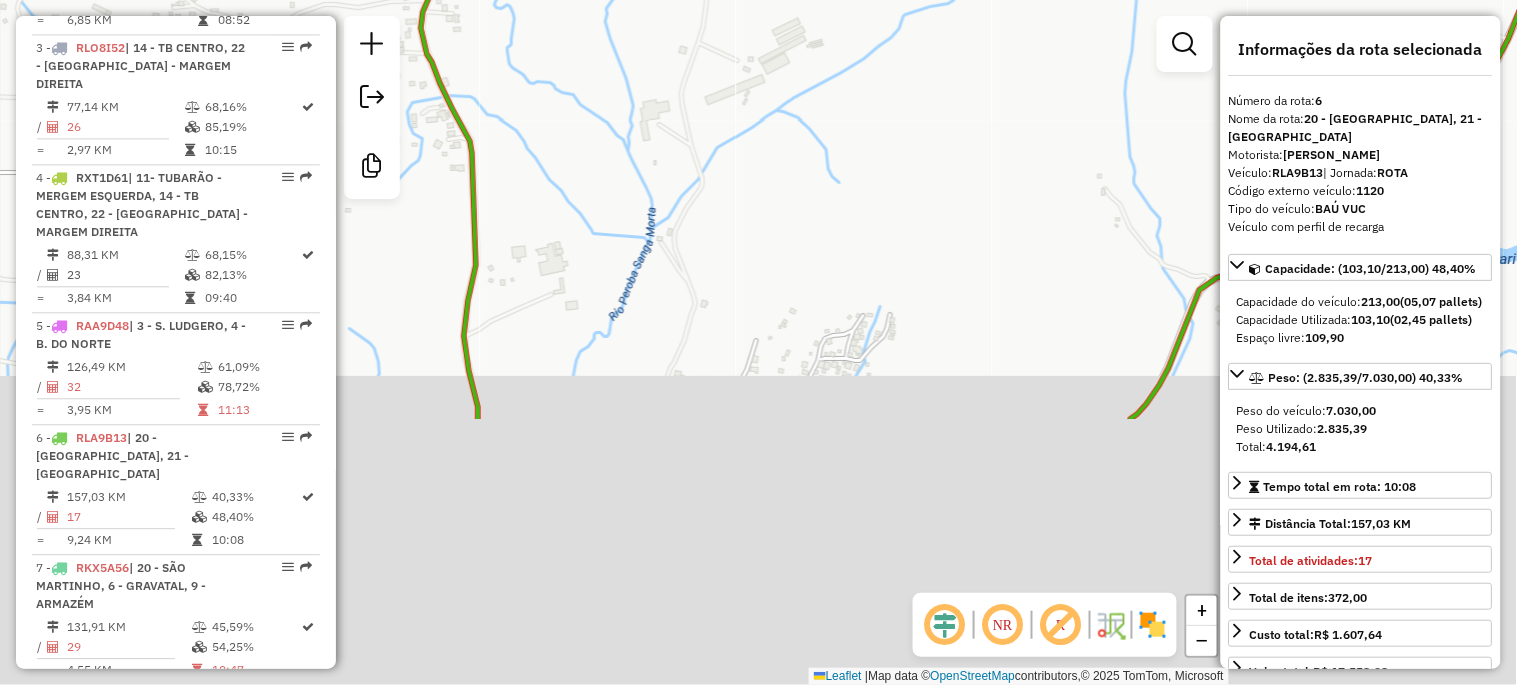 drag, startPoint x: 581, startPoint y: 505, endPoint x: 628, endPoint y: 120, distance: 387.85822 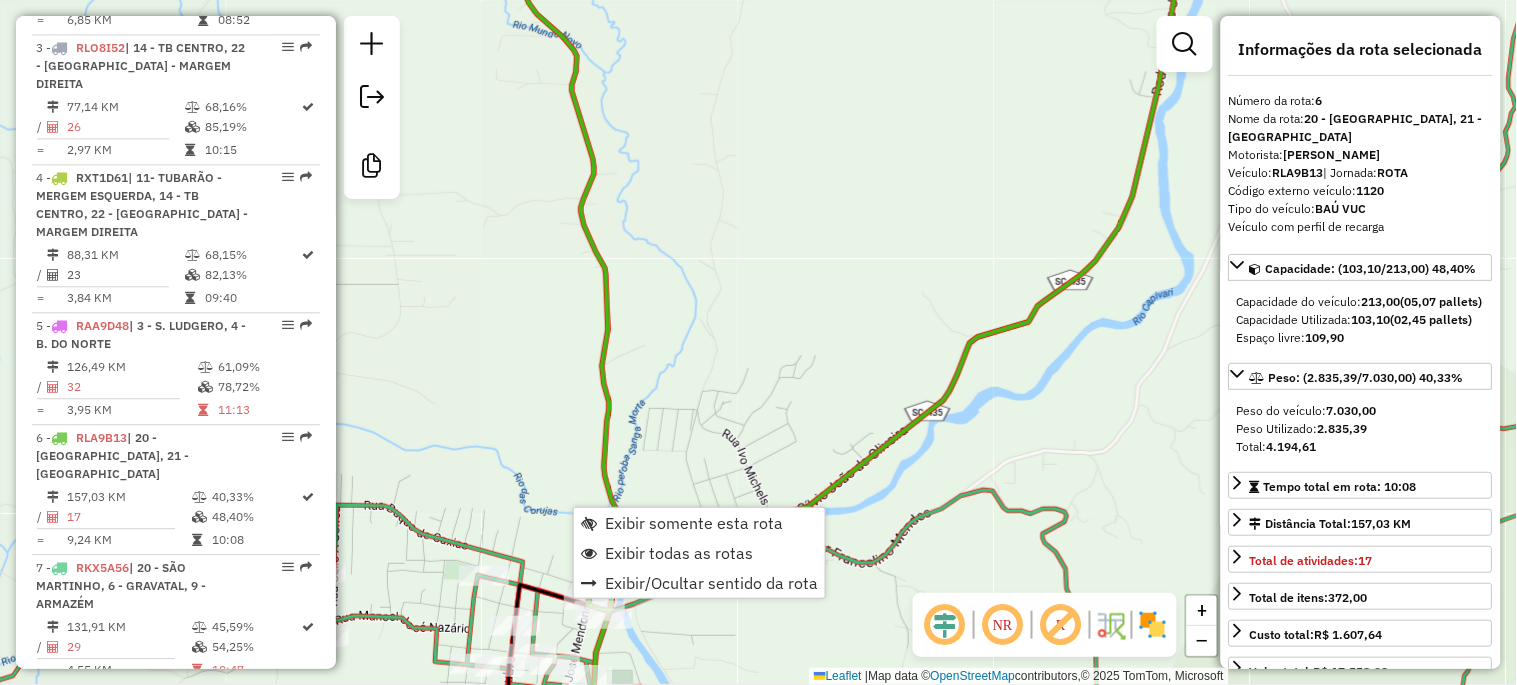 scroll, scrollTop: 1444, scrollLeft: 0, axis: vertical 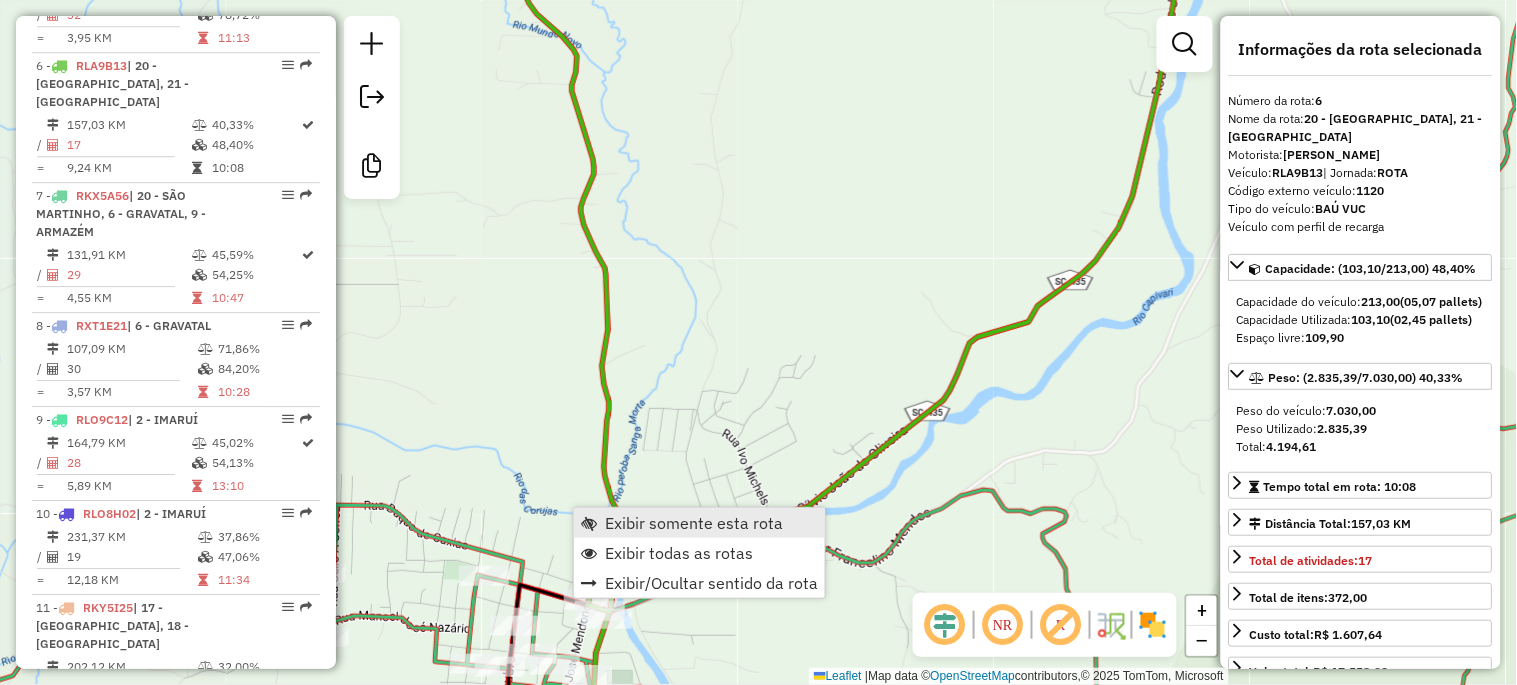 click on "Exibir somente esta rota" at bounding box center [694, 523] 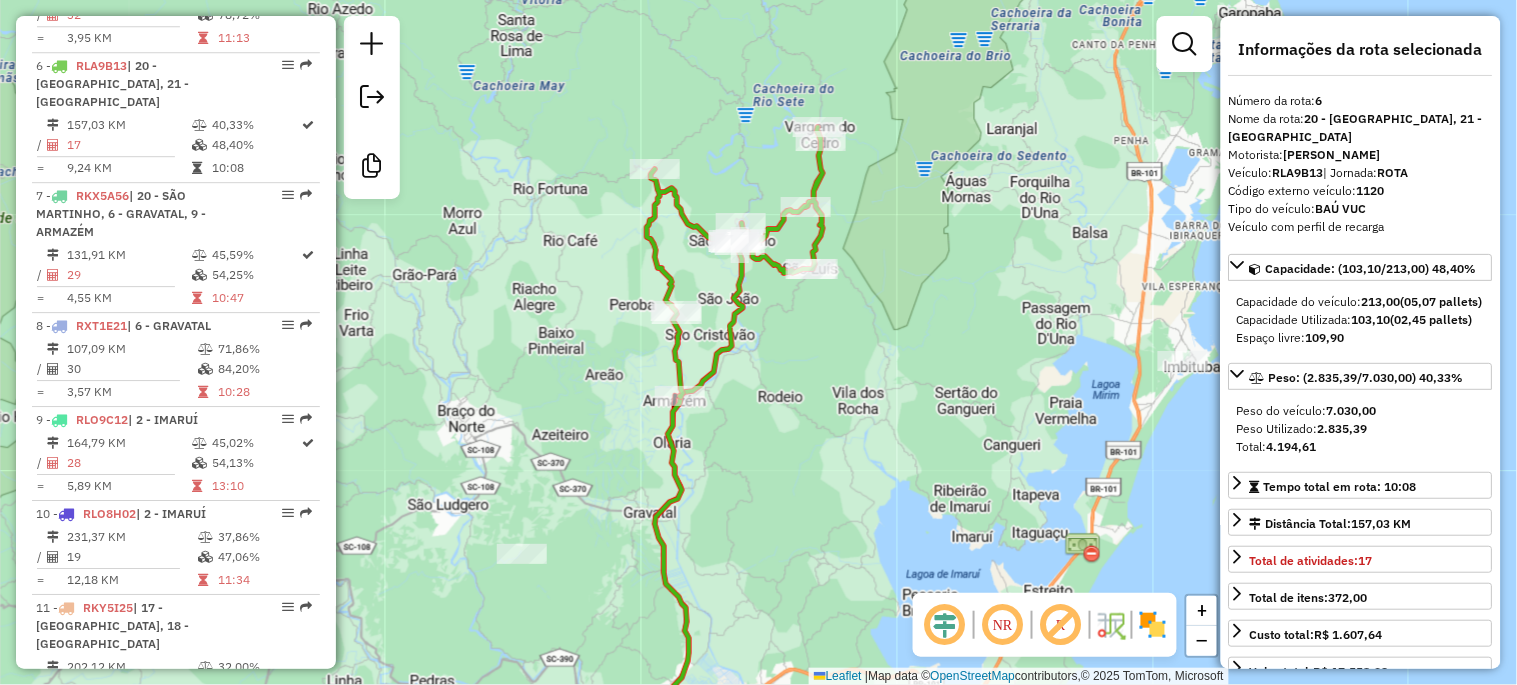 drag, startPoint x: 821, startPoint y: 283, endPoint x: 807, endPoint y: 482, distance: 199.49185 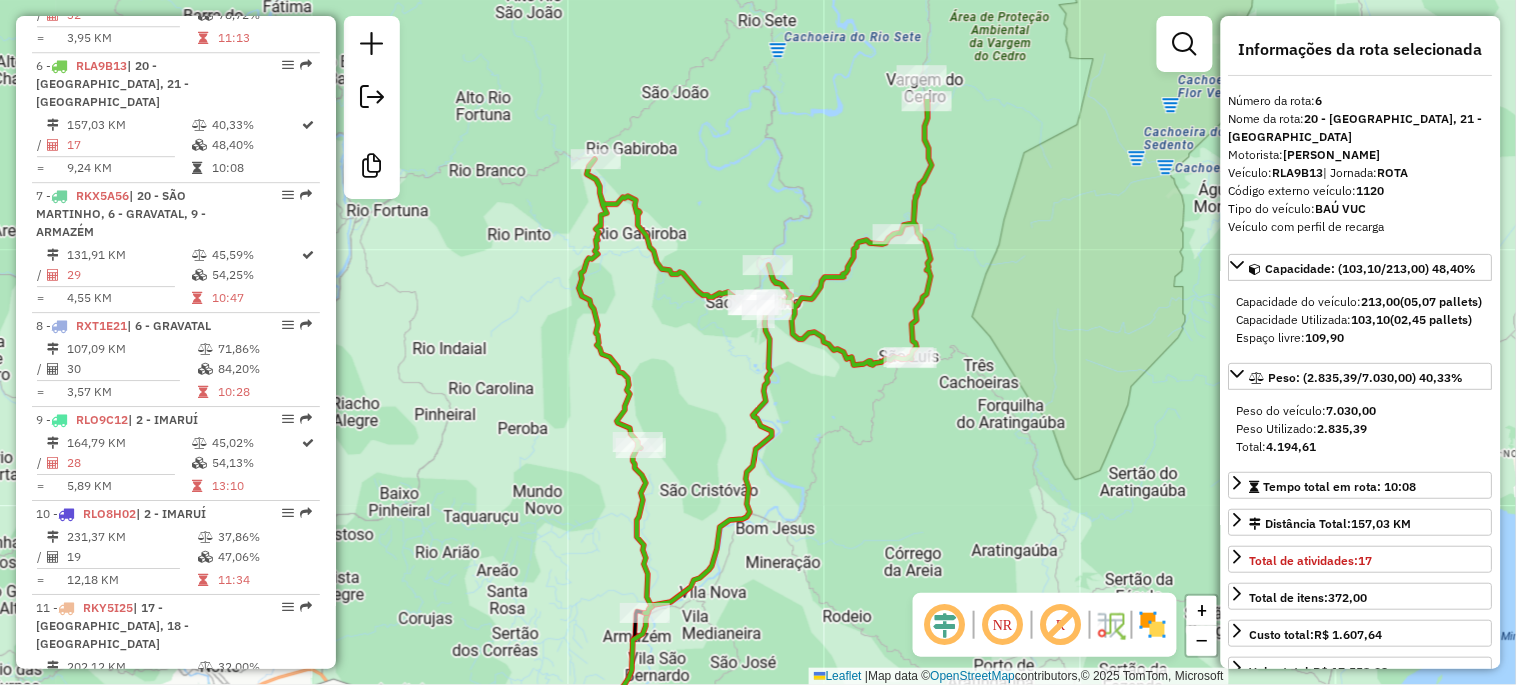 drag, startPoint x: 825, startPoint y: 433, endPoint x: 971, endPoint y: 601, distance: 222.57584 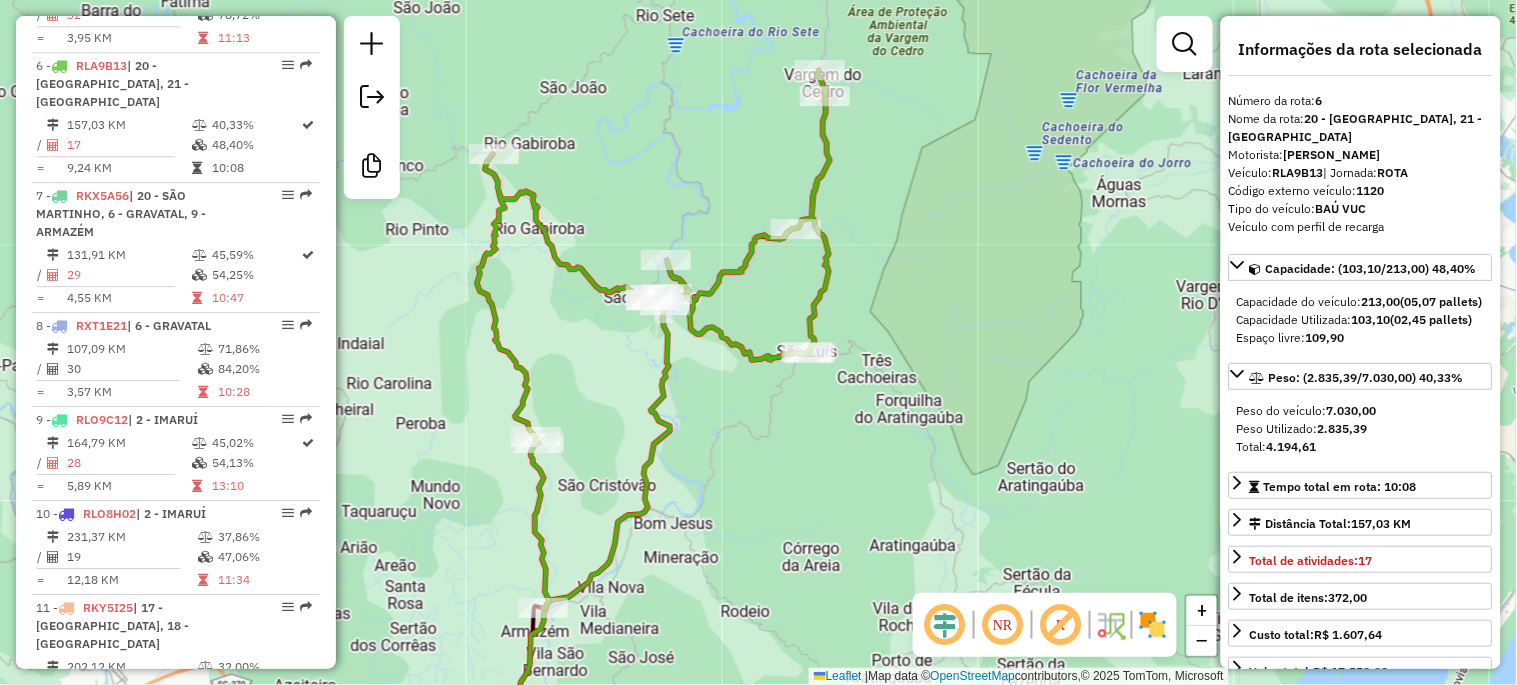 drag, startPoint x: 920, startPoint y: 567, endPoint x: 818, endPoint y: 562, distance: 102.122475 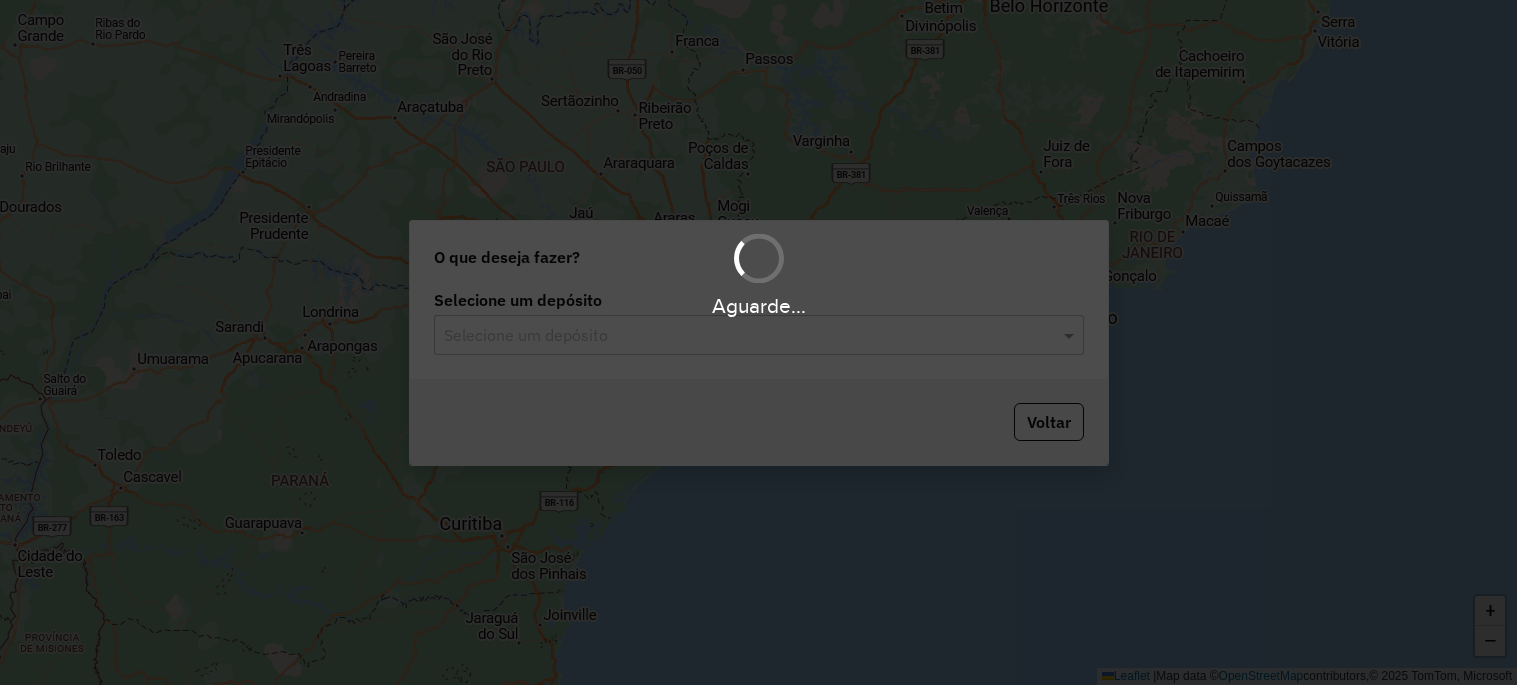 scroll, scrollTop: 0, scrollLeft: 0, axis: both 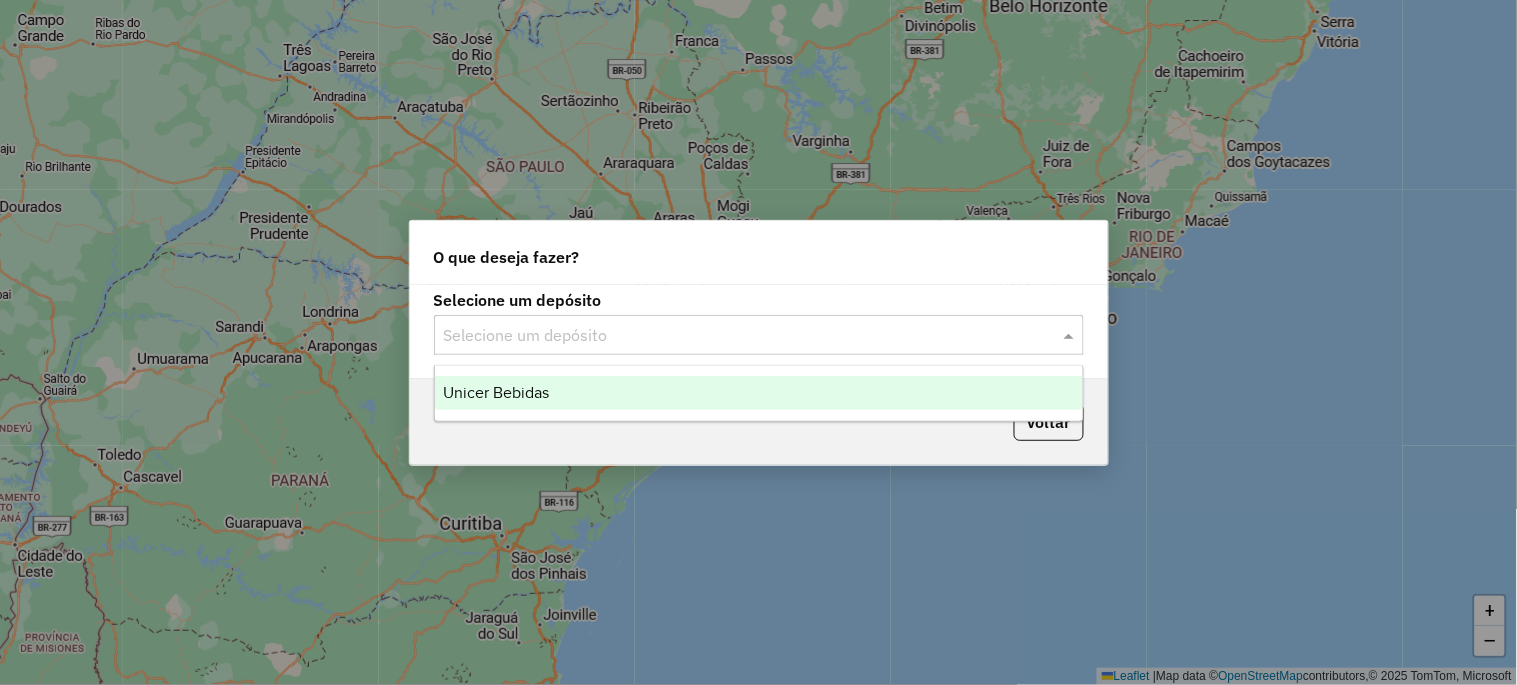 click 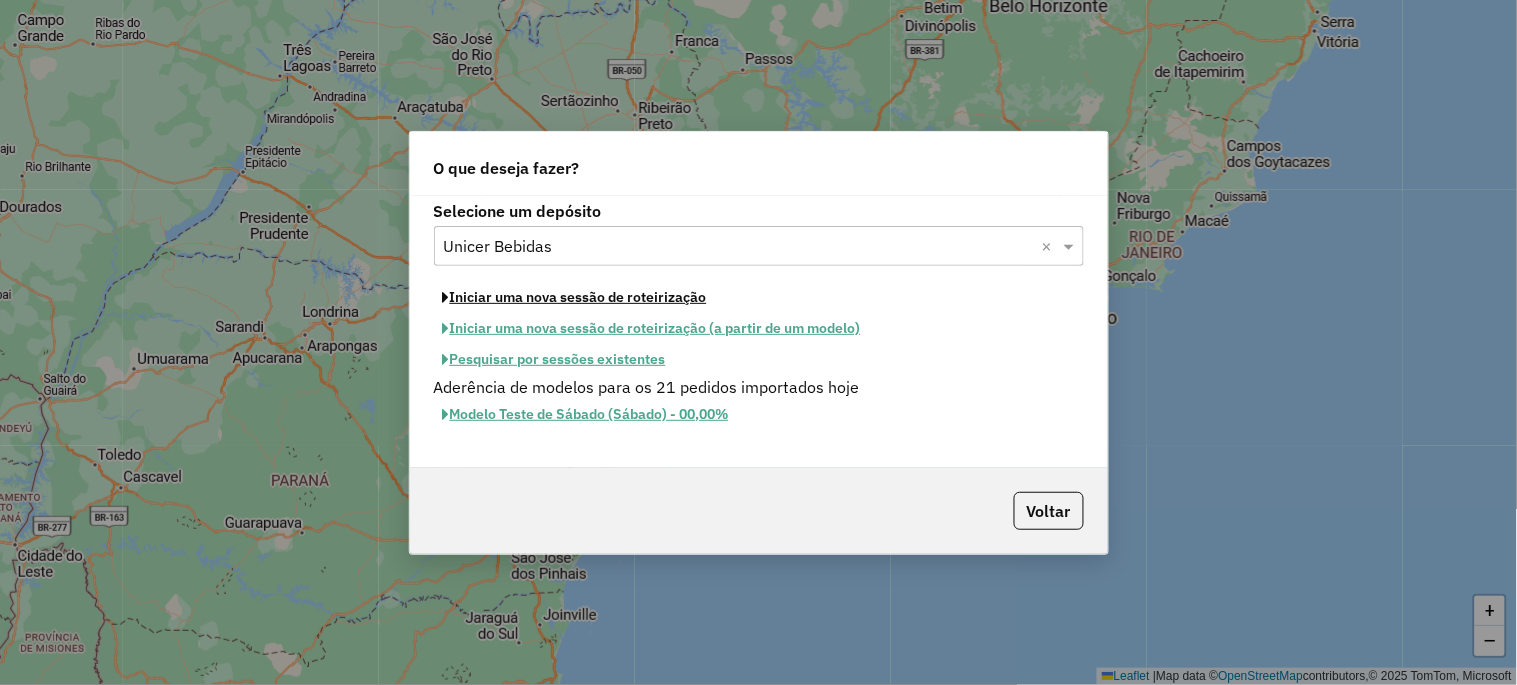 click on "Iniciar uma nova sessão de roteirização" 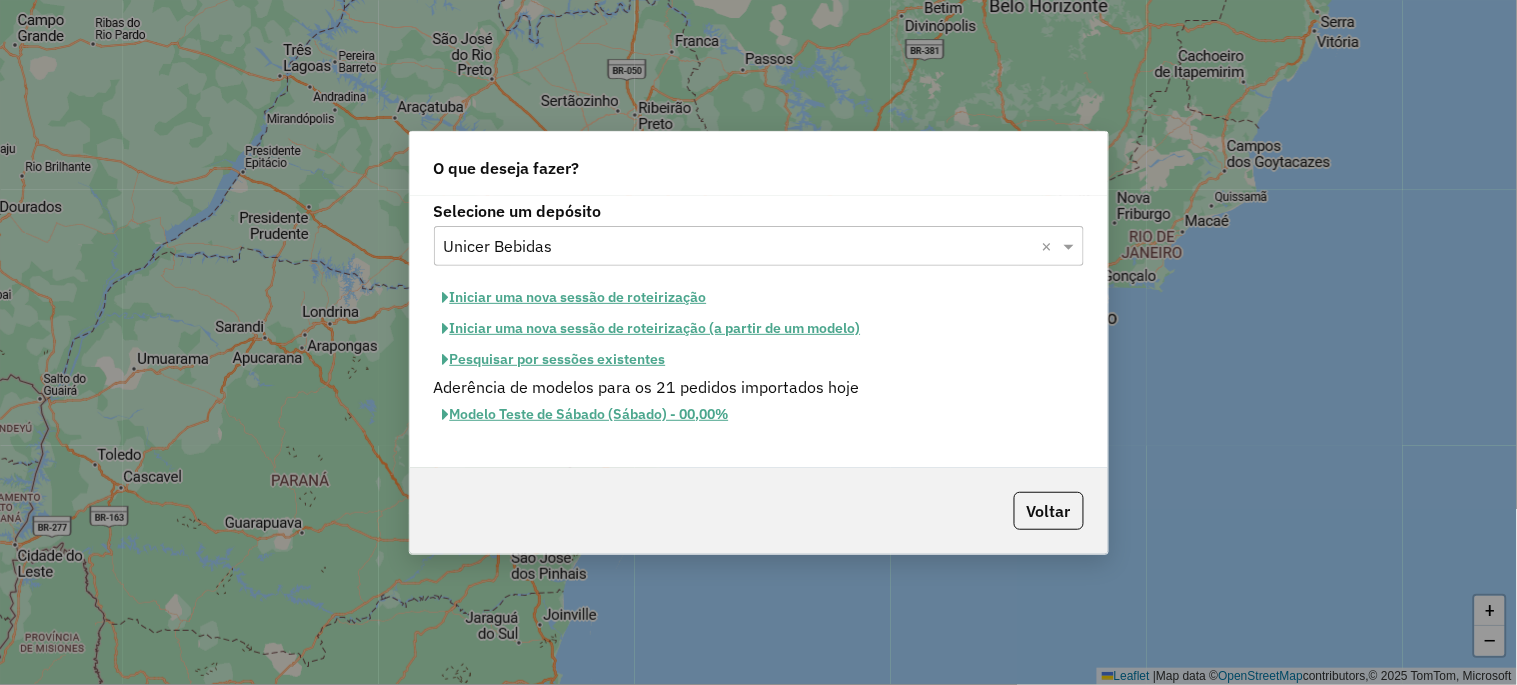 select on "*" 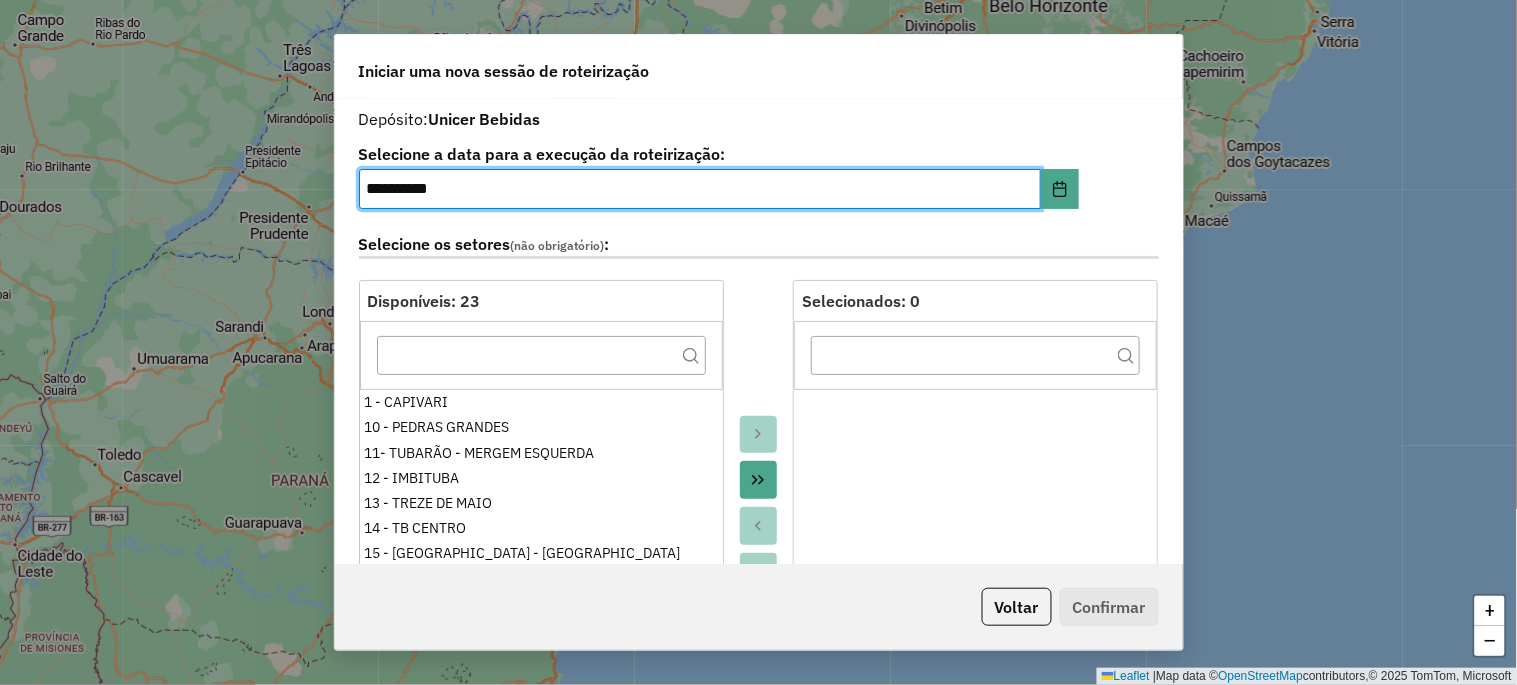 click on "**********" at bounding box center (700, 189) 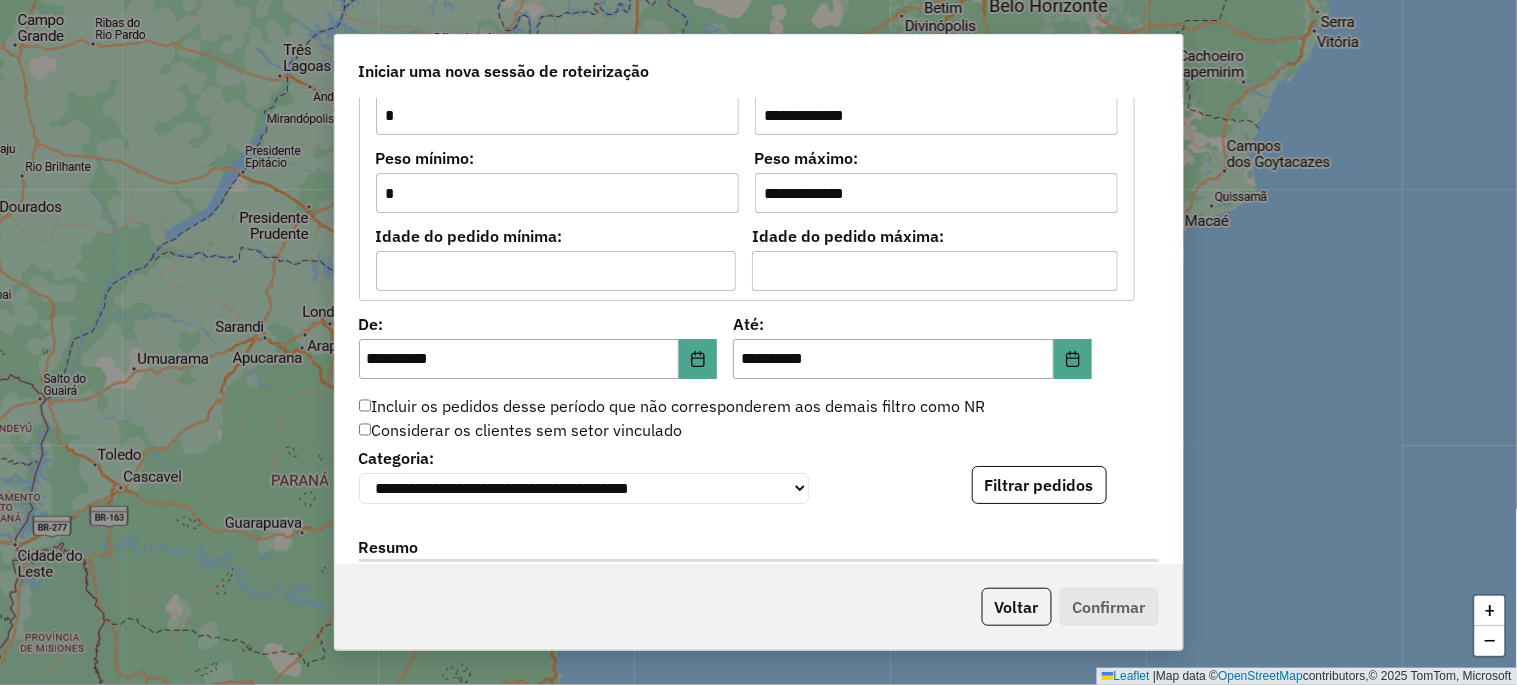 scroll, scrollTop: 1852, scrollLeft: 0, axis: vertical 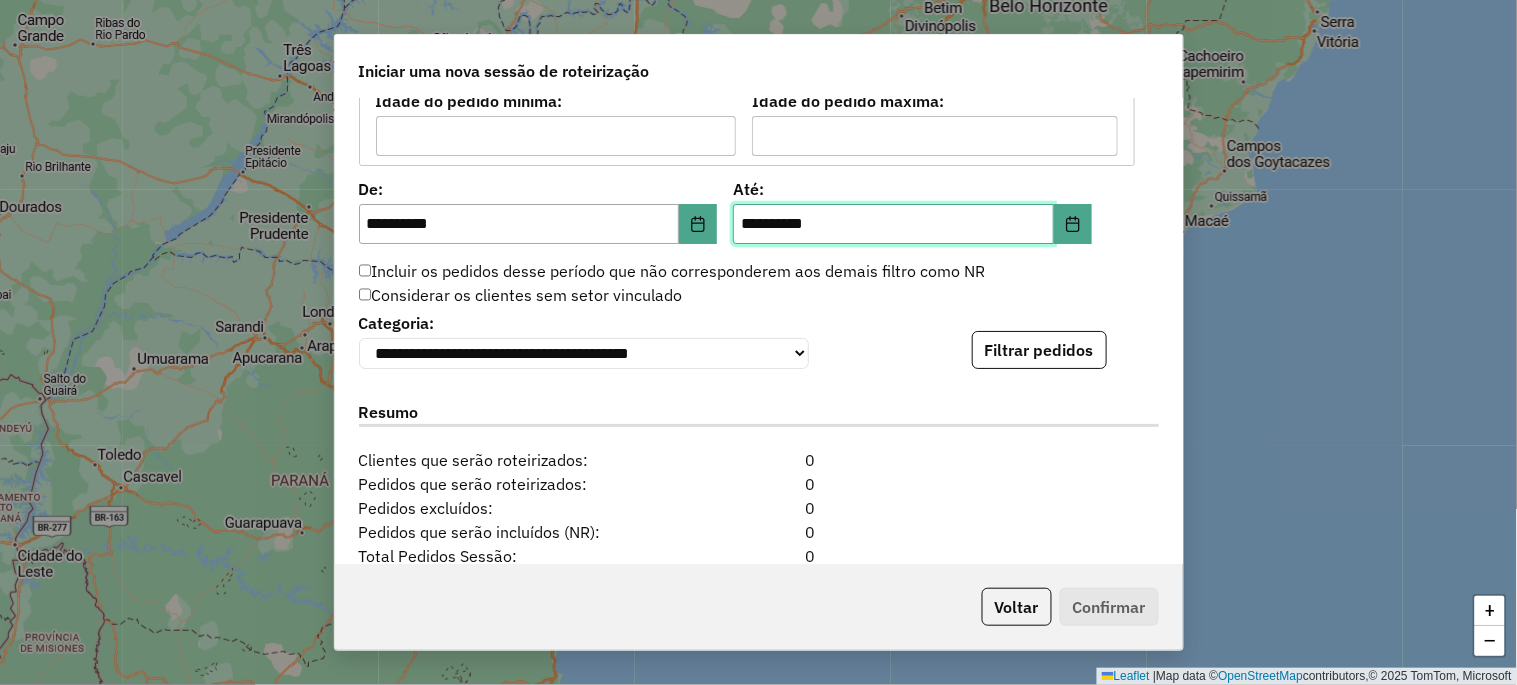 click on "**********" at bounding box center (893, 224) 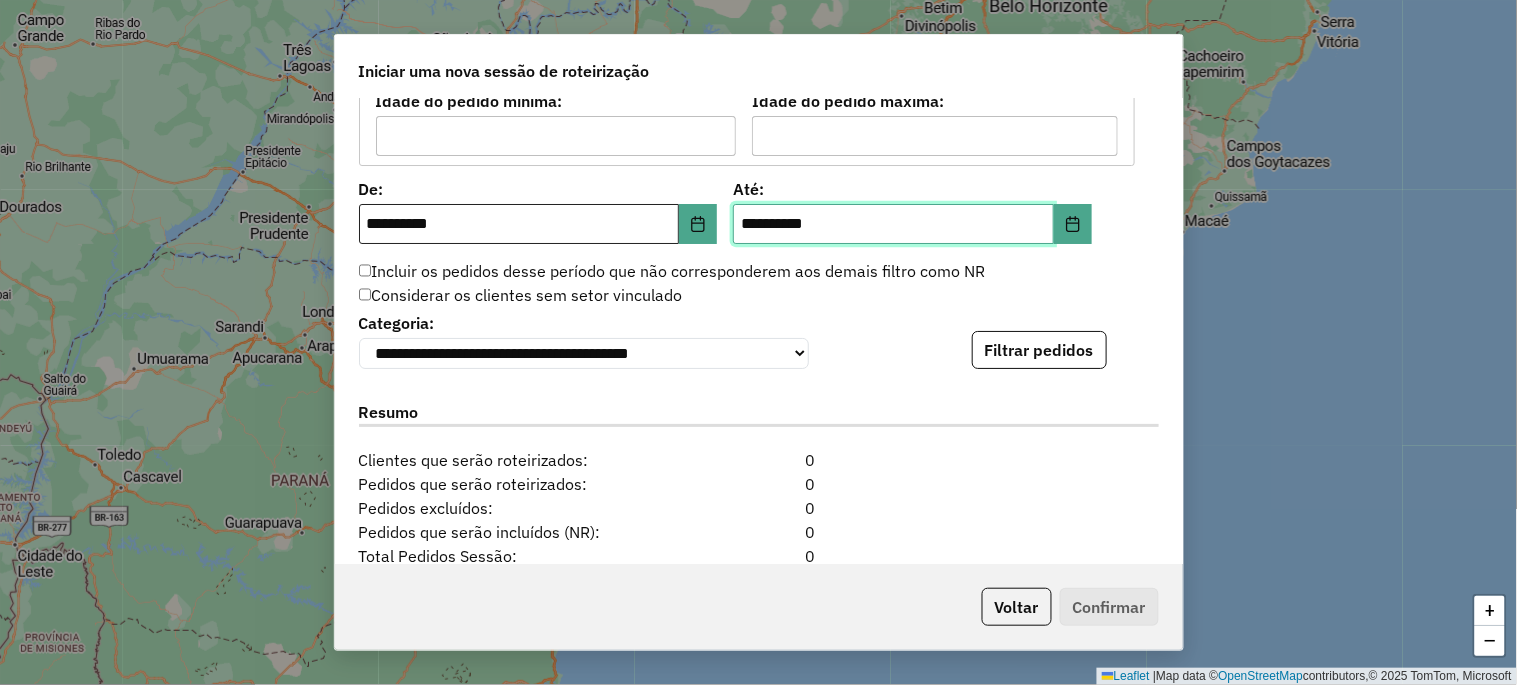 type on "**********" 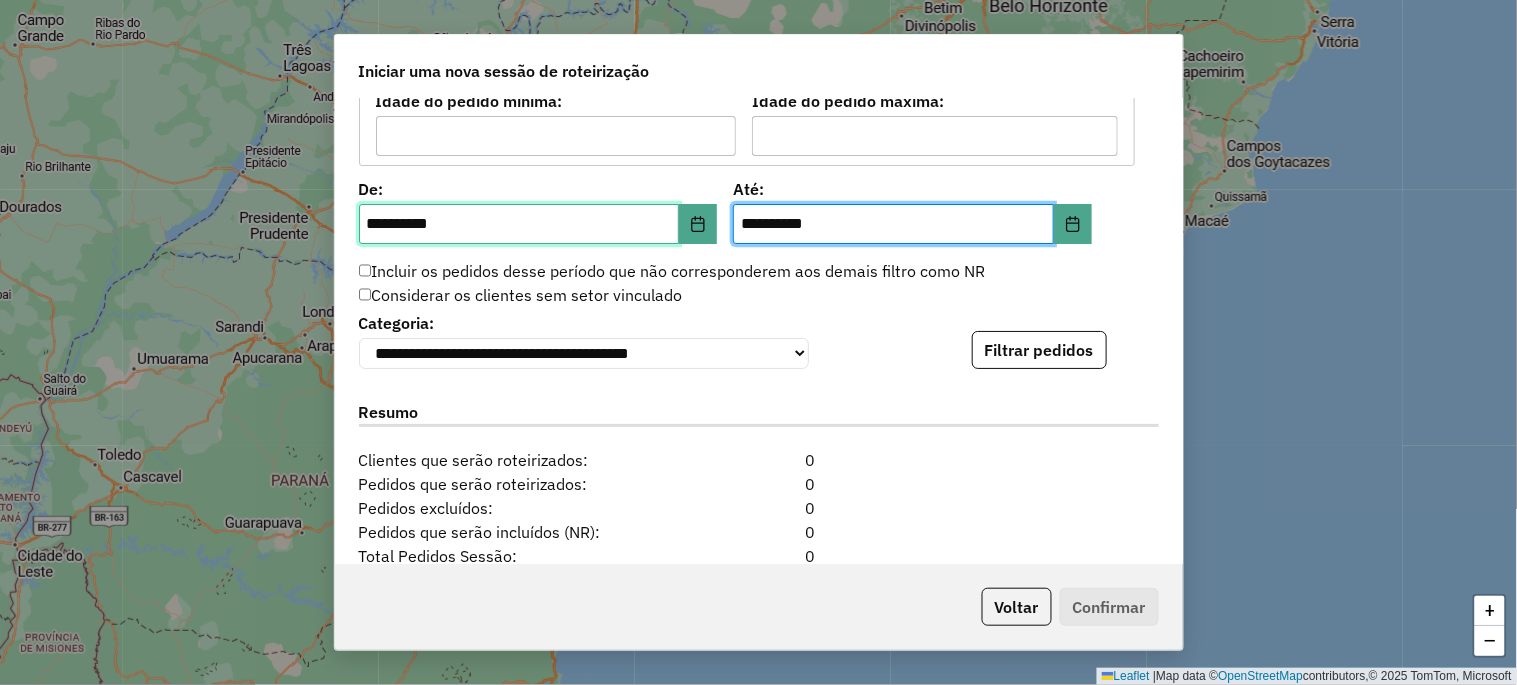 click on "**********" at bounding box center [519, 224] 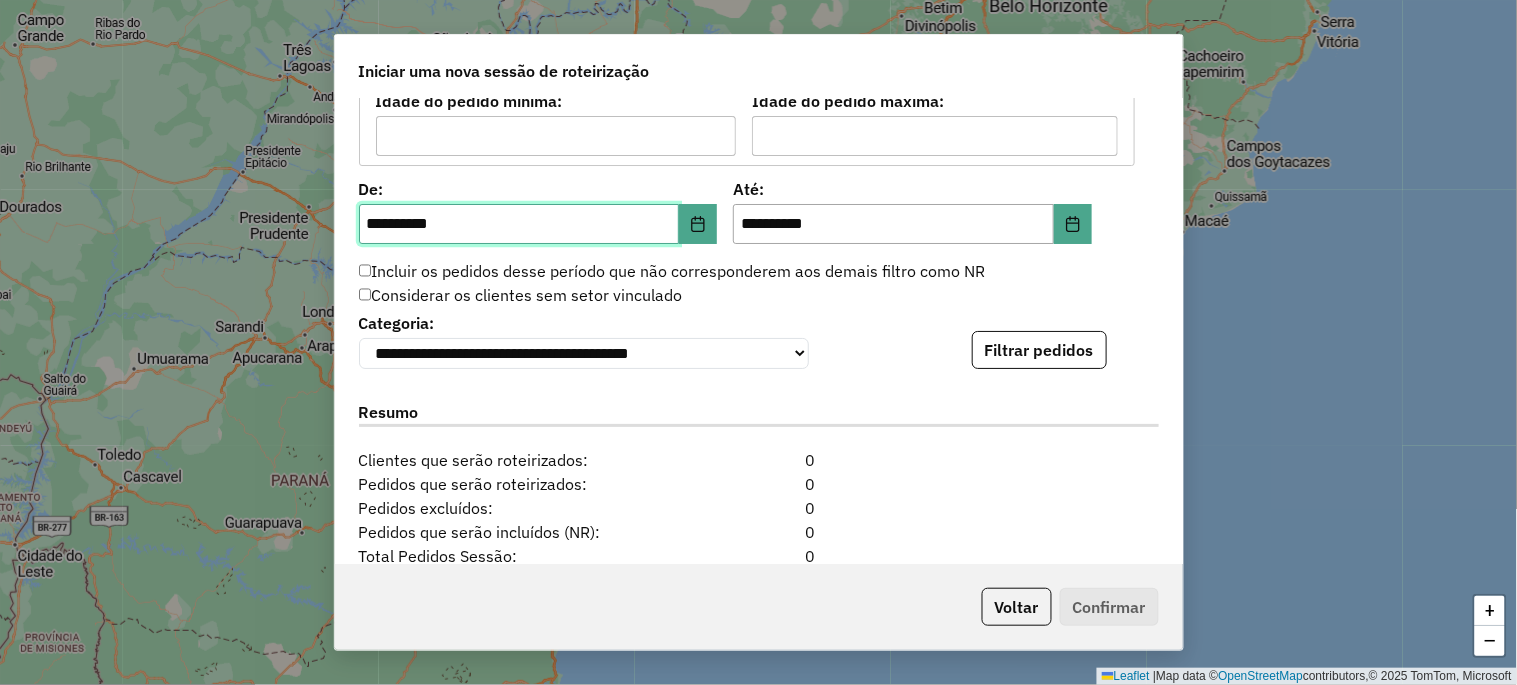 click on "**********" at bounding box center [519, 224] 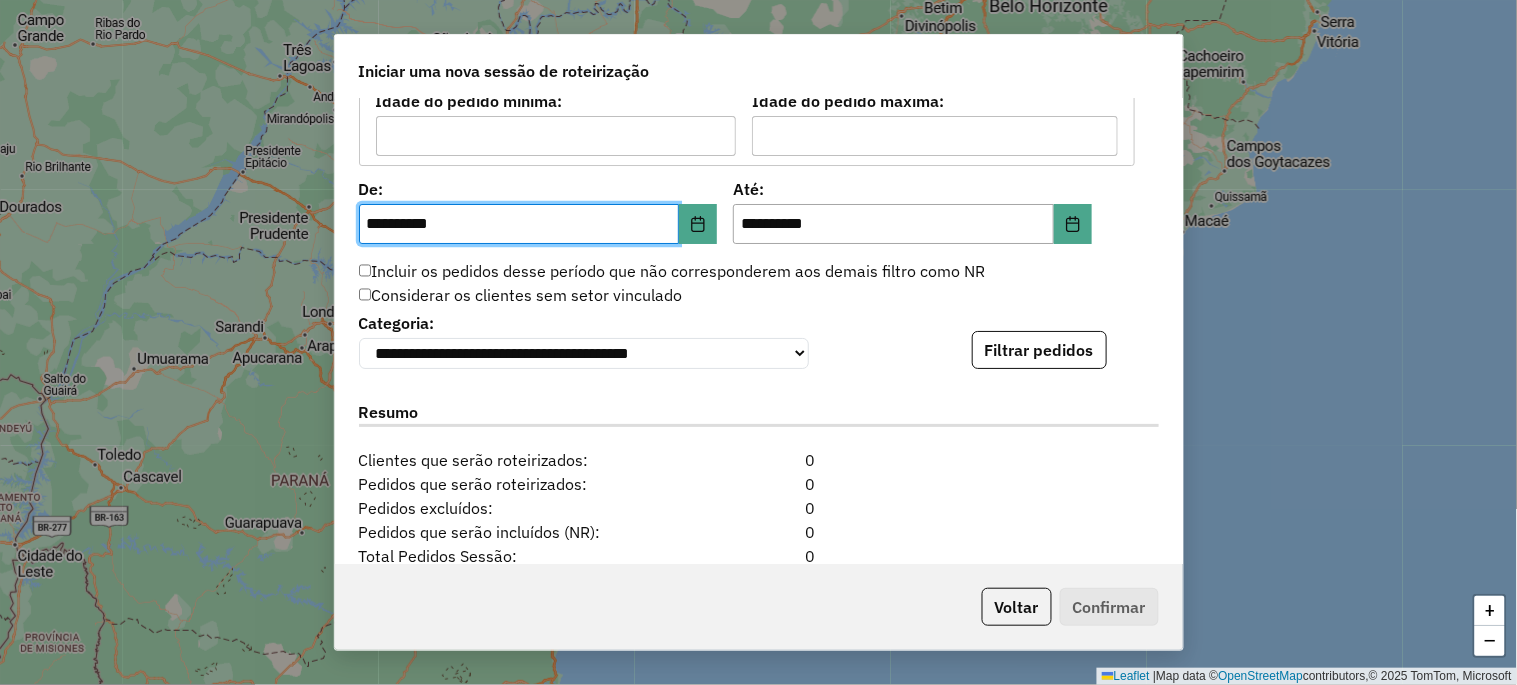 click on "**********" 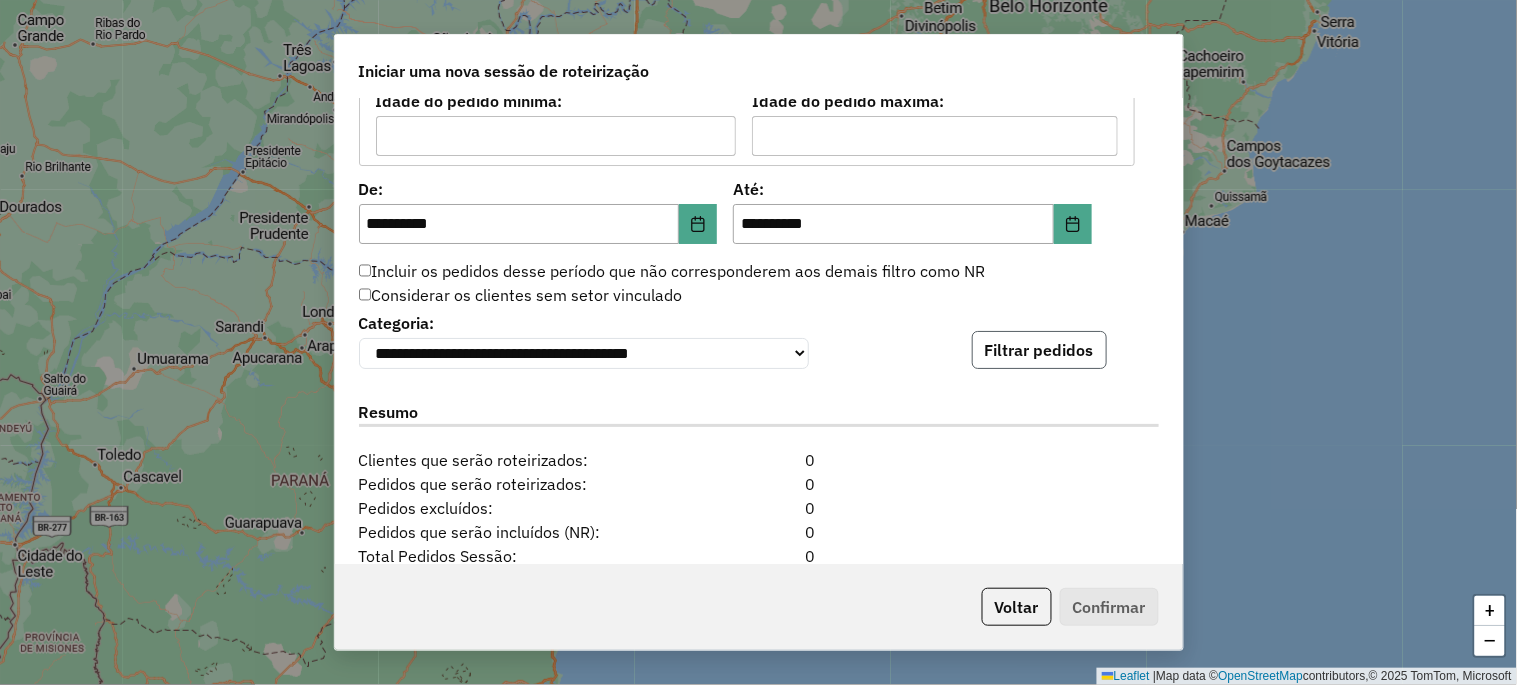 click on "Filtrar pedidos" 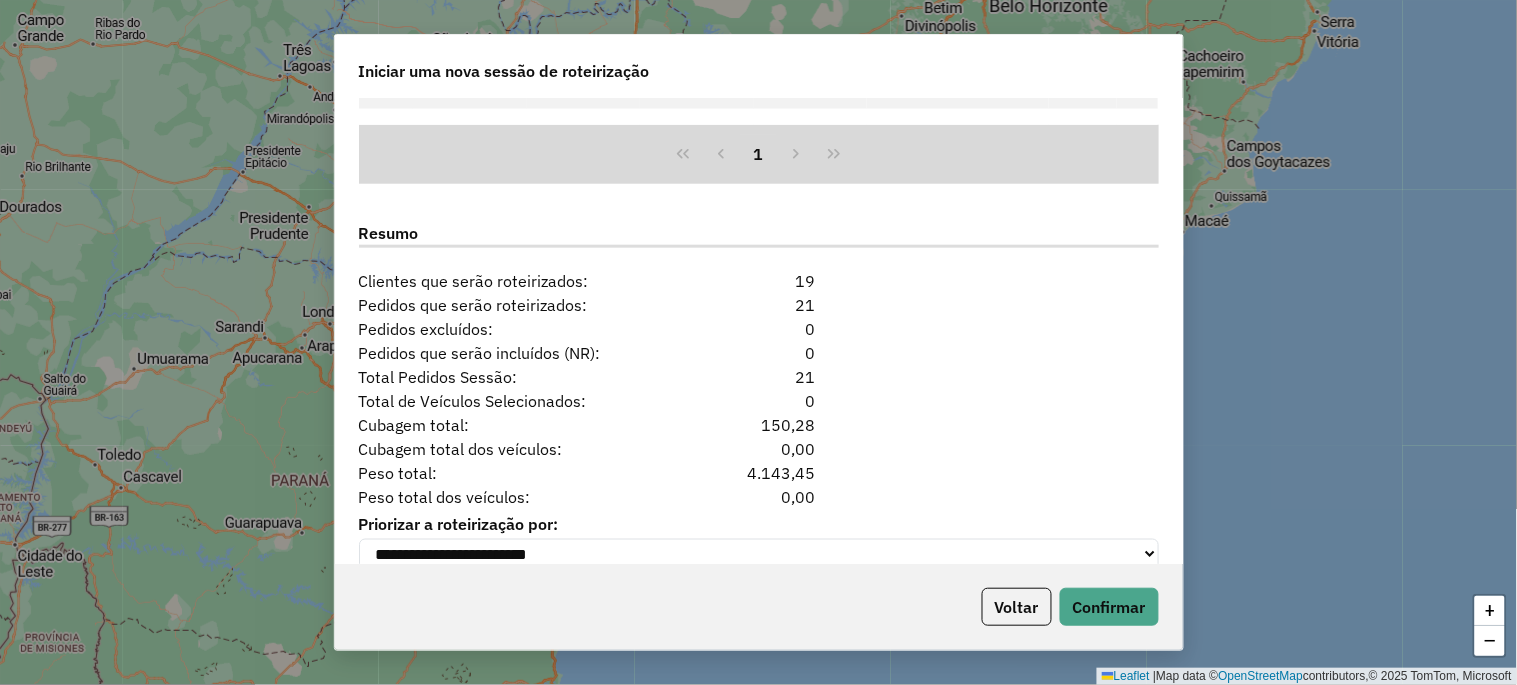 scroll, scrollTop: 2480, scrollLeft: 0, axis: vertical 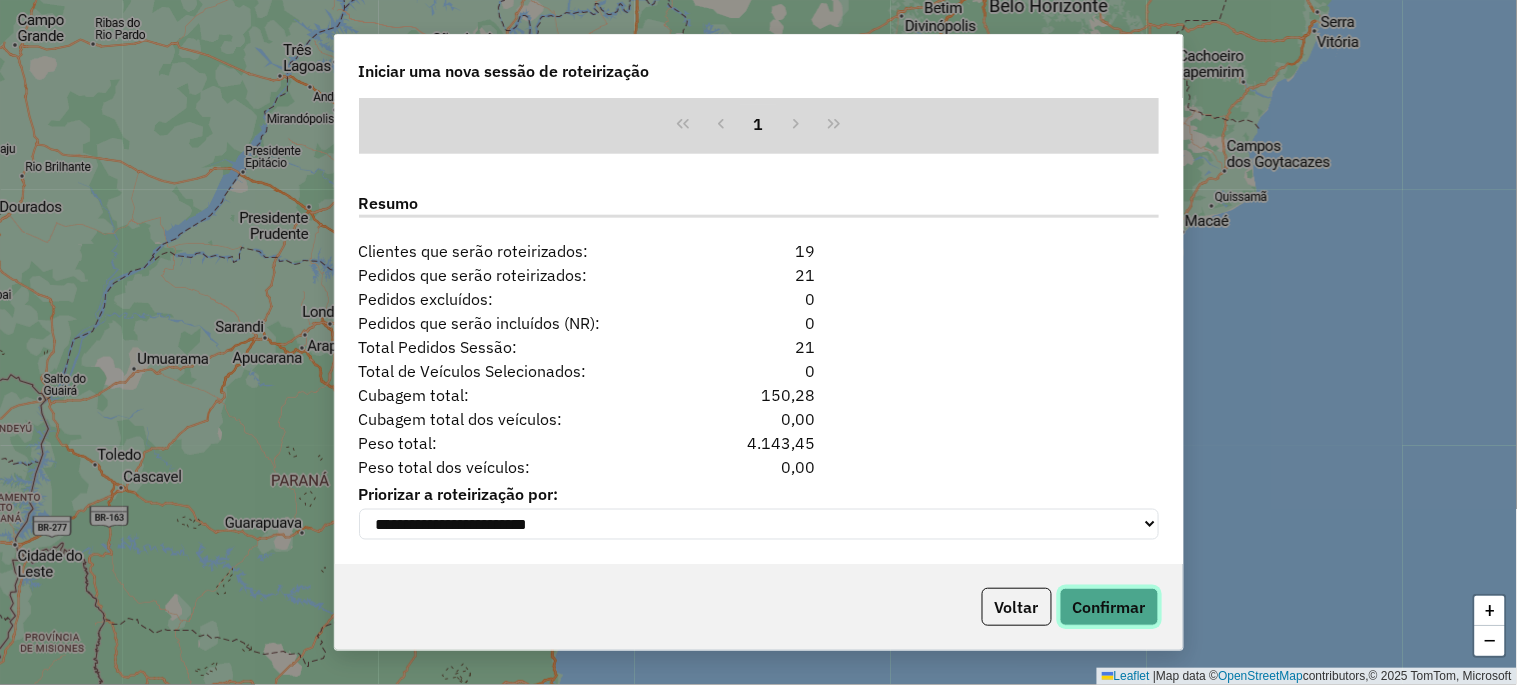 click on "Confirmar" 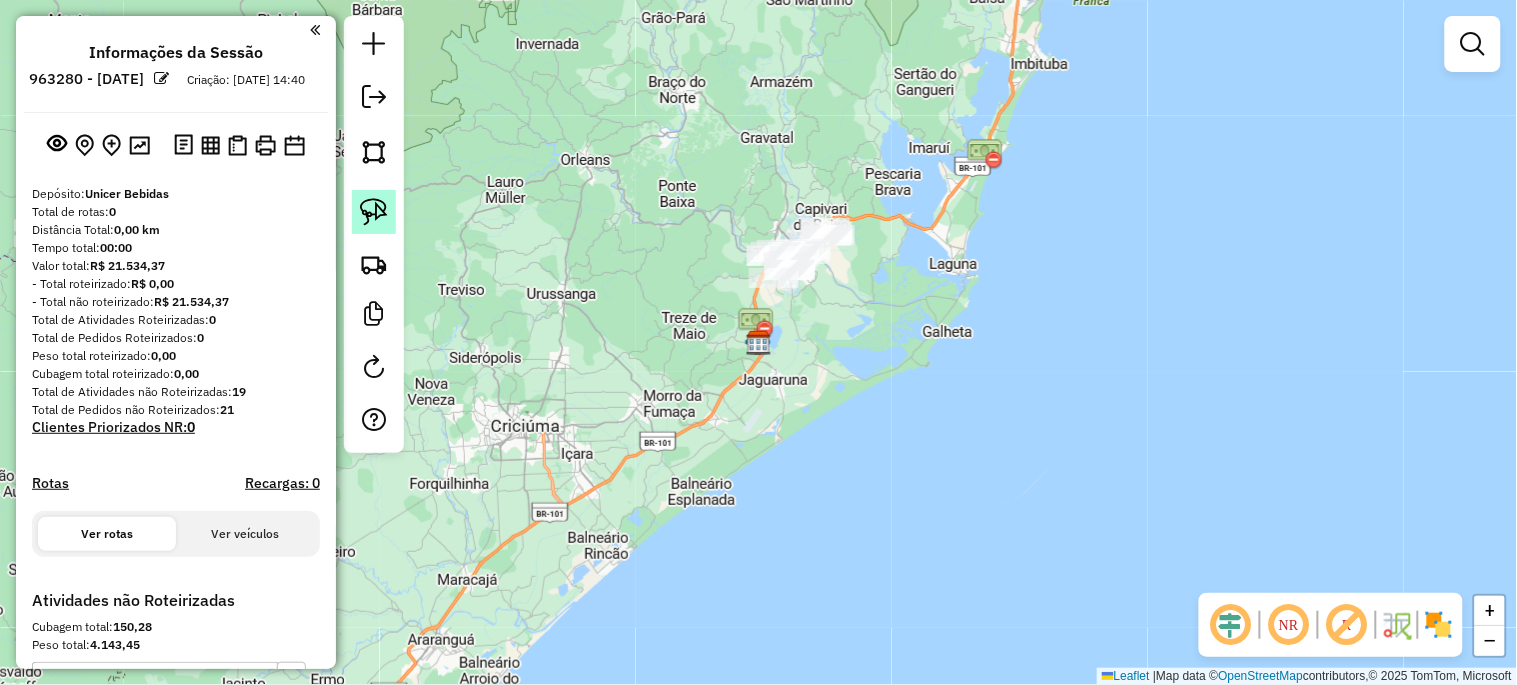 click 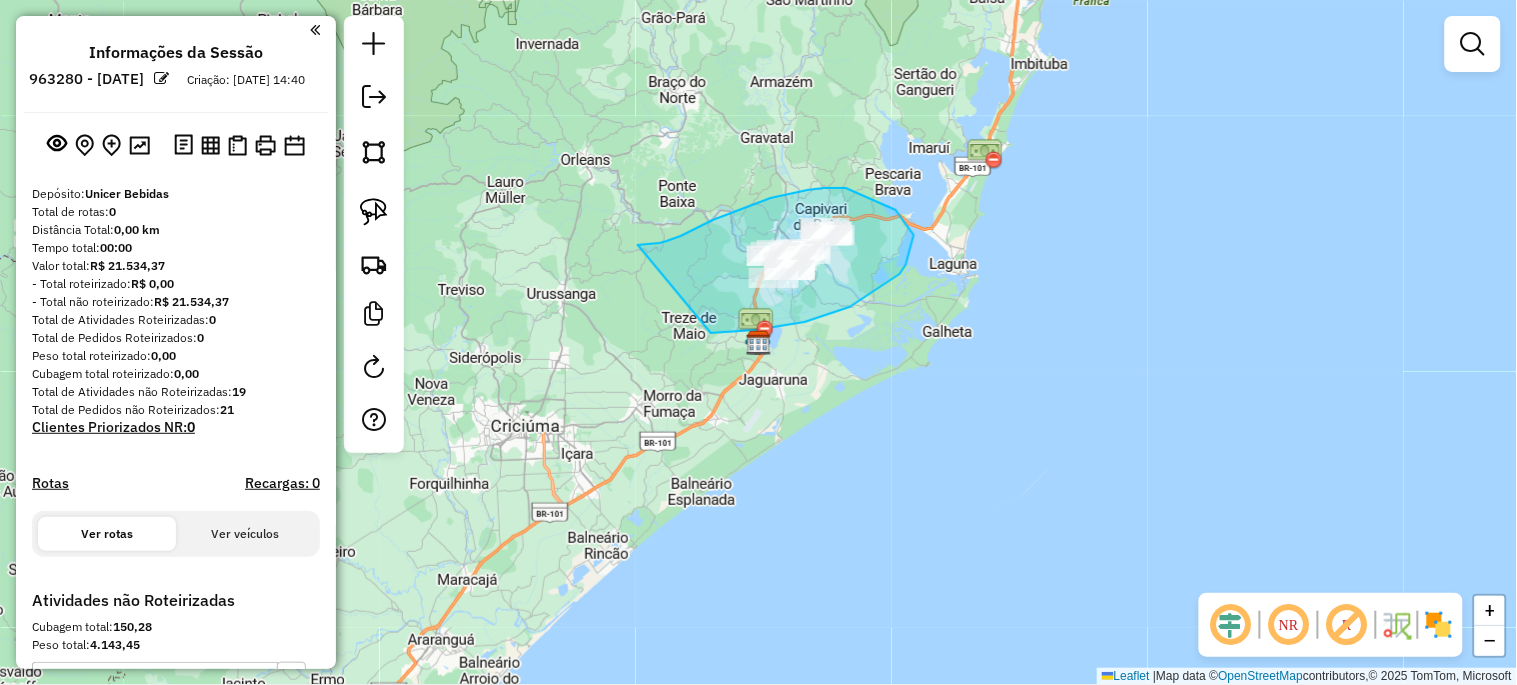 drag, startPoint x: 660, startPoint y: 243, endPoint x: 706, endPoint y: 331, distance: 99.29753 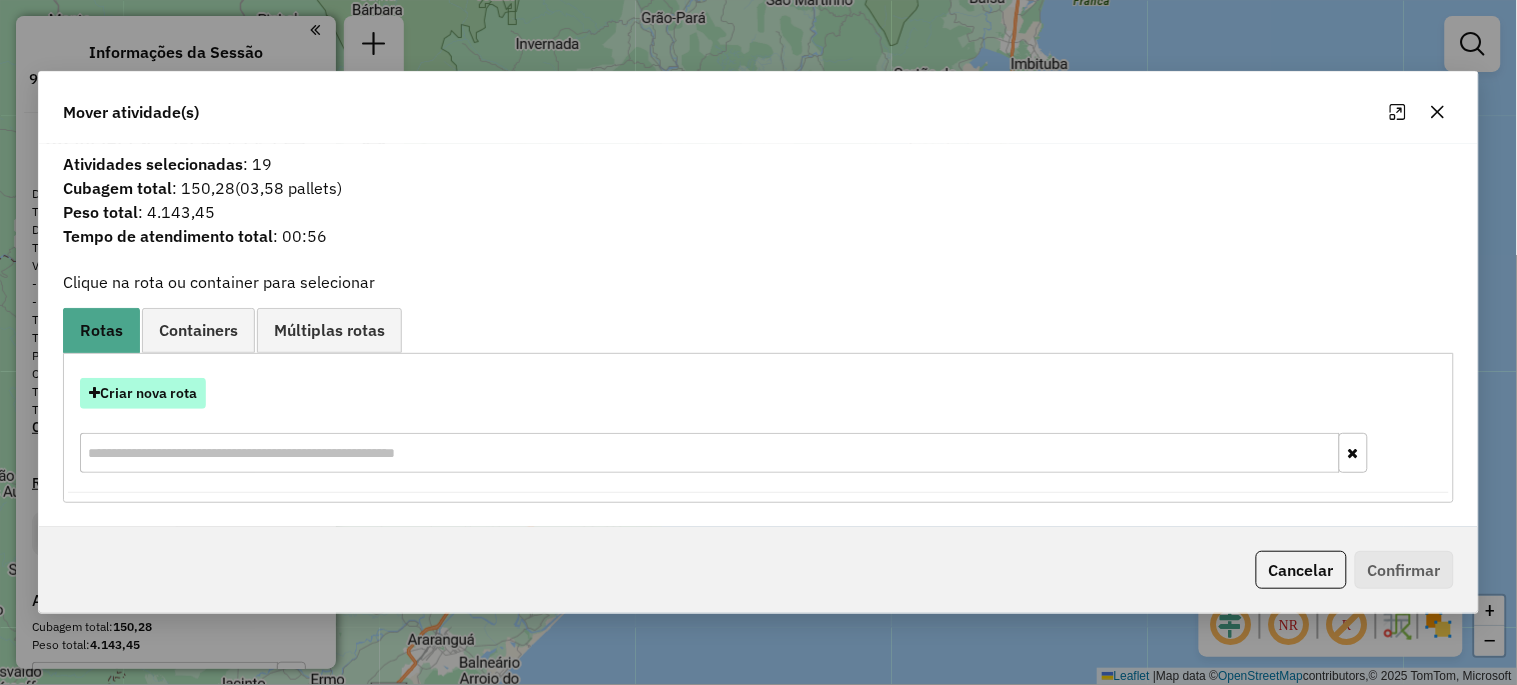 click on "Criar nova rota" at bounding box center (143, 393) 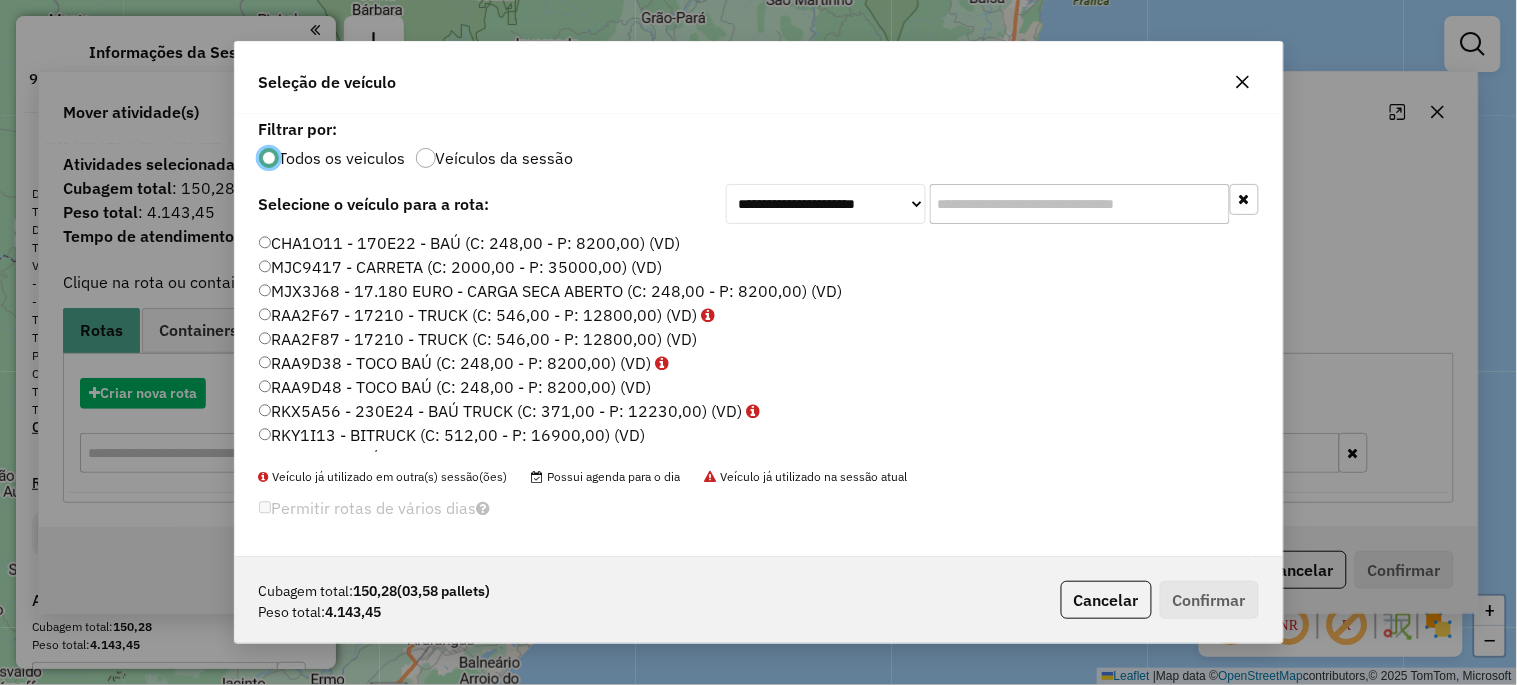 scroll, scrollTop: 11, scrollLeft: 5, axis: both 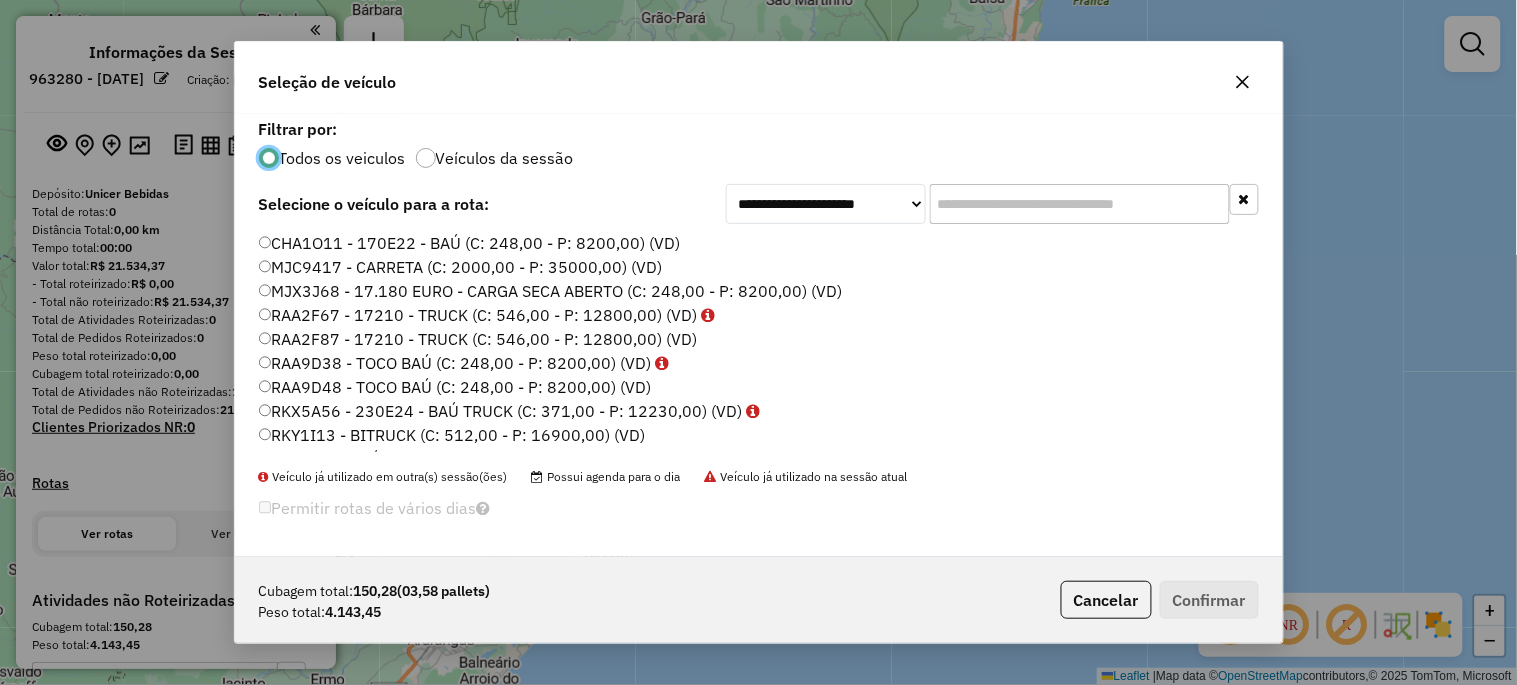 click on "MJX3J68 - 17.180 EURO - CARGA SECA ABERTO (C: 248,00 - P: 8200,00) (VD)" 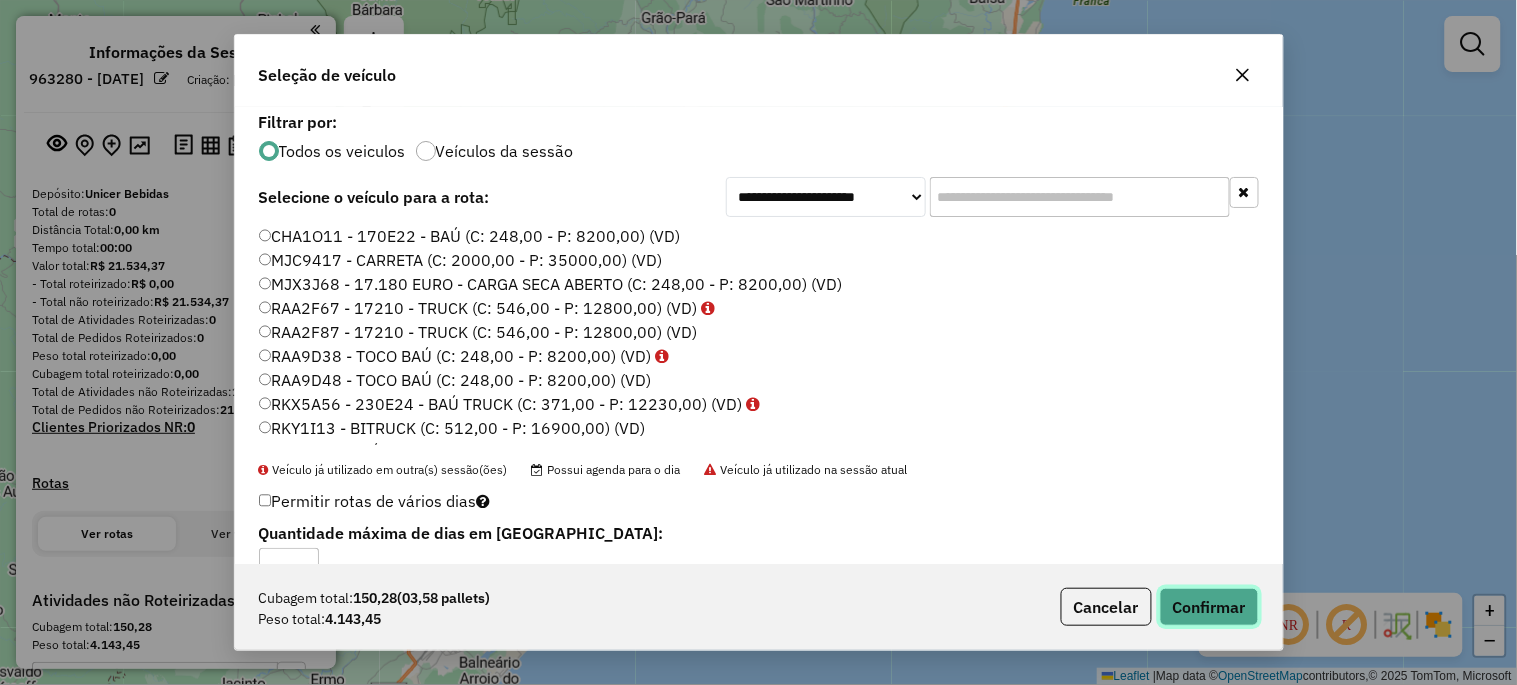 click on "Confirmar" 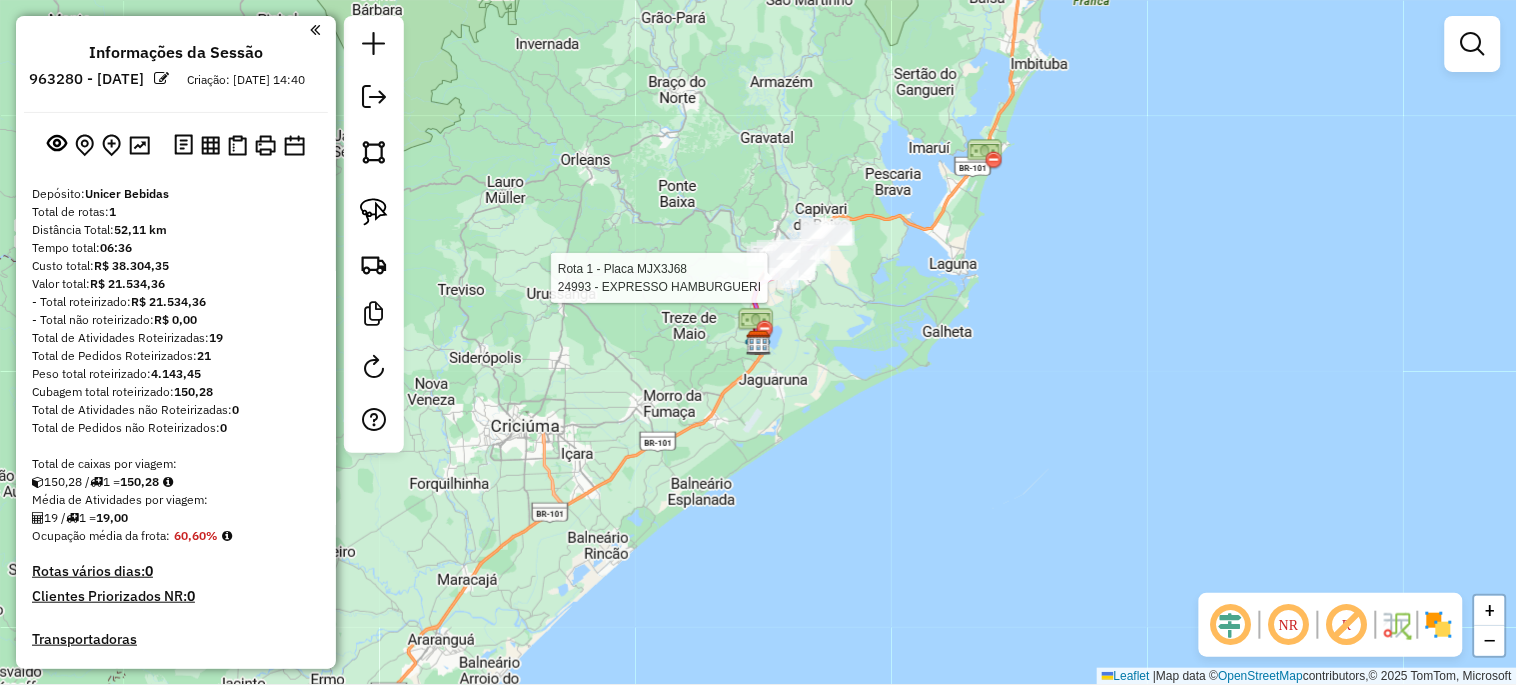 select on "**********" 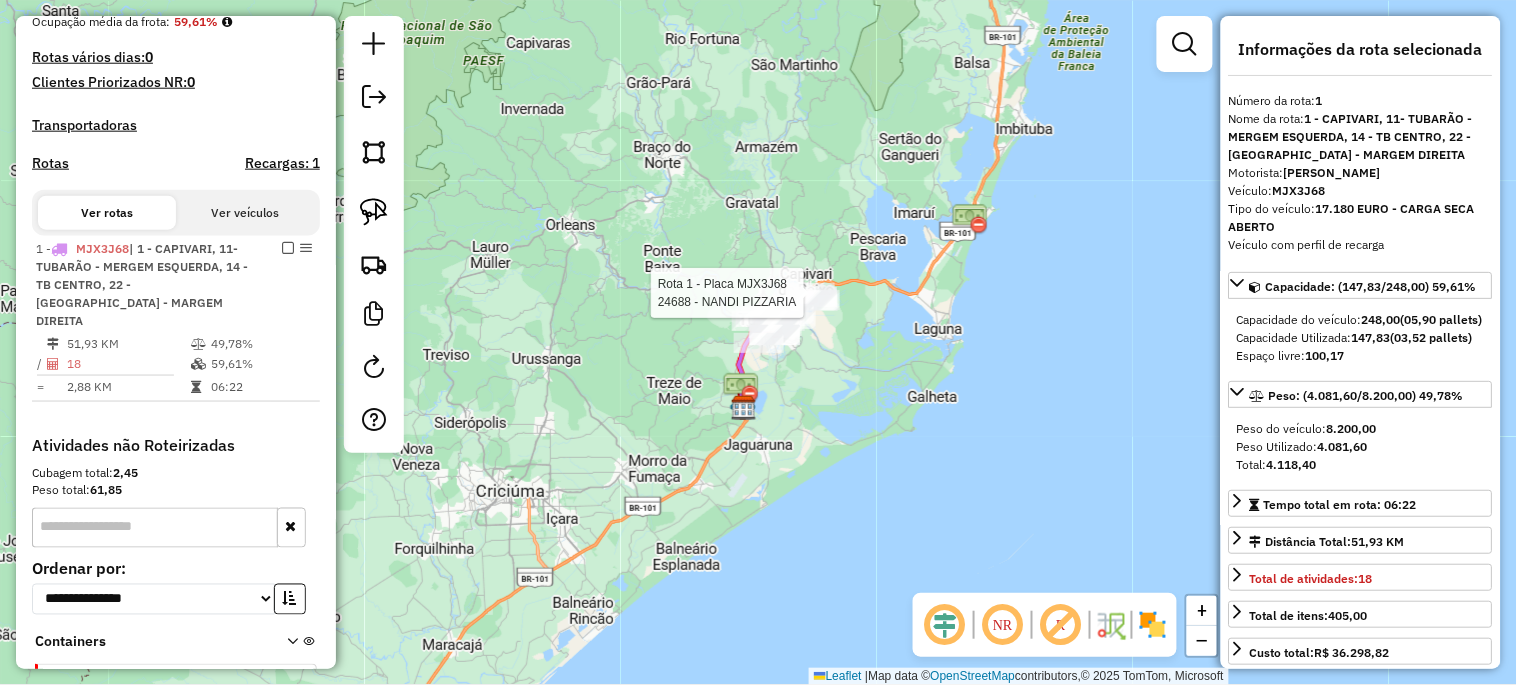 scroll, scrollTop: 640, scrollLeft: 0, axis: vertical 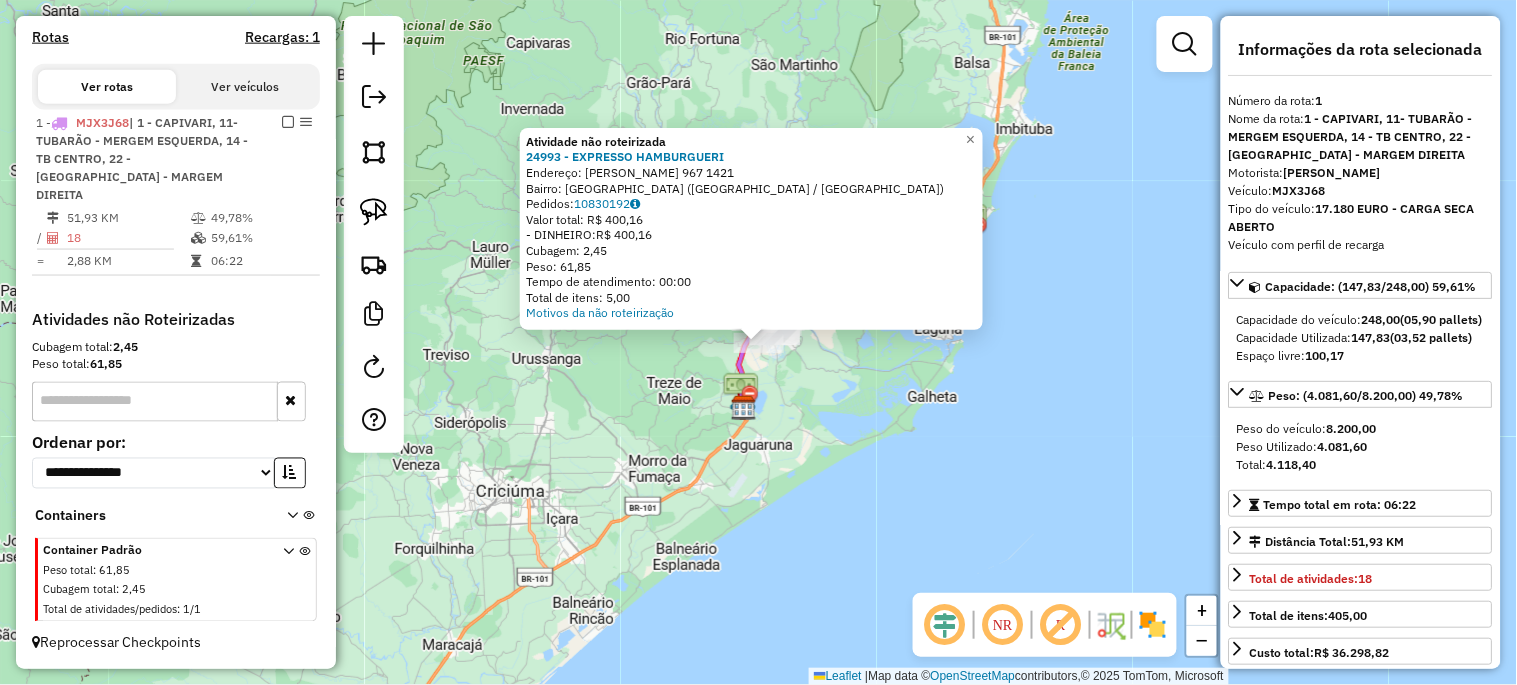 click on "Atividade não roteirizada 24993 - EXPRESSO HAMBURGUERI  Endereço:  SILVIO BURIGO 967 1421   Bairro: MONTE CASTELO (TUBARAO / SC)   Pedidos:  10830192   Valor total: R$ 400,16   - DINHEIRO:  R$ 400,16   Cubagem: 2,45   Peso: 61,85   Tempo de atendimento: 00:00   Total de itens: 5,00  Motivos da não roteirização × Janela de atendimento Grade de atendimento Capacidade Transportadoras Veículos Cliente Pedidos  Rotas Selecione os dias de semana para filtrar as janelas de atendimento  Seg   Ter   Qua   Qui   Sex   Sáb   Dom  Informe o período da janela de atendimento: De: Até:  Filtrar exatamente a janela do cliente  Considerar janela de atendimento padrão  Selecione os dias de semana para filtrar as grades de atendimento  Seg   Ter   Qua   Qui   Sex   Sáb   Dom   Considerar clientes sem dia de atendimento cadastrado  Clientes fora do dia de atendimento selecionado Filtrar as atividades entre os valores definidos abaixo:  Peso mínimo:   Peso máximo:   Cubagem mínima:   Cubagem máxima:   De:   Até:" 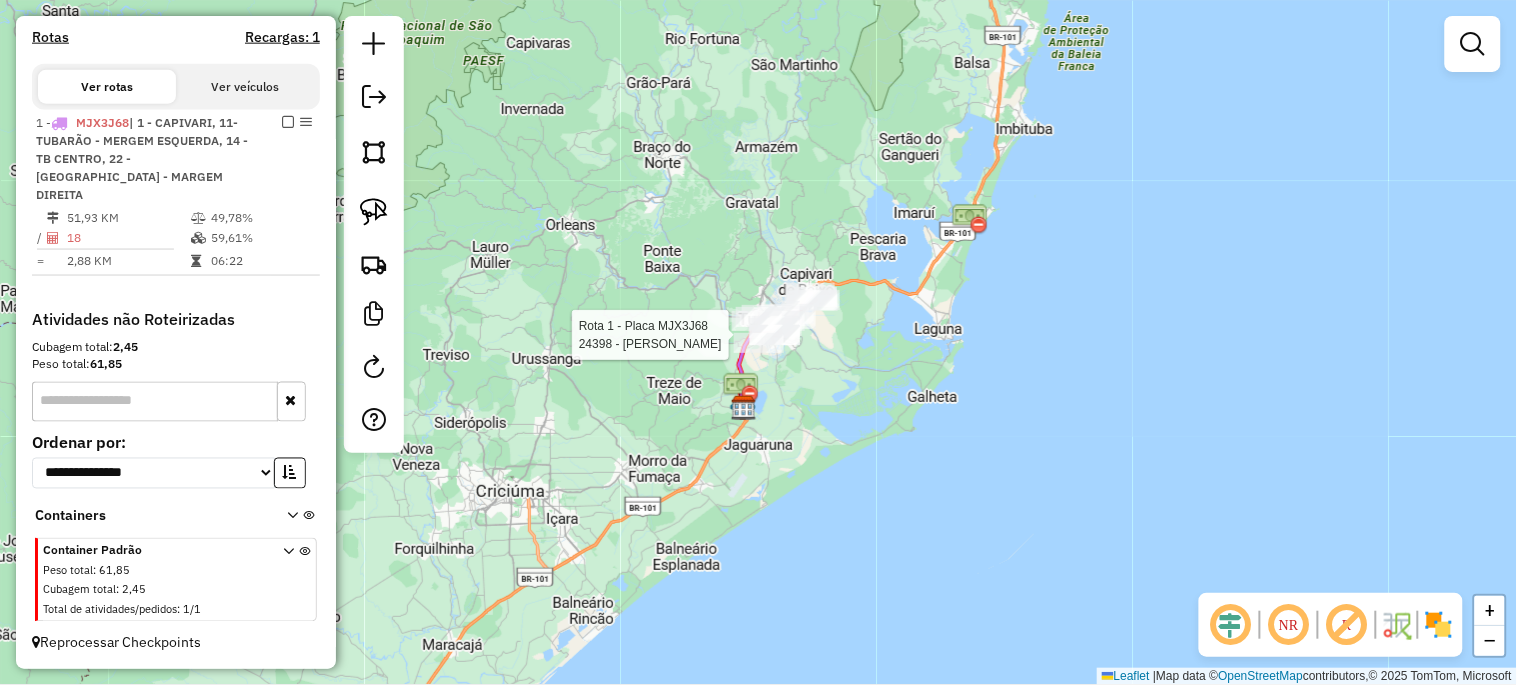 select on "**********" 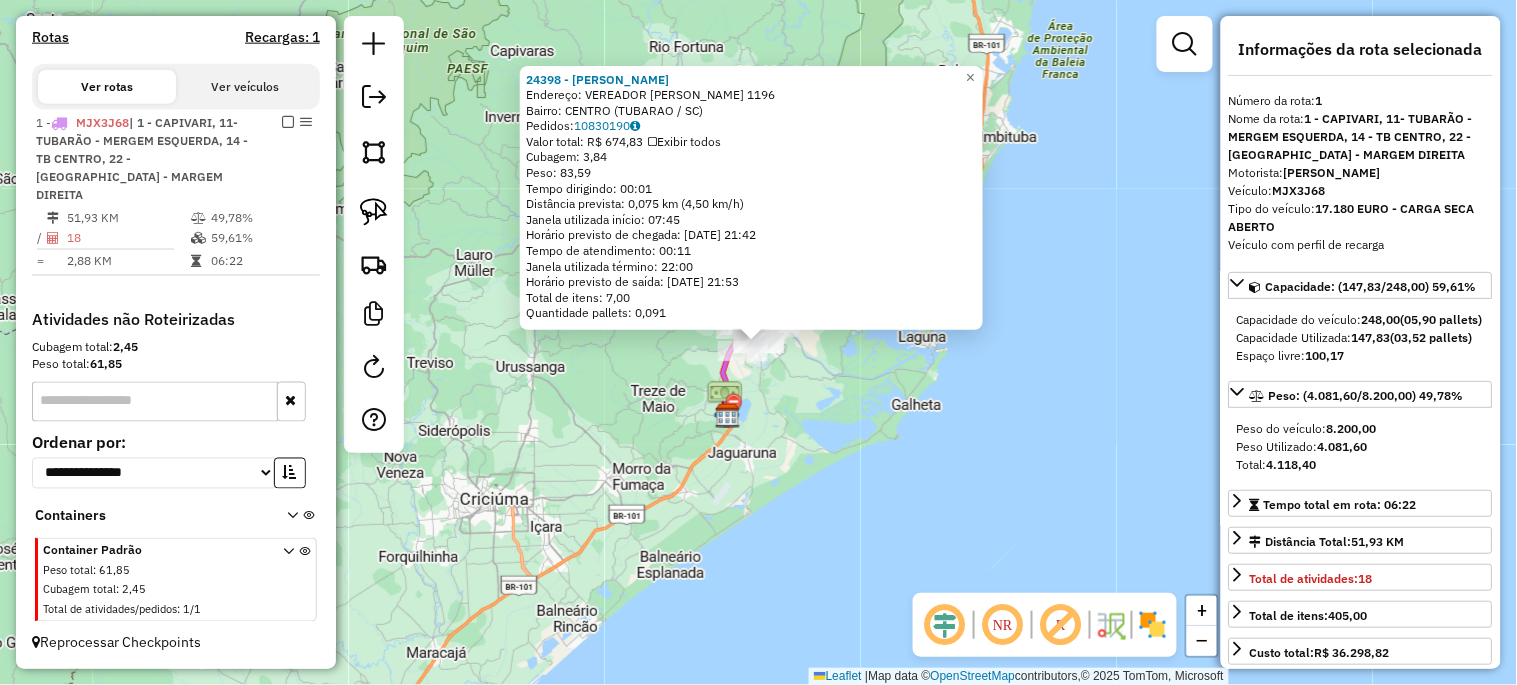 click on "24398 - CONFRARIA ZANOTELLI  Endereço:  VEREADOR ADOLFO MACHADO 1196   Bairro: CENTRO (TUBARAO / SC)   Pedidos:  10830190   Valor total: R$ 674,83   Exibir todos   Cubagem: 3,84  Peso: 83,59  Tempo dirigindo: 00:01   Distância prevista: 0,075 km (4,50 km/h)   Janela utilizada início: 07:45   Horário previsto de chegada: 10/07/2025 21:42   Tempo de atendimento: 00:11   Janela utilizada término: 22:00   Horário previsto de saída: 10/07/2025 21:53   Total de itens: 7,00   Quantidade pallets: 0,091  × Janela de atendimento Grade de atendimento Capacidade Transportadoras Veículos Cliente Pedidos  Rotas Selecione os dias de semana para filtrar as janelas de atendimento  Seg   Ter   Qua   Qui   Sex   Sáb   Dom  Informe o período da janela de atendimento: De: Até:  Filtrar exatamente a janela do cliente  Considerar janela de atendimento padrão  Selecione os dias de semana para filtrar as grades de atendimento  Seg   Ter   Qua   Qui   Sex   Sáb   Dom   Clientes fora do dia de atendimento selecionado De:" 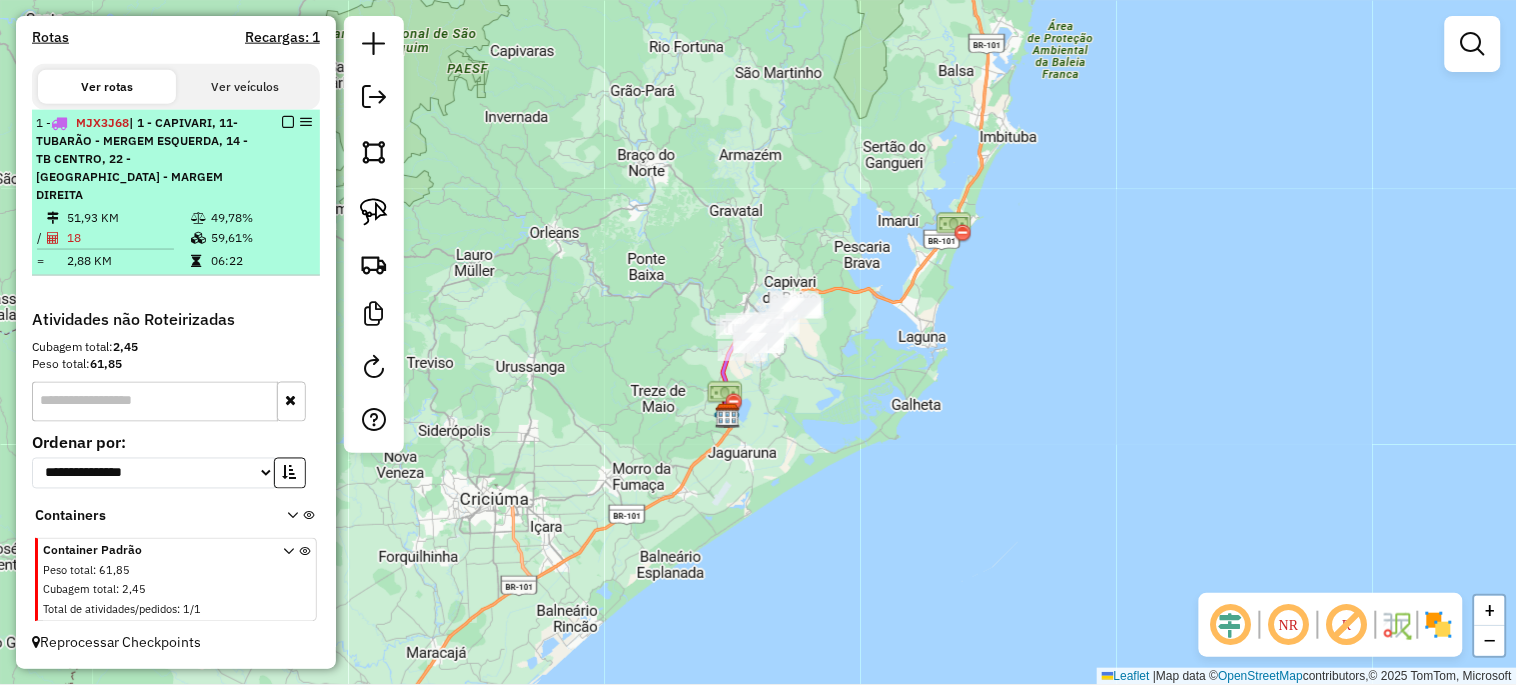 click at bounding box center [288, 122] 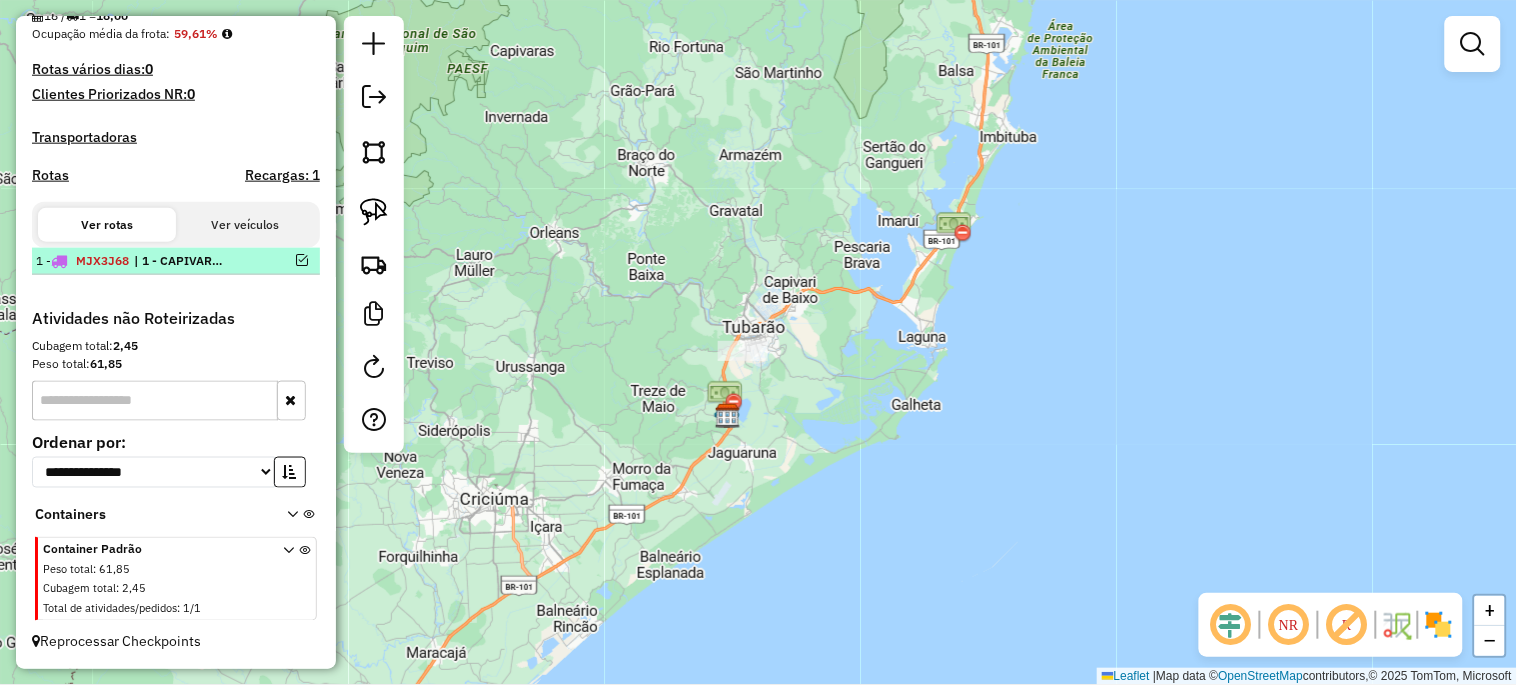scroll, scrollTop: 518, scrollLeft: 0, axis: vertical 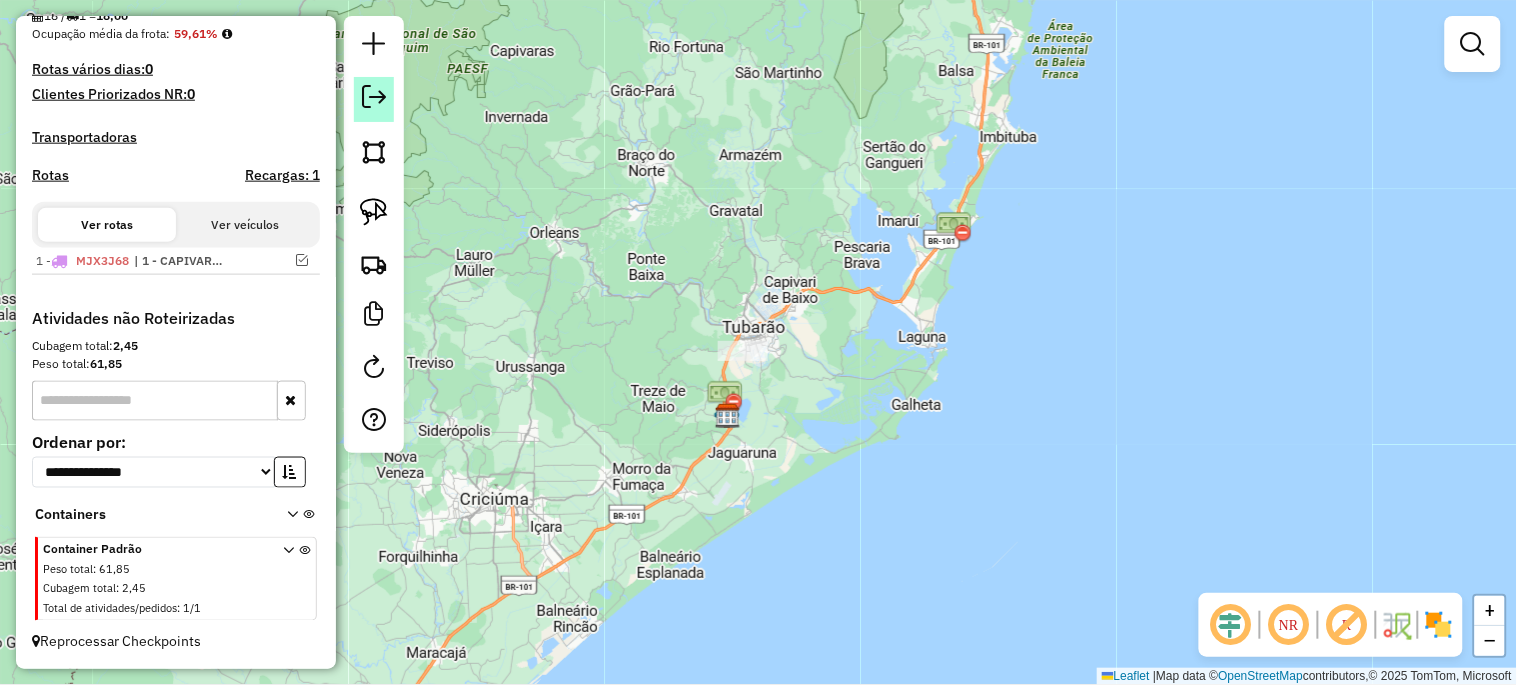 click 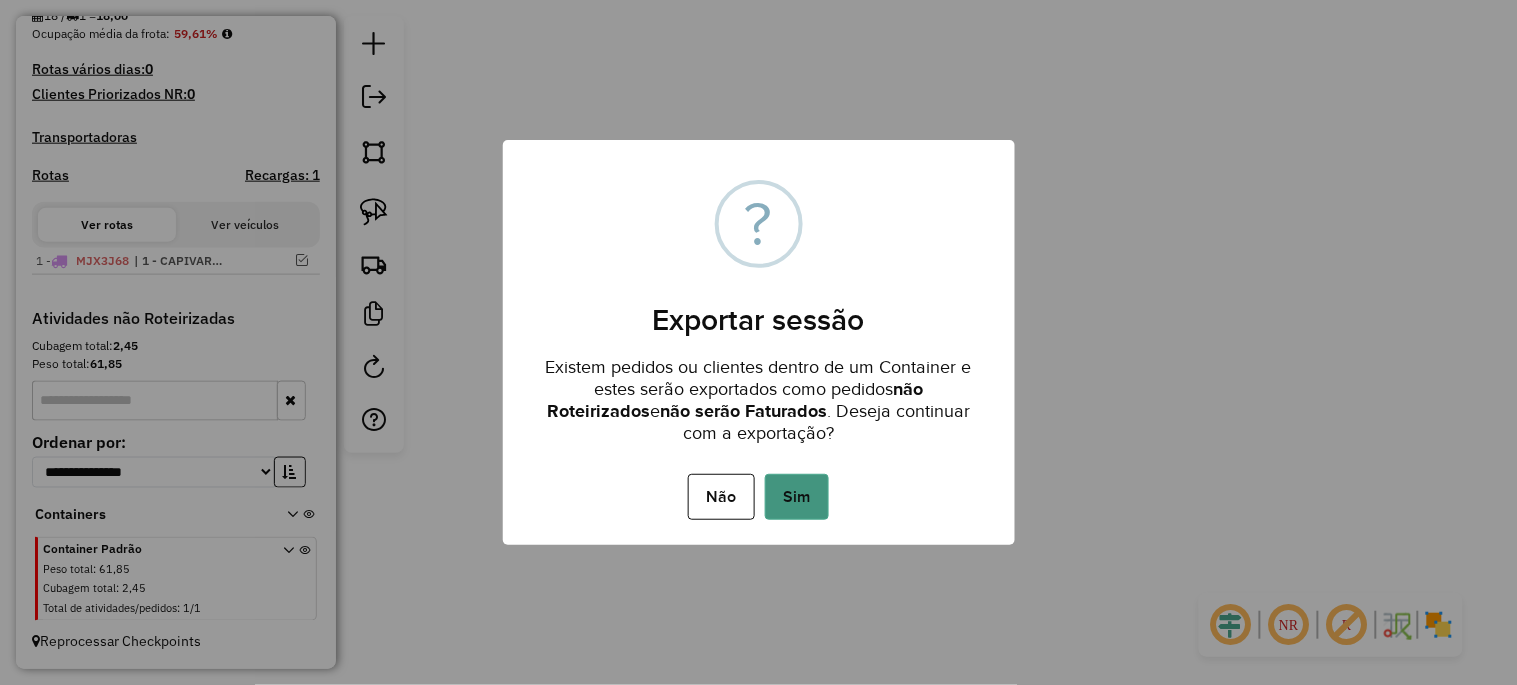 click on "Sim" at bounding box center [797, 497] 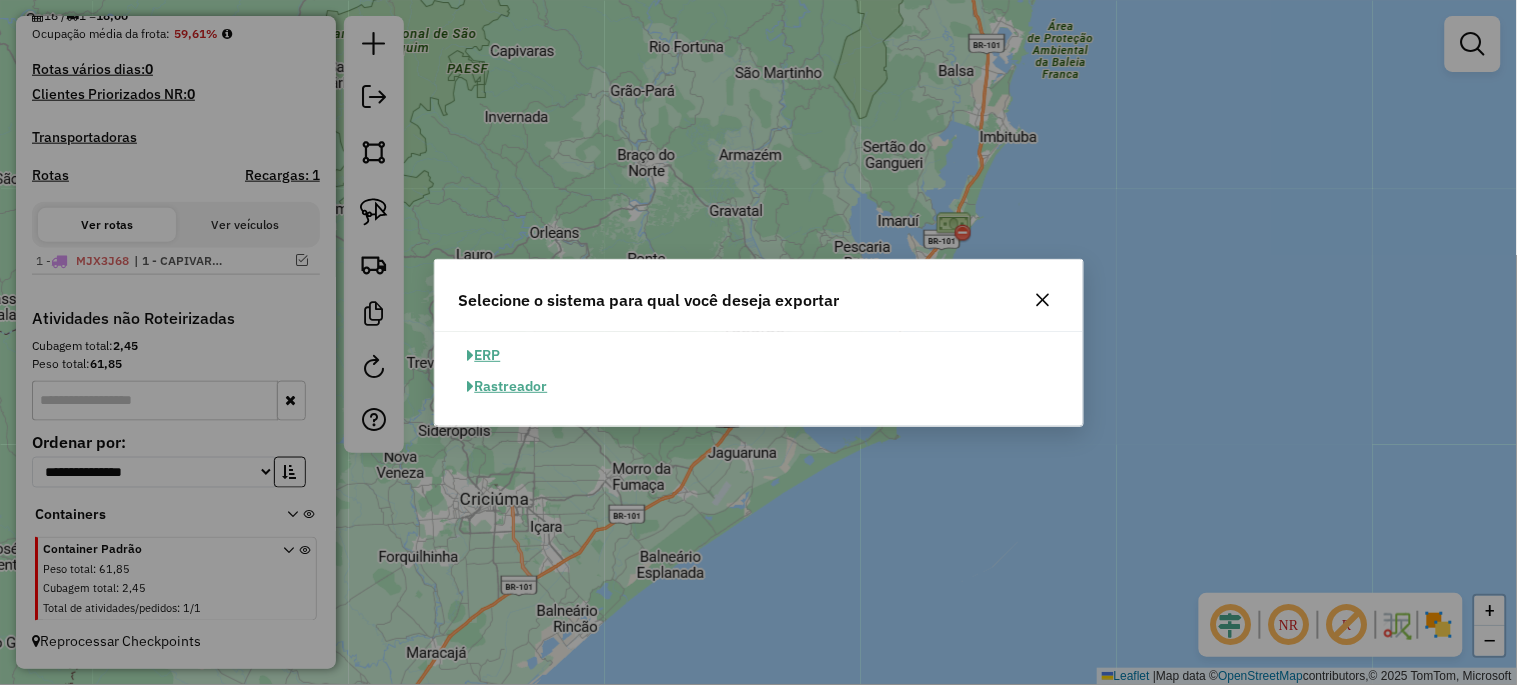 click on "ERP" 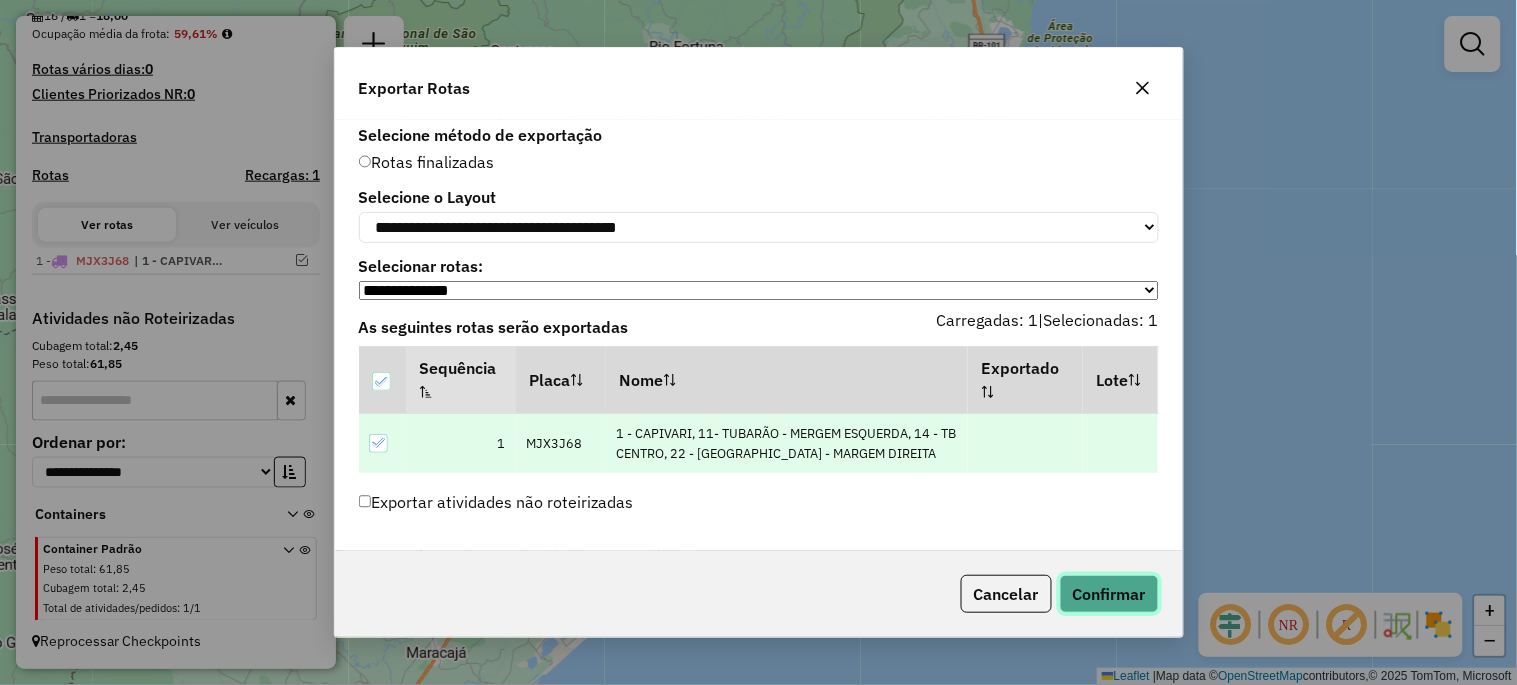 click on "Confirmar" 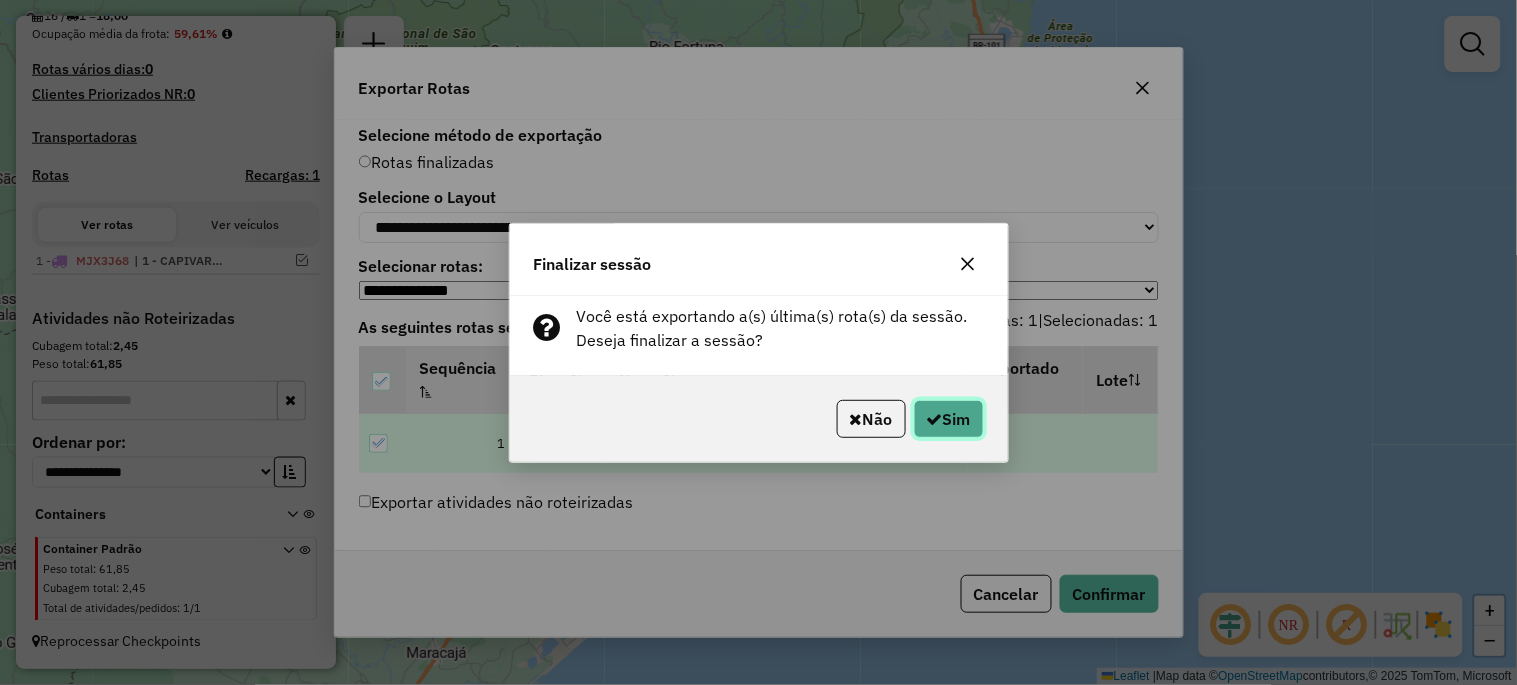 click on "Sim" 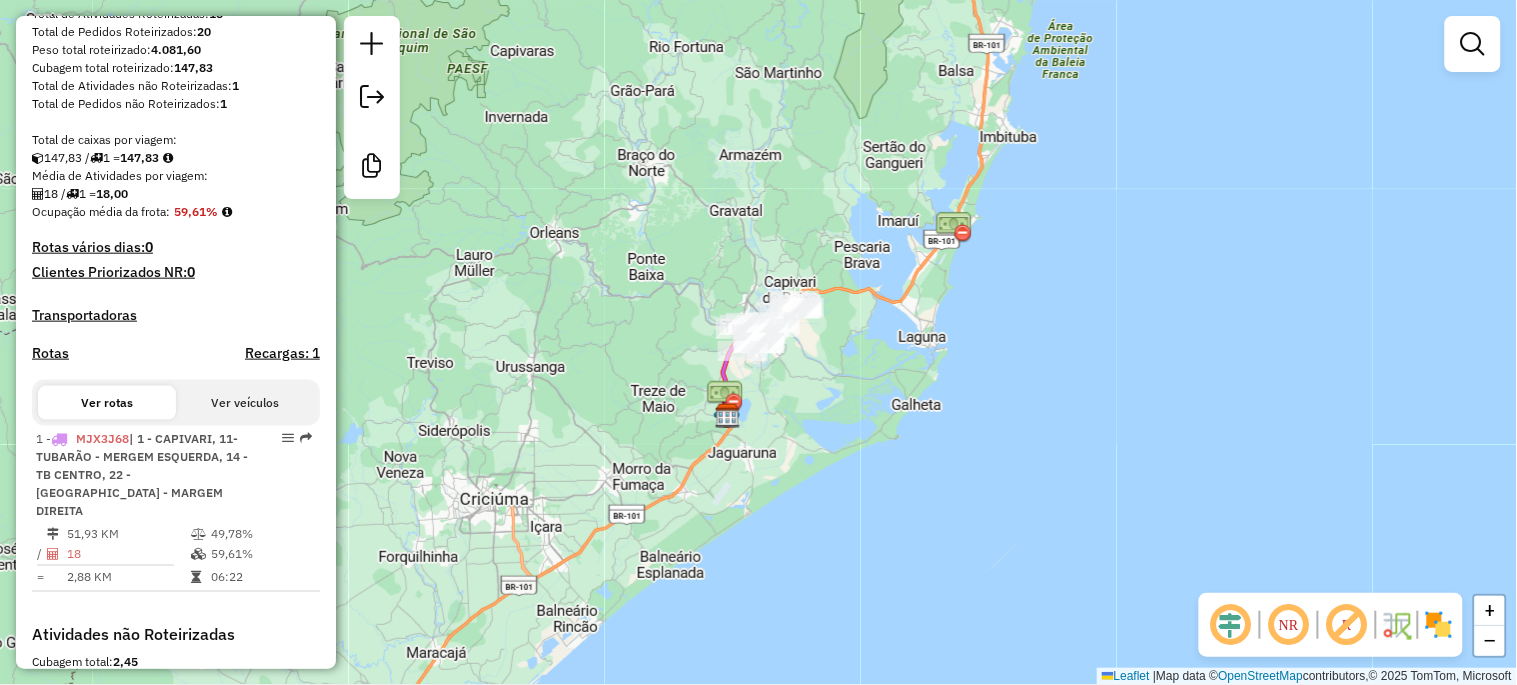 scroll, scrollTop: 130, scrollLeft: 0, axis: vertical 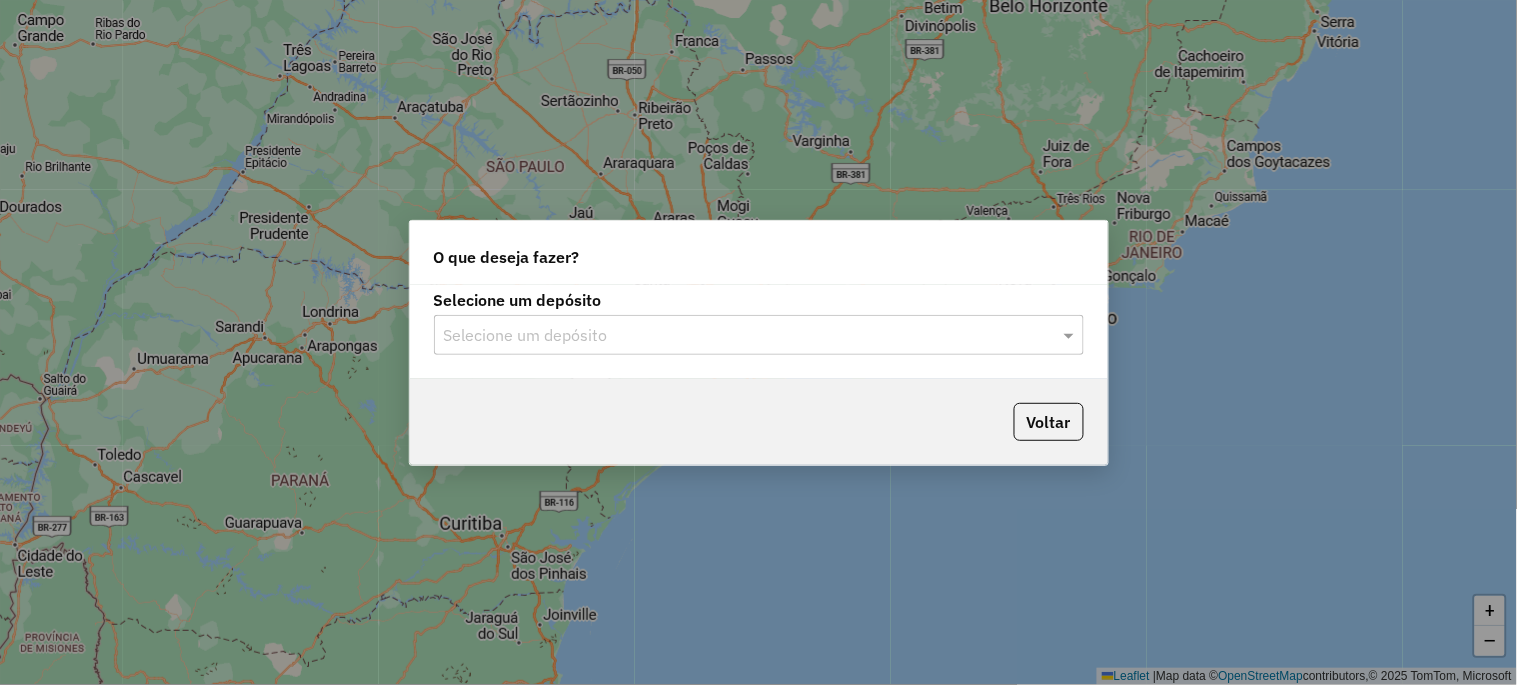 click on "Selecione um depósito" 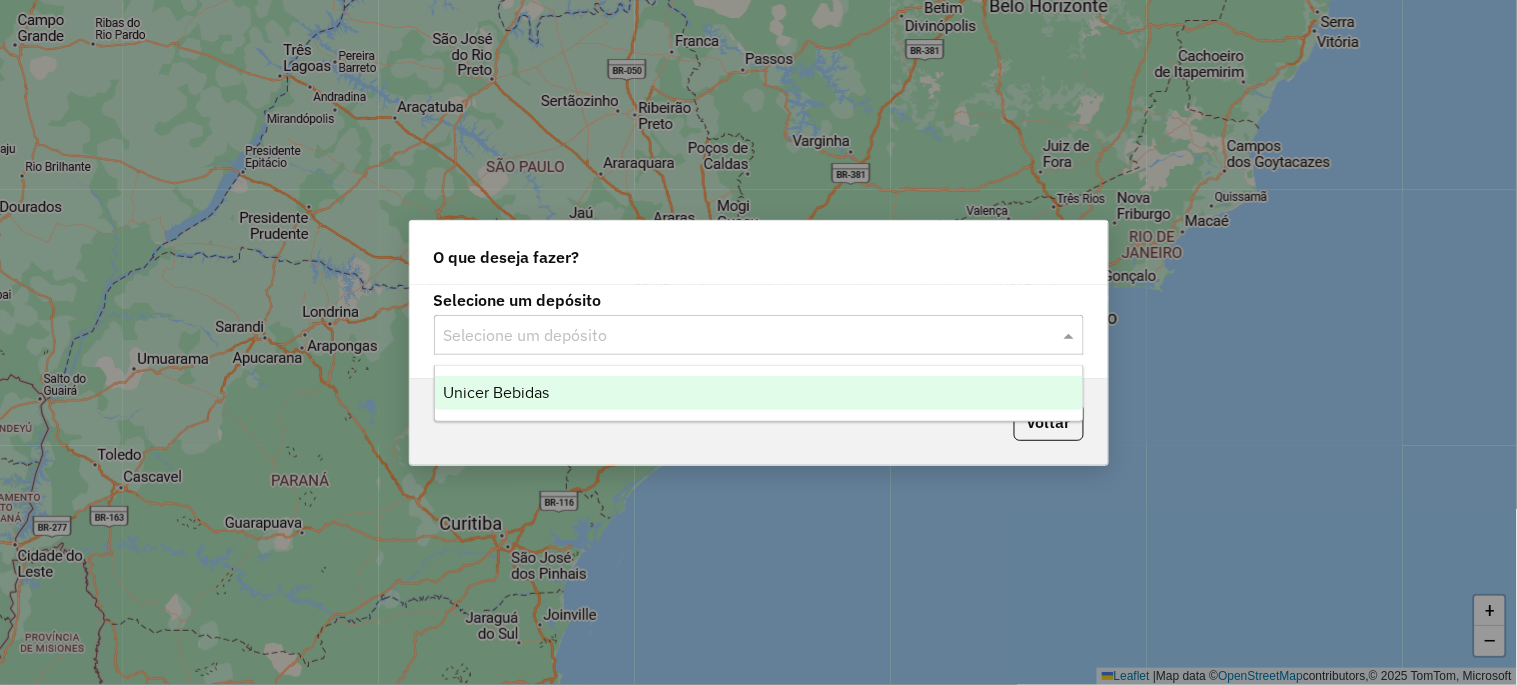 click on "Unicer Bebidas" at bounding box center (759, 393) 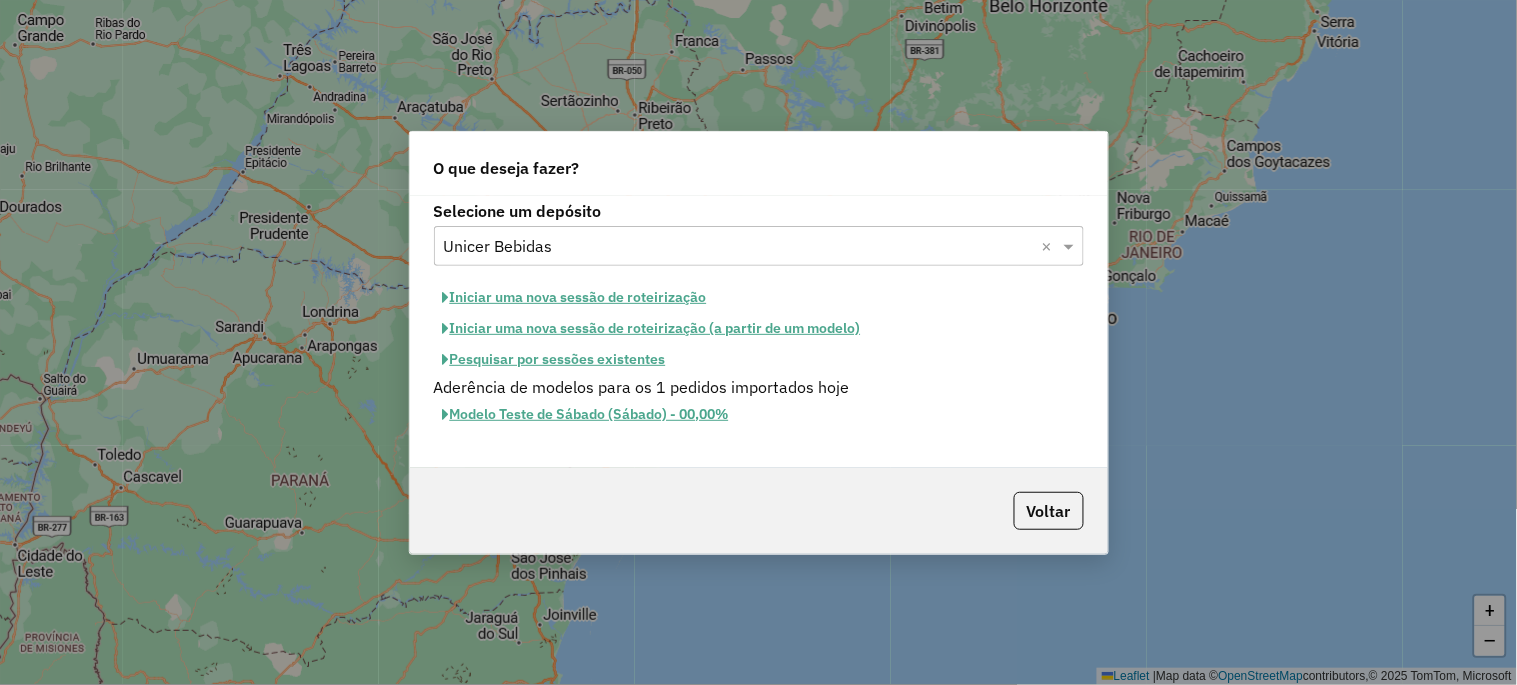 click on "Pesquisar por sessões existentes" 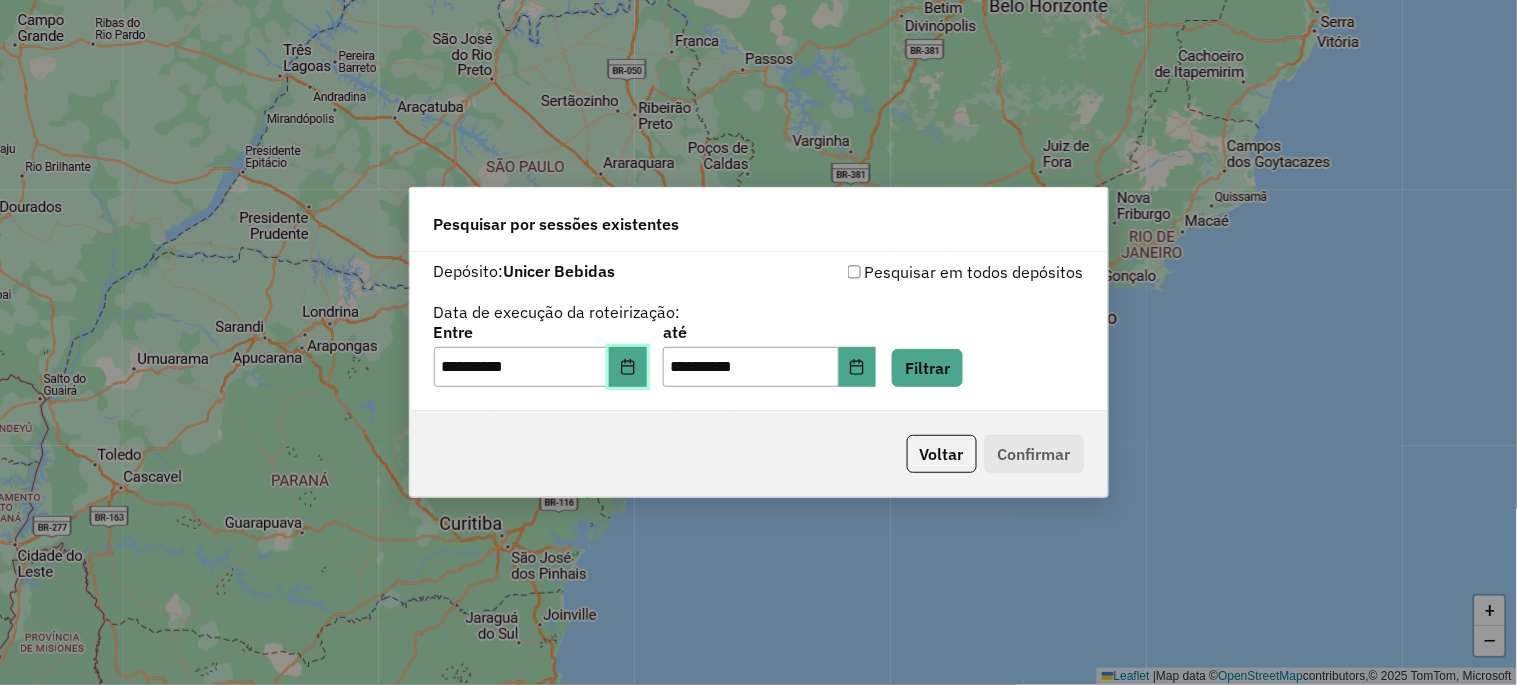 click at bounding box center [628, 367] 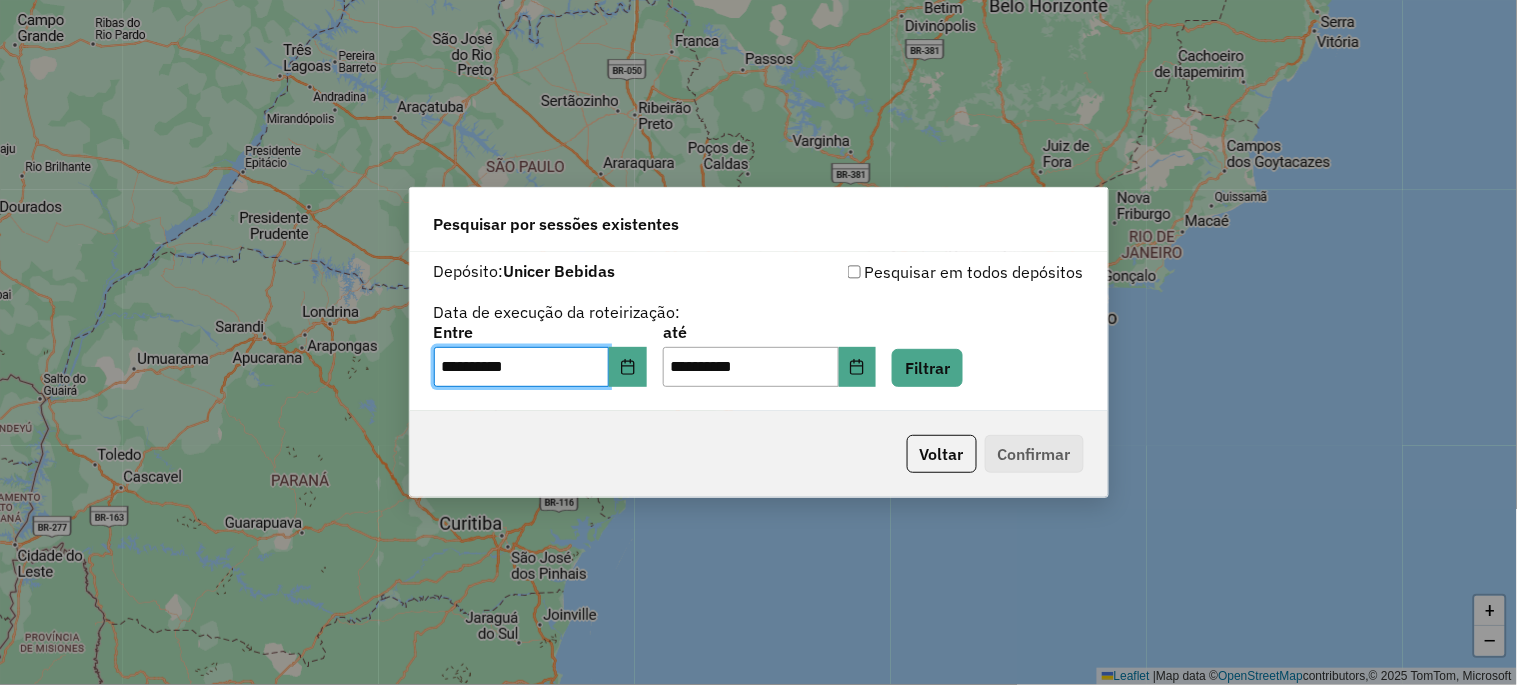 click on "Voltar   Confirmar" 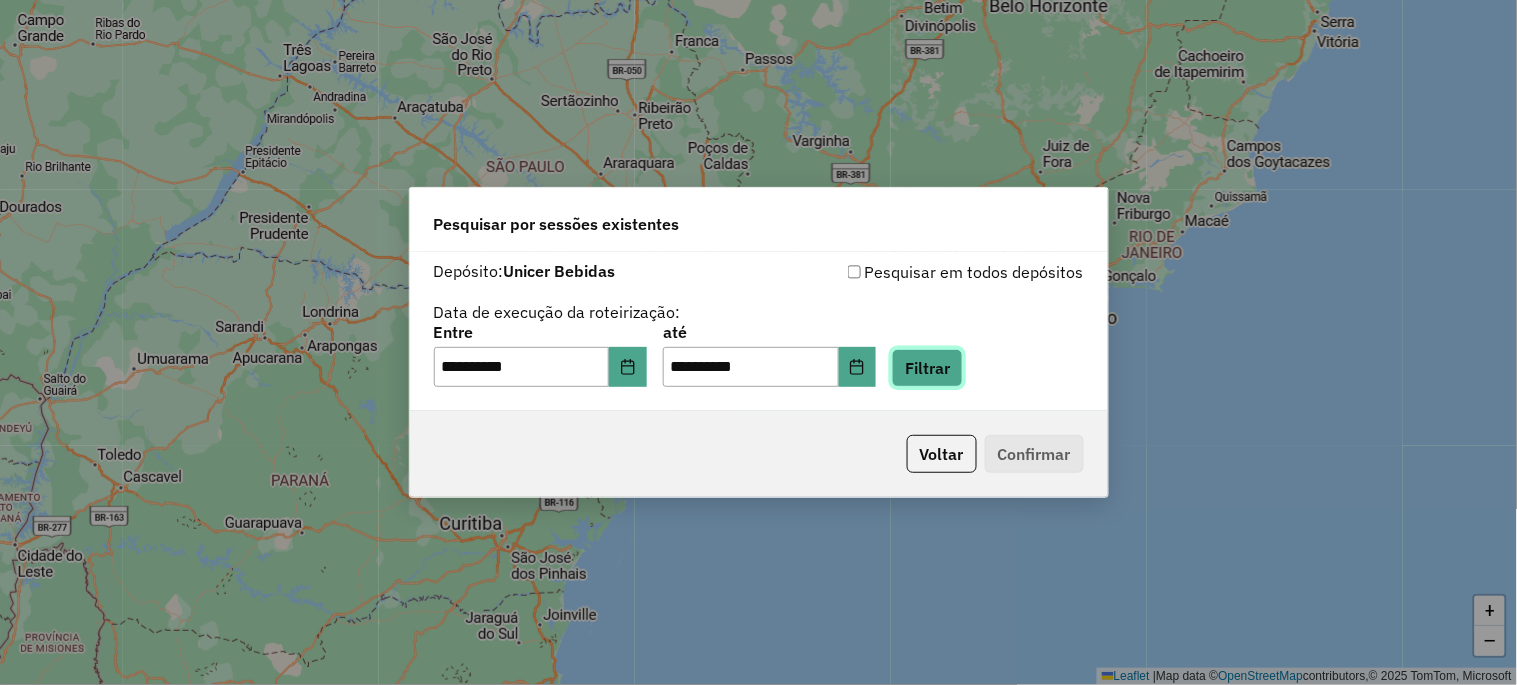 click on "Filtrar" 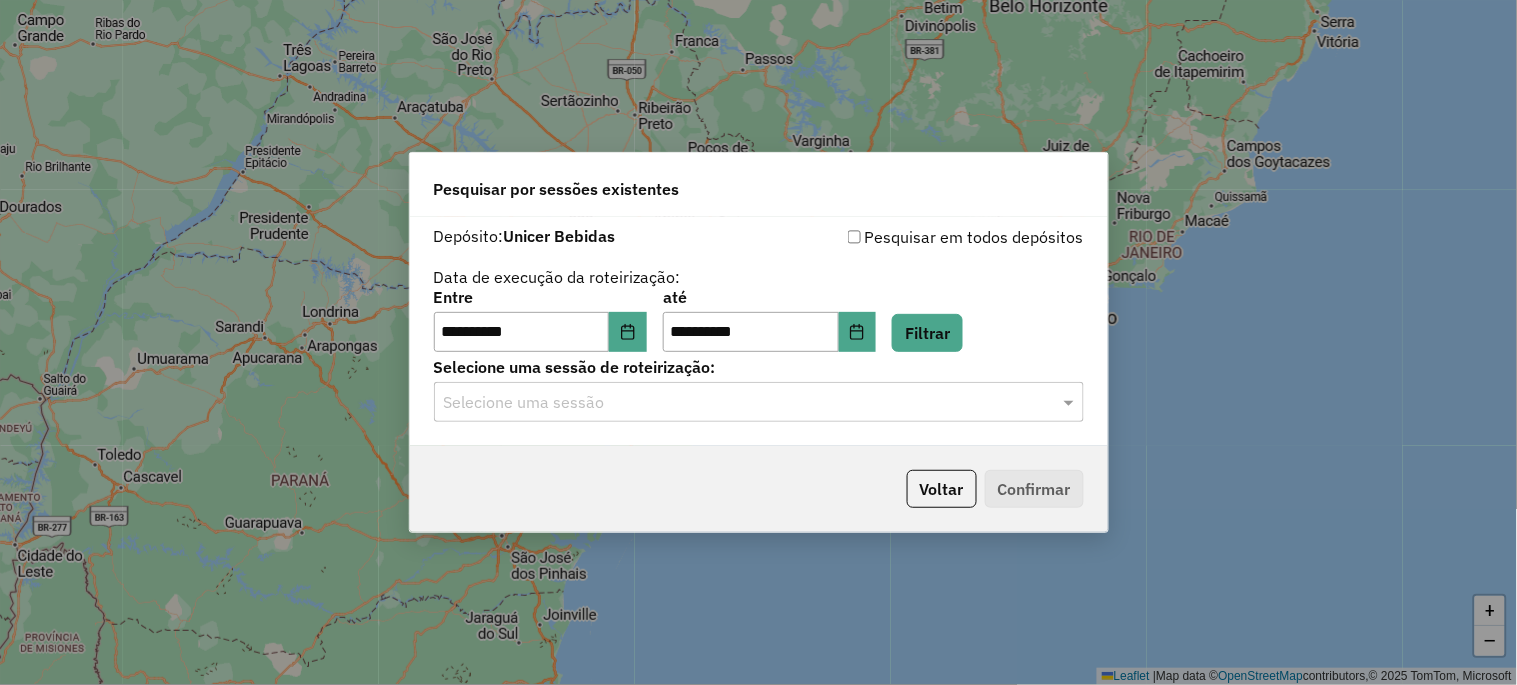 click 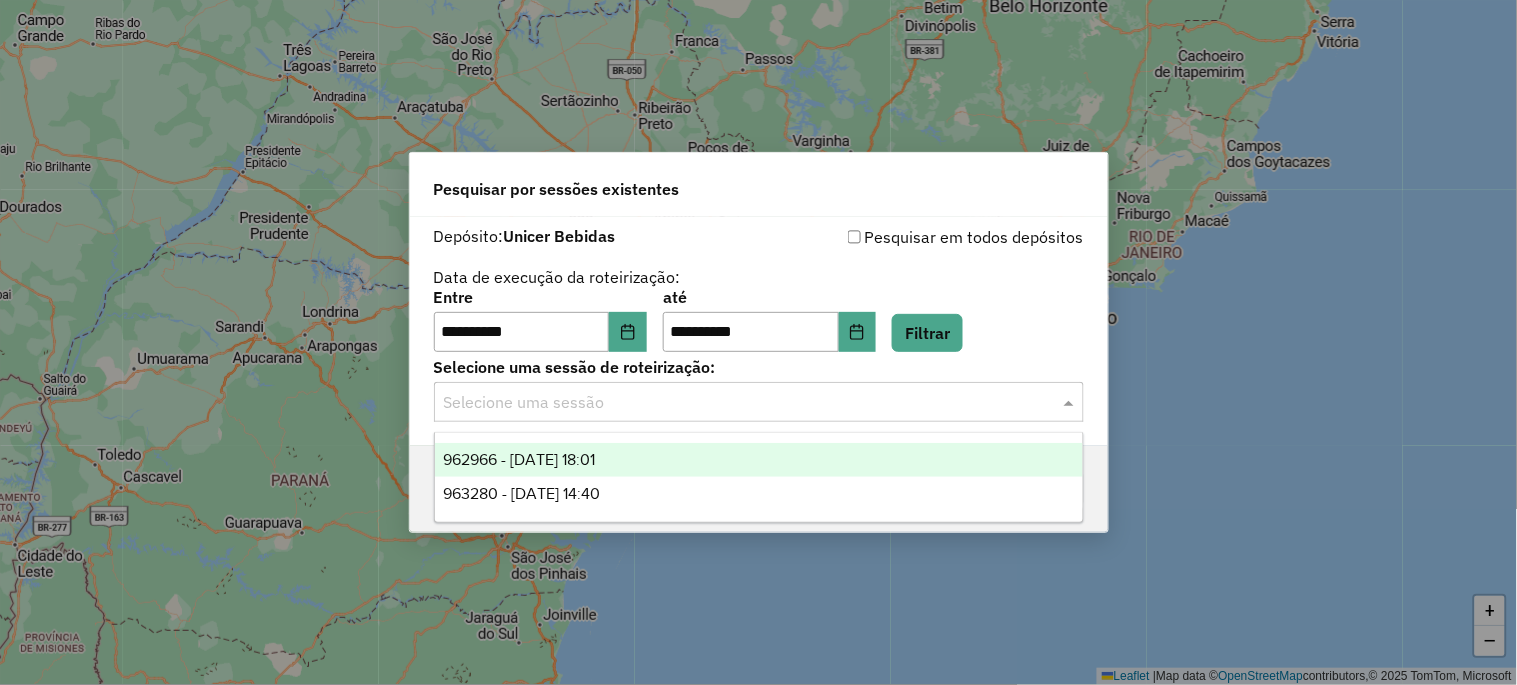 click on "962966 - [DATE] 18:01" at bounding box center (759, 460) 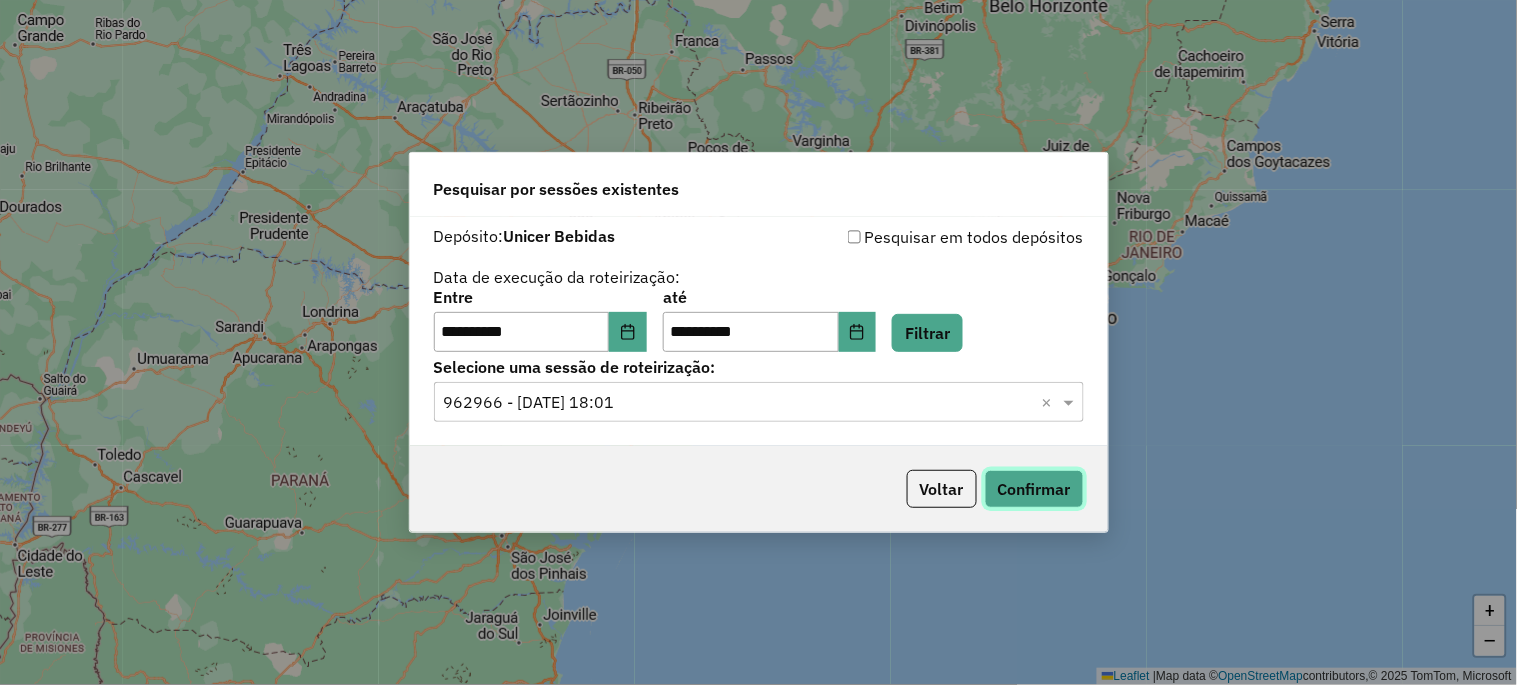 click on "Confirmar" 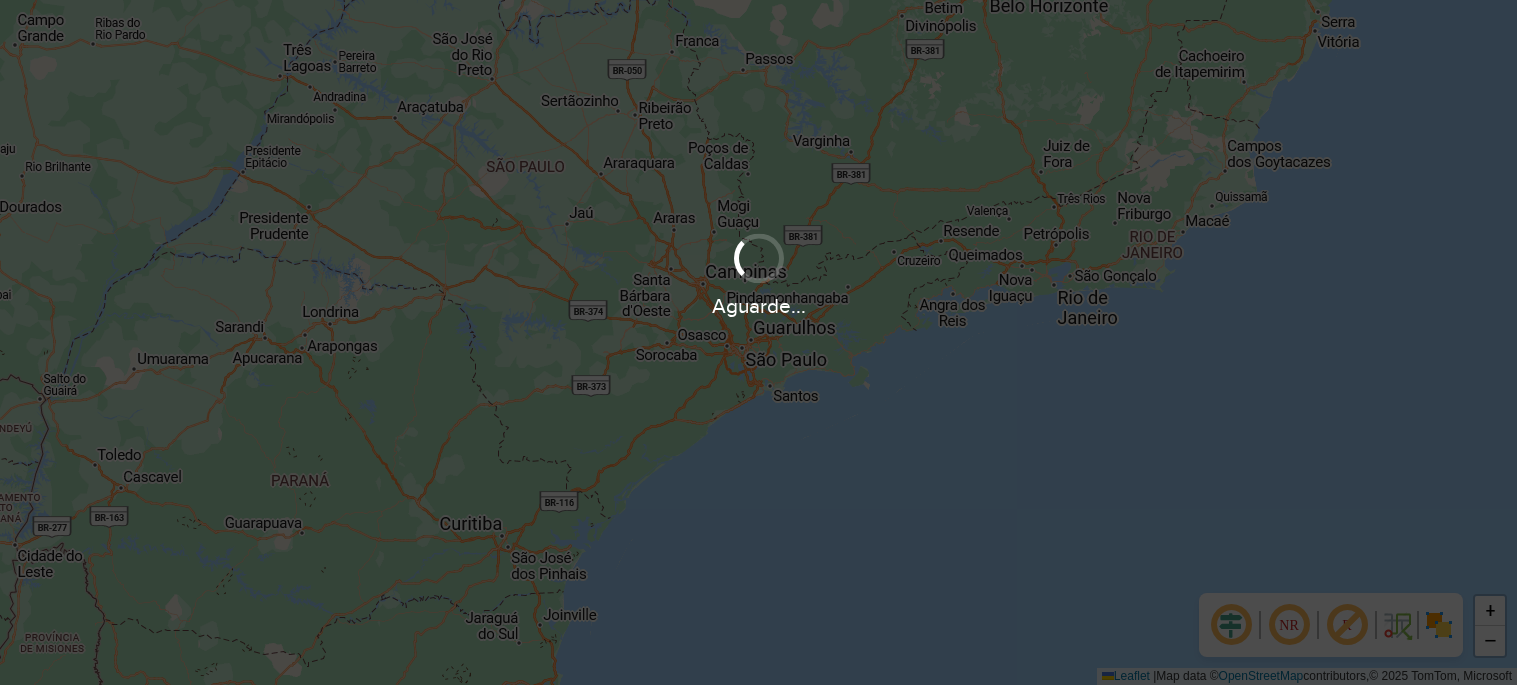 scroll, scrollTop: 0, scrollLeft: 0, axis: both 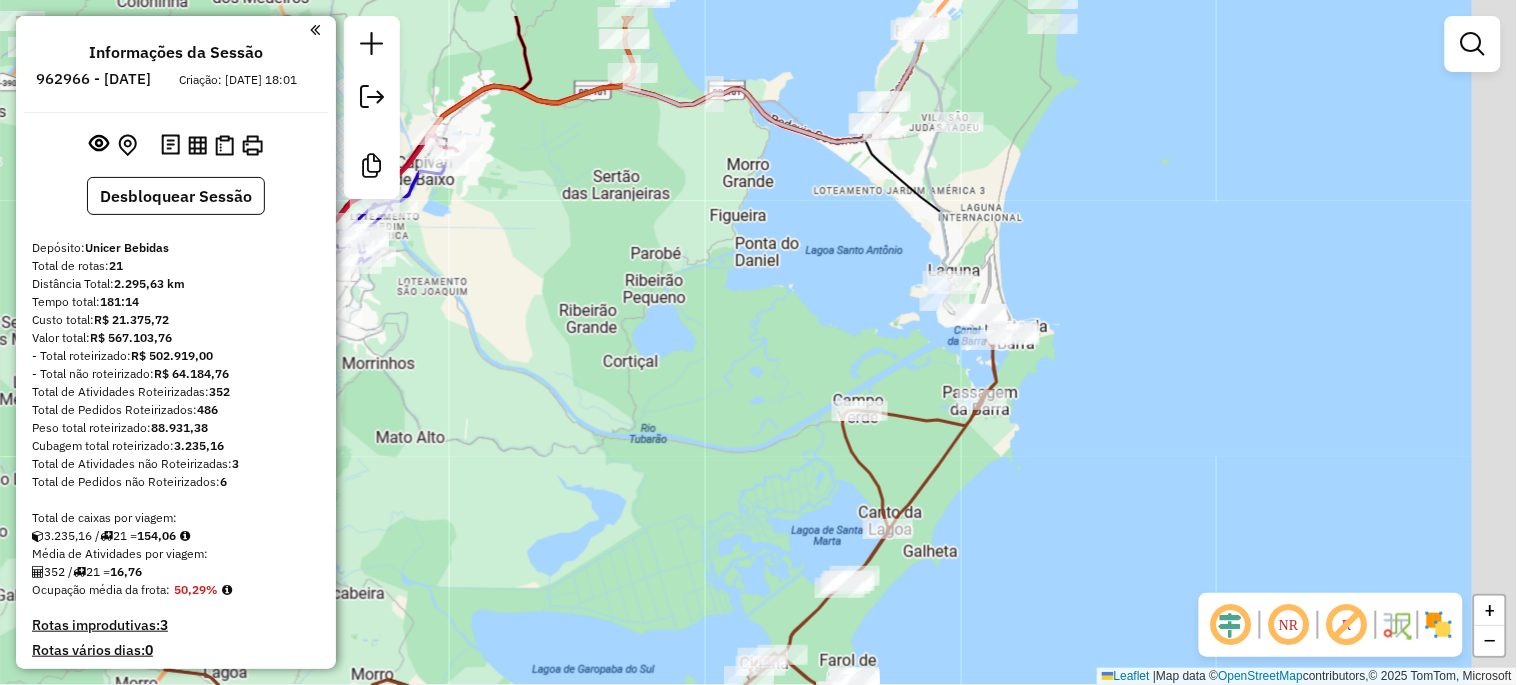 drag, startPoint x: 867, startPoint y: 300, endPoint x: 644, endPoint y: 538, distance: 326.14874 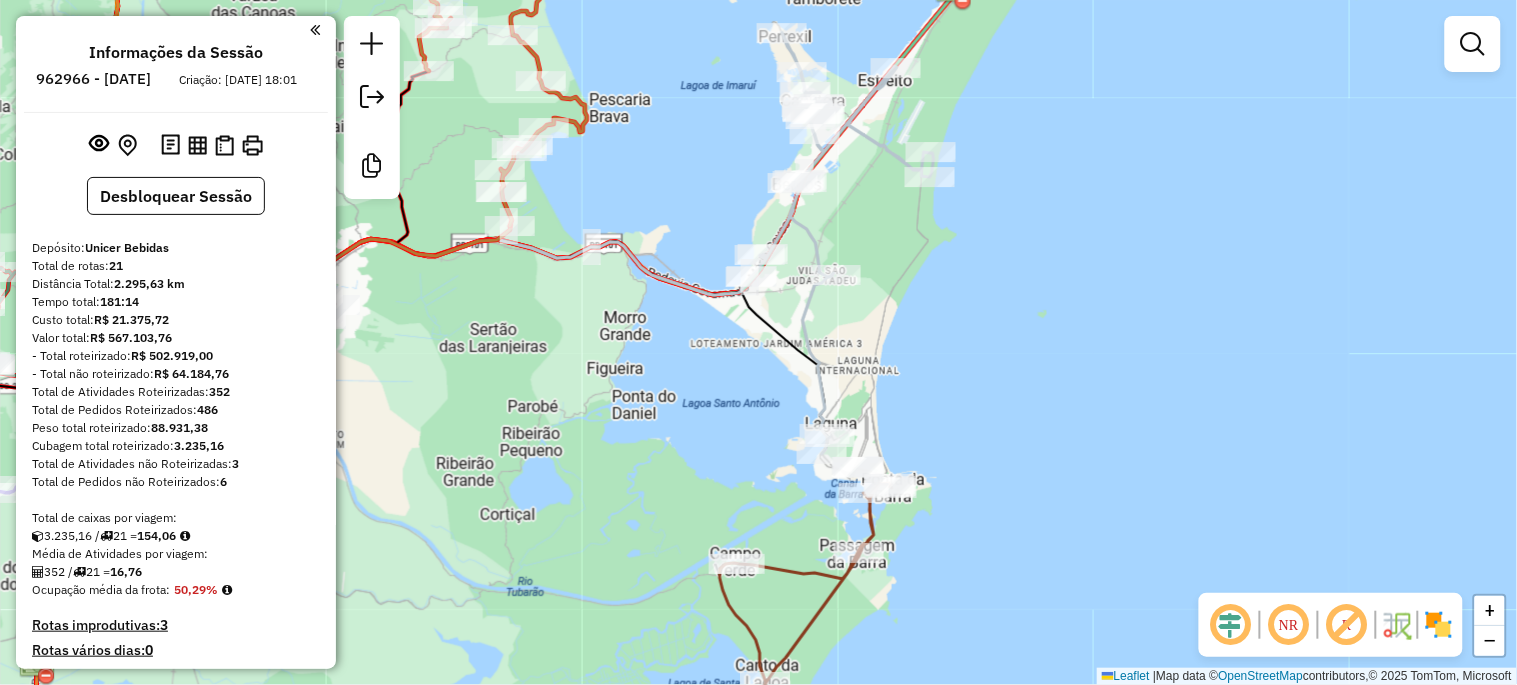 drag, startPoint x: 886, startPoint y: 173, endPoint x: 806, endPoint y: 610, distance: 444.2623 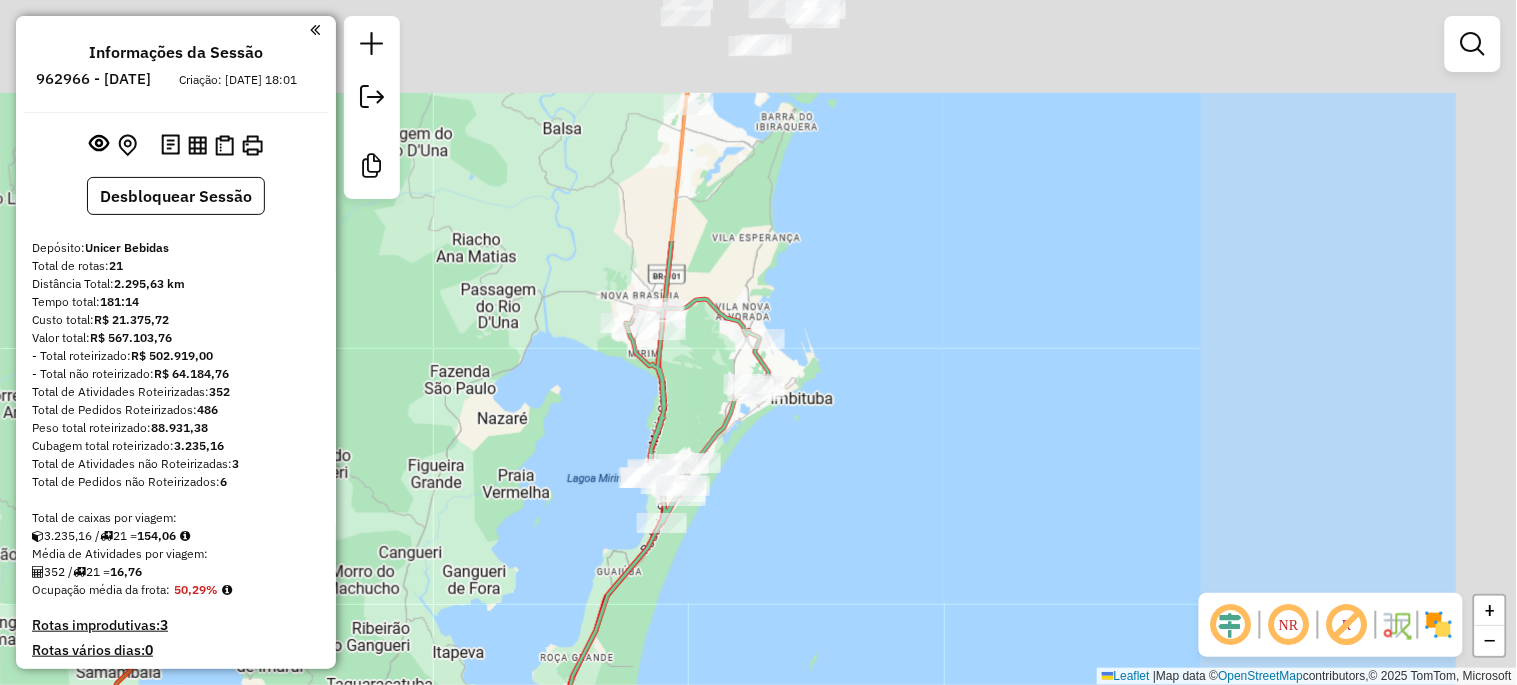 drag, startPoint x: 910, startPoint y: 223, endPoint x: 593, endPoint y: 513, distance: 429.6382 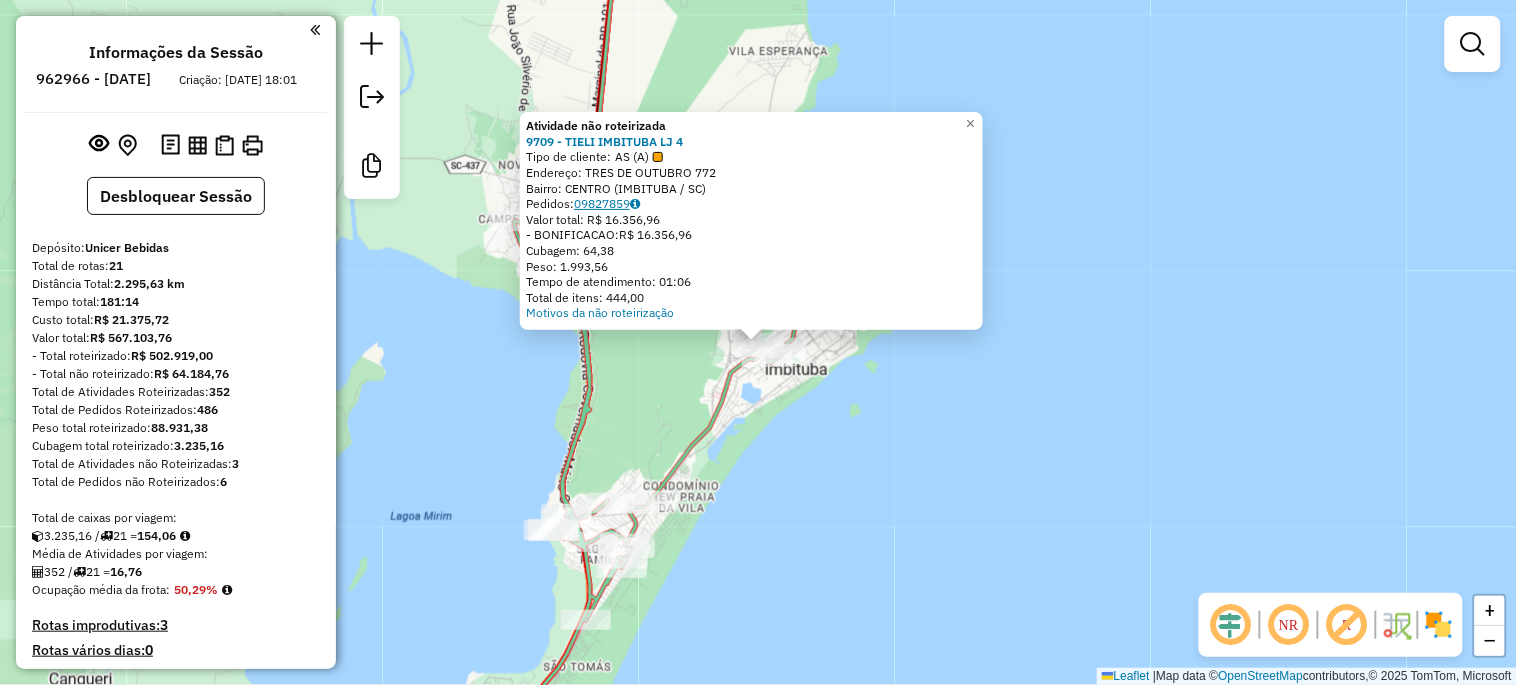 click on "09827859" 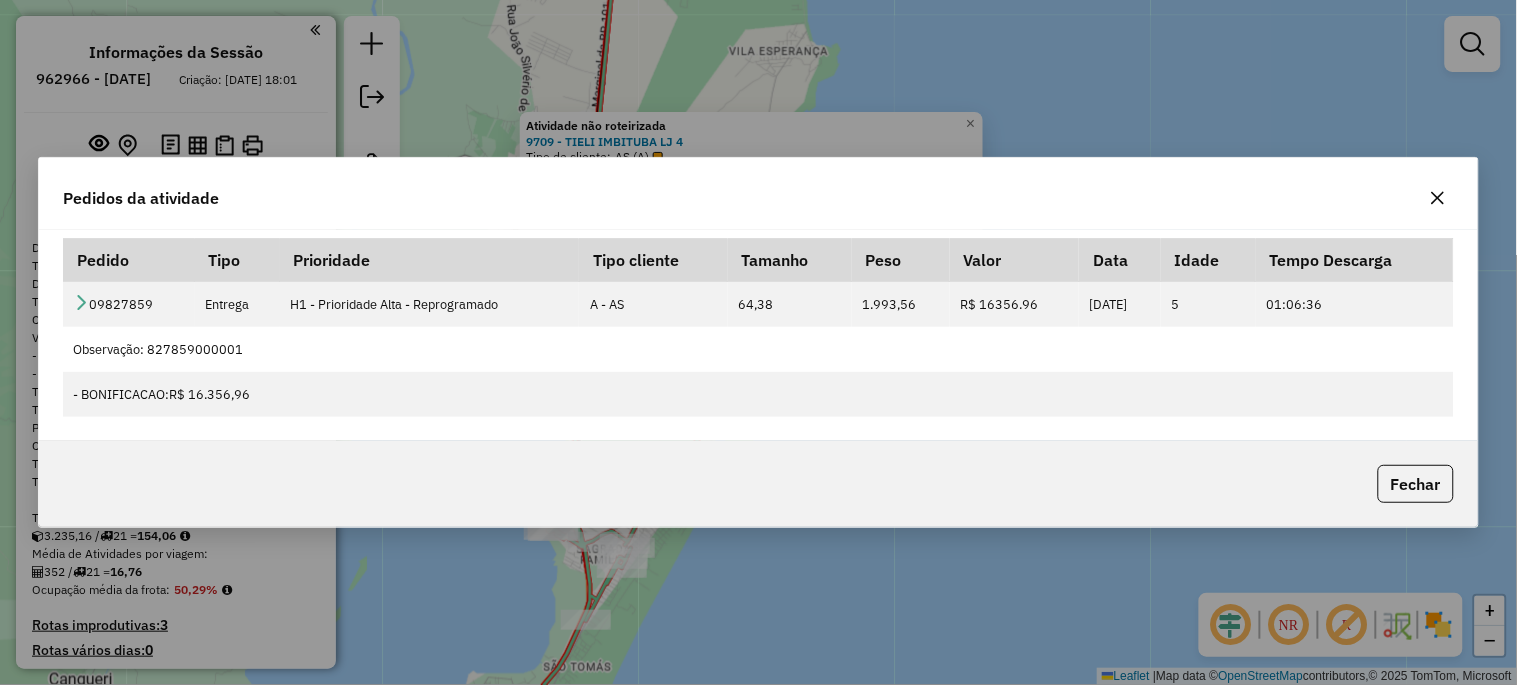 drag, startPoint x: 627, startPoint y: 375, endPoint x: 631, endPoint y: 450, distance: 75.10659 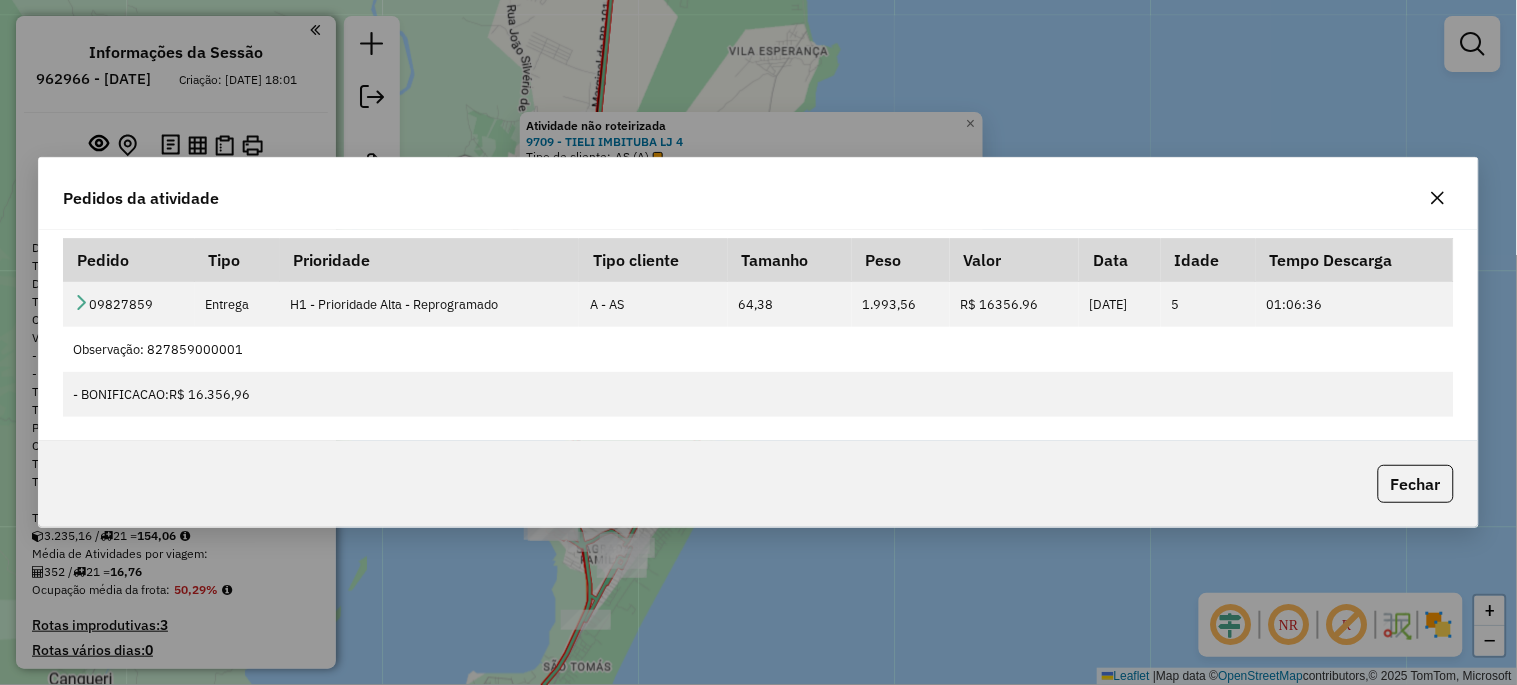 click 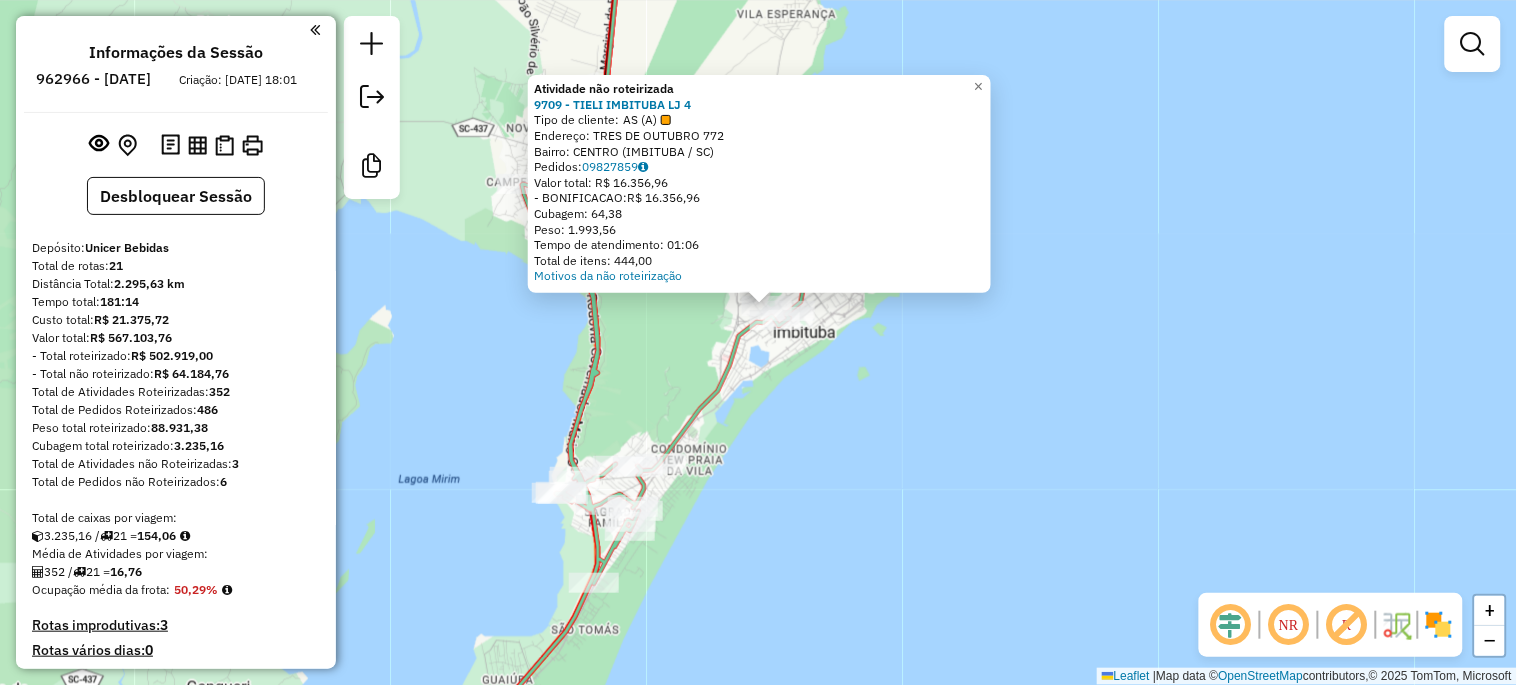 drag, startPoint x: 782, startPoint y: 587, endPoint x: 886, endPoint y: 285, distance: 319.4057 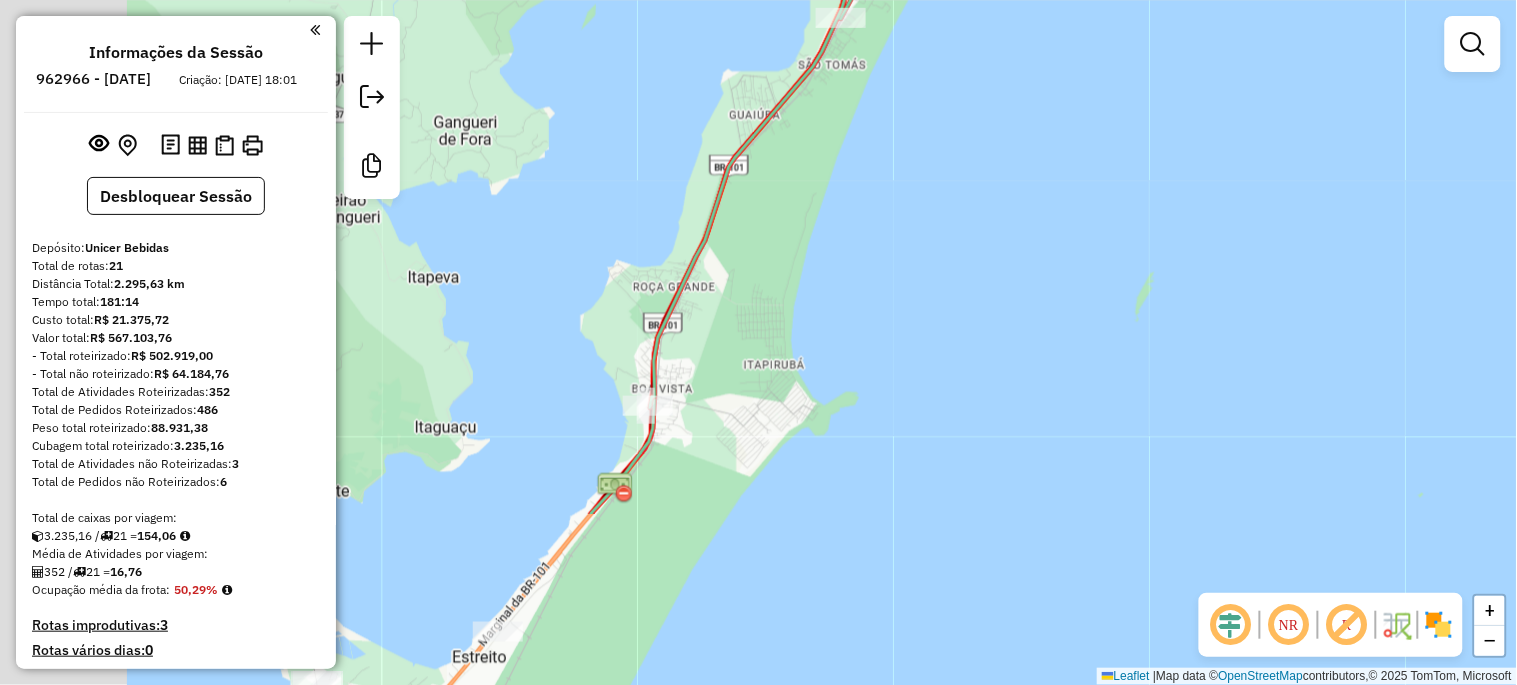 drag, startPoint x: 860, startPoint y: 305, endPoint x: 908, endPoint y: 211, distance: 105.546196 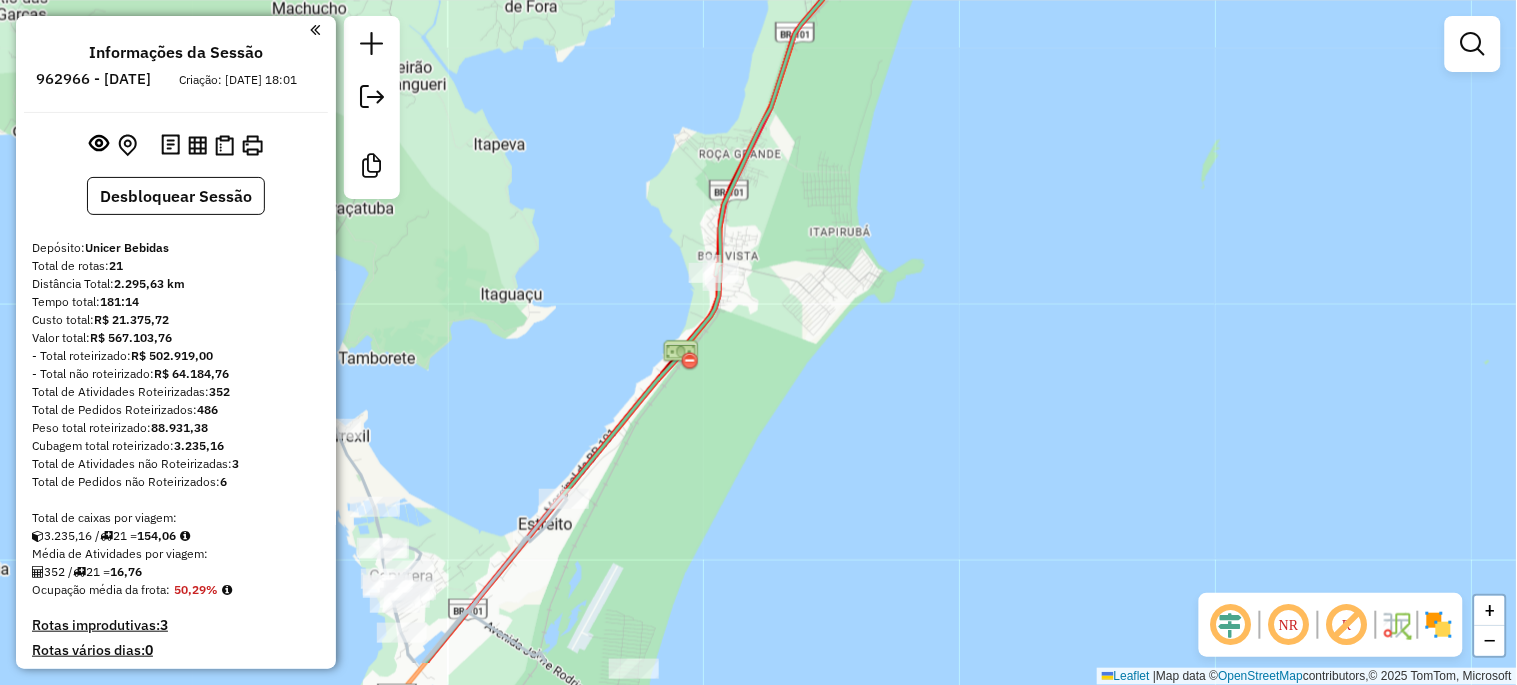 drag, startPoint x: 711, startPoint y: 531, endPoint x: 923, endPoint y: 258, distance: 345.64865 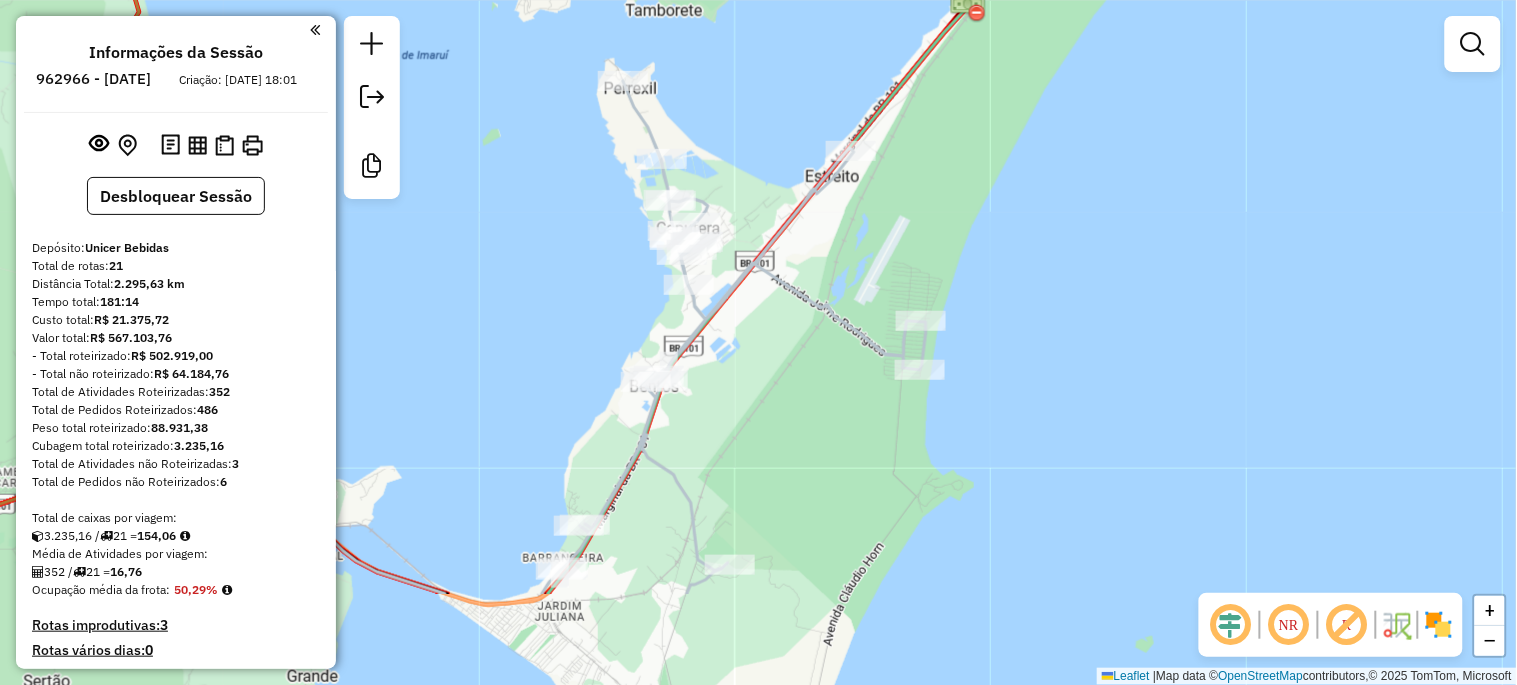 drag, startPoint x: 777, startPoint y: 514, endPoint x: 968, endPoint y: 265, distance: 313.81842 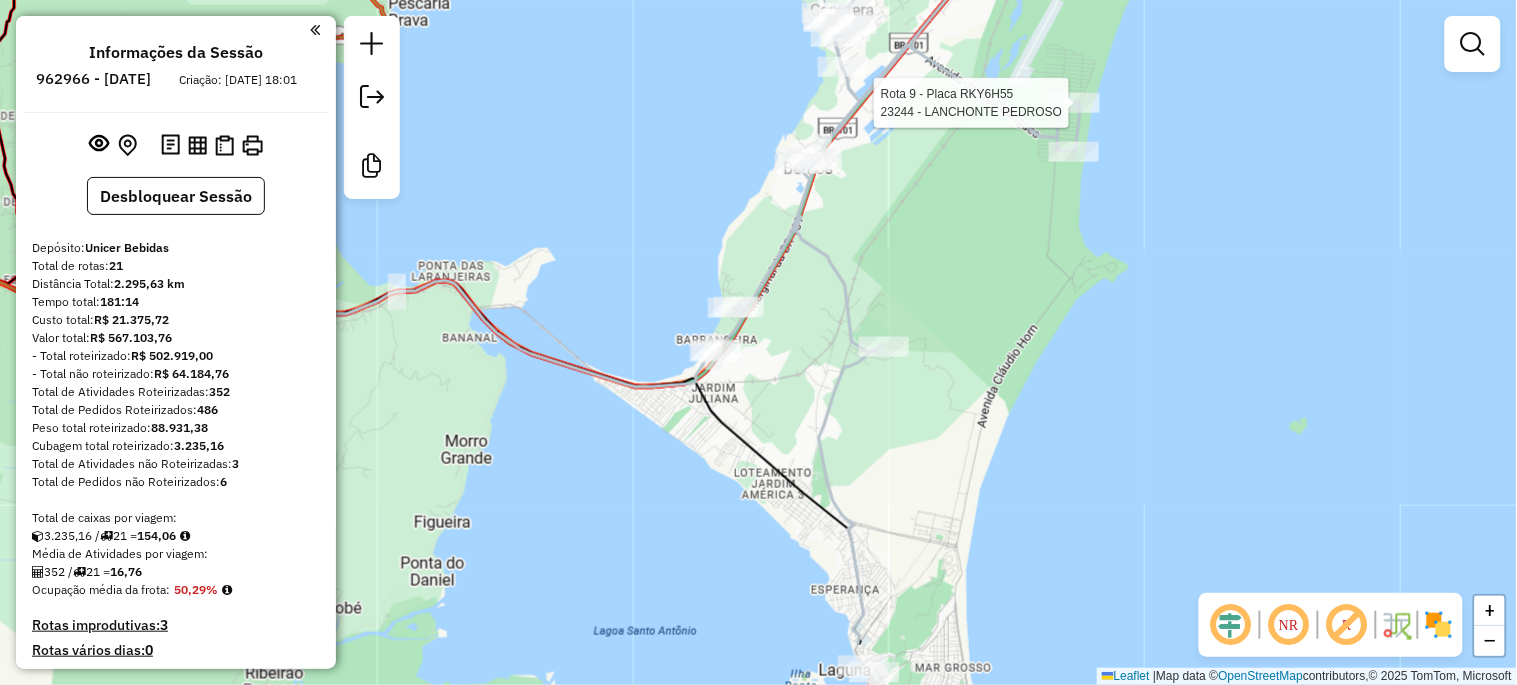 drag, startPoint x: 788, startPoint y: 516, endPoint x: 911, endPoint y: 264, distance: 280.41577 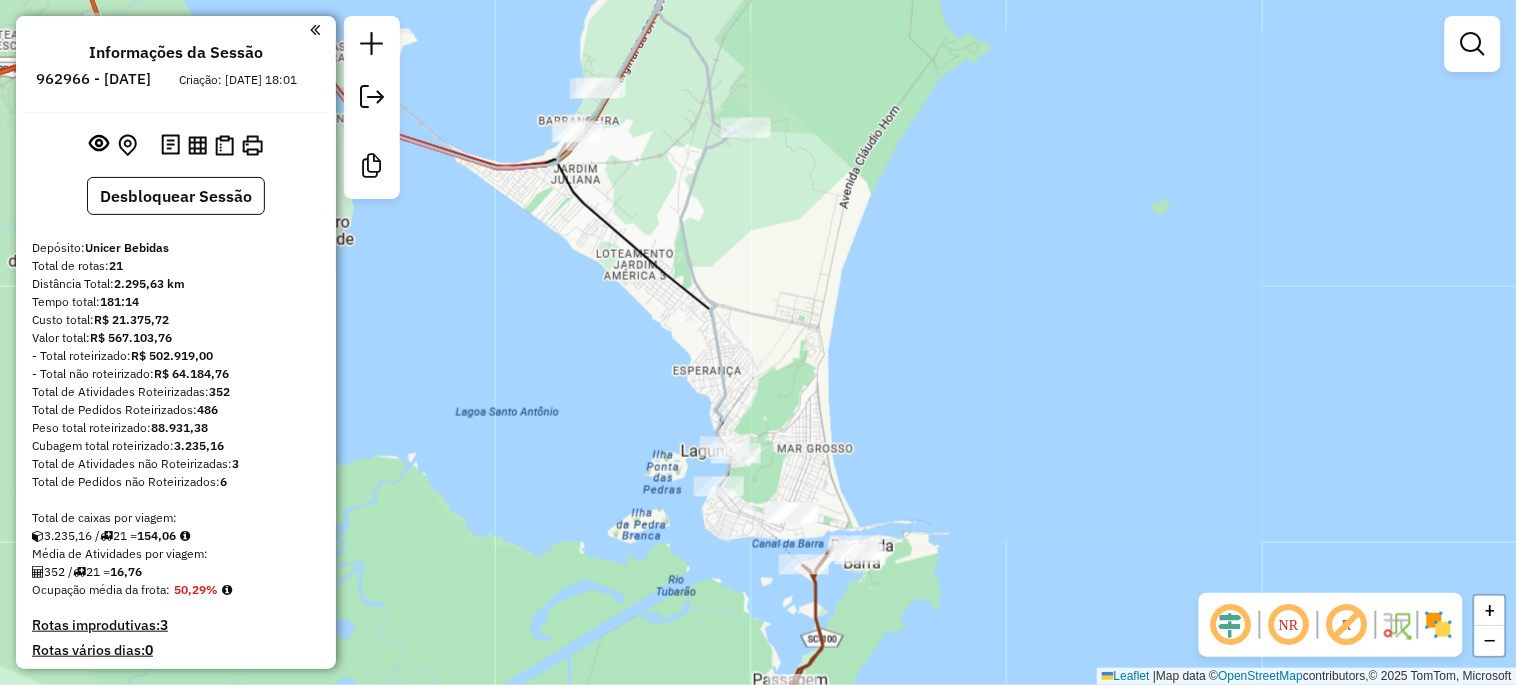 drag, startPoint x: 710, startPoint y: 537, endPoint x: 612, endPoint y: 506, distance: 102.78619 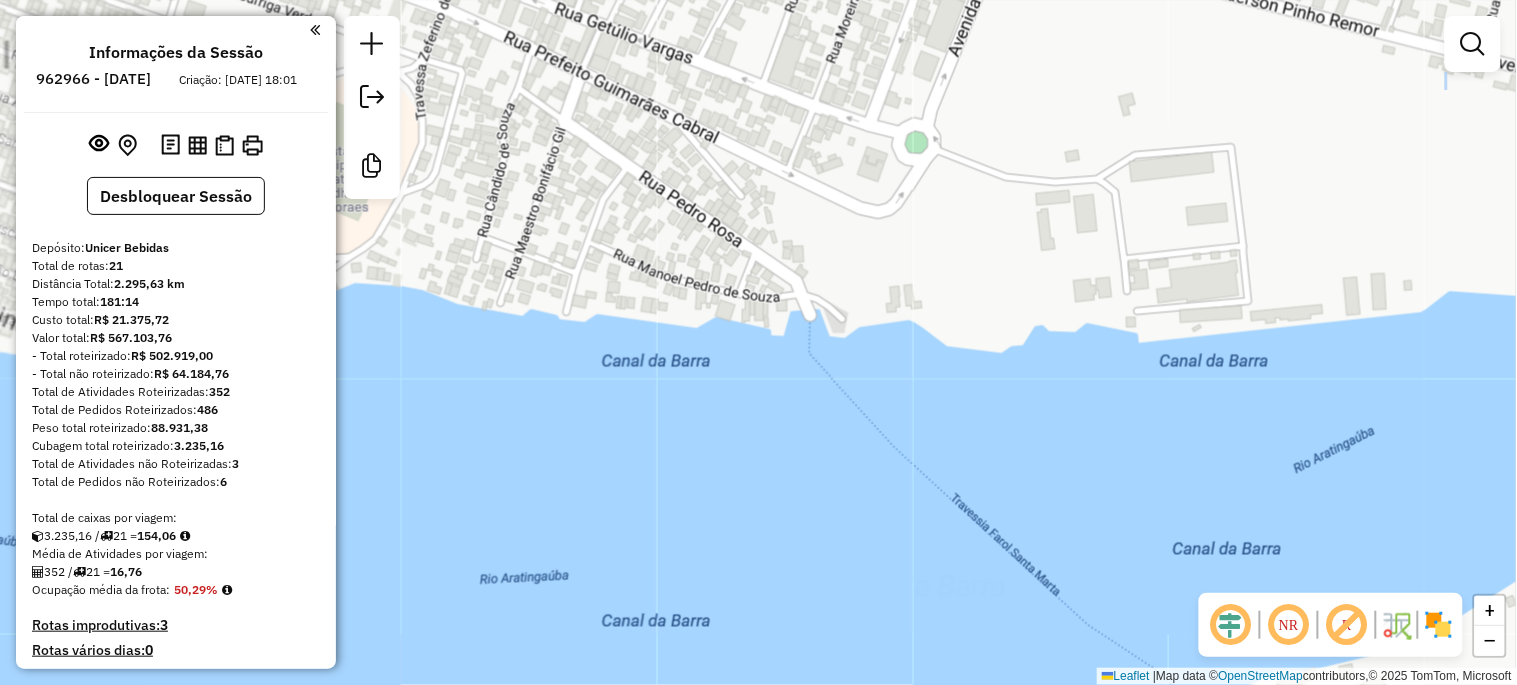drag, startPoint x: 922, startPoint y: 184, endPoint x: 867, endPoint y: 364, distance: 188.2153 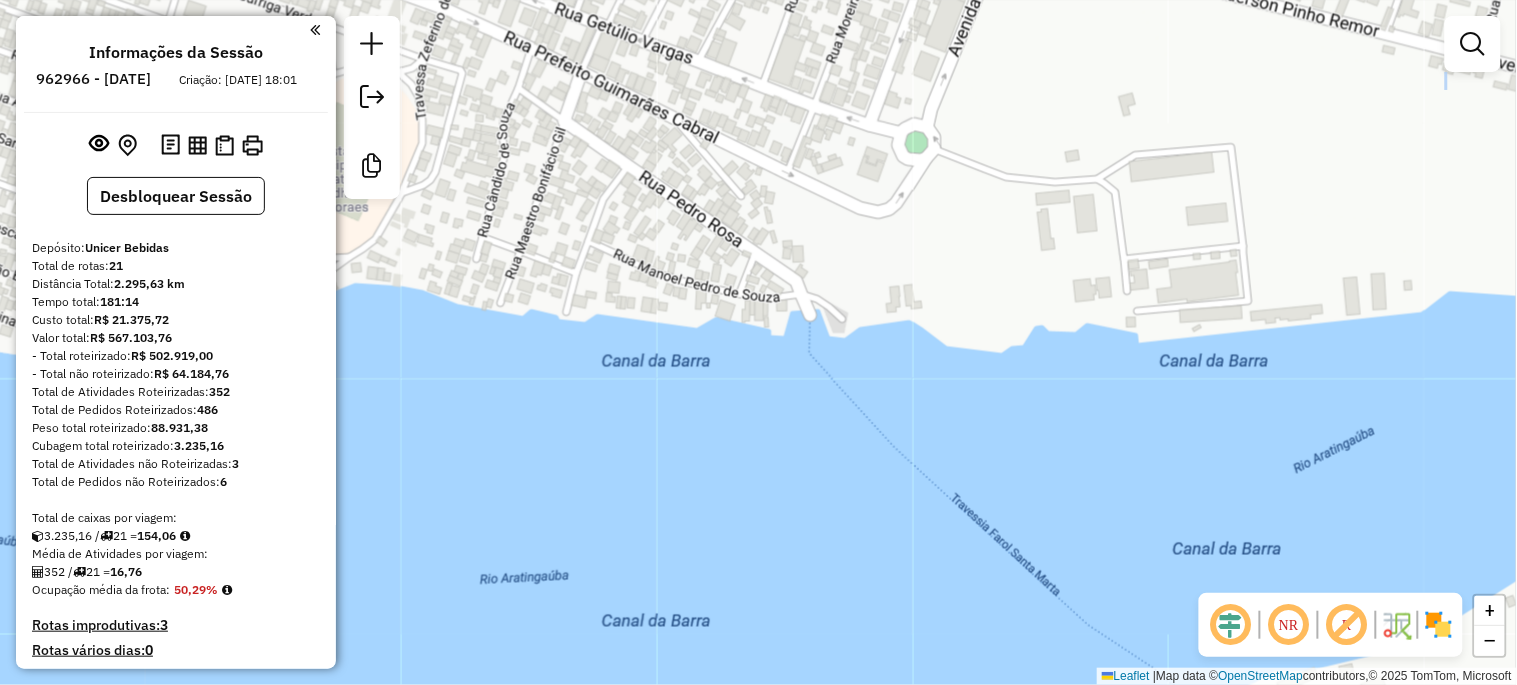 drag, startPoint x: 957, startPoint y: 187, endPoint x: 824, endPoint y: 620, distance: 452.9658 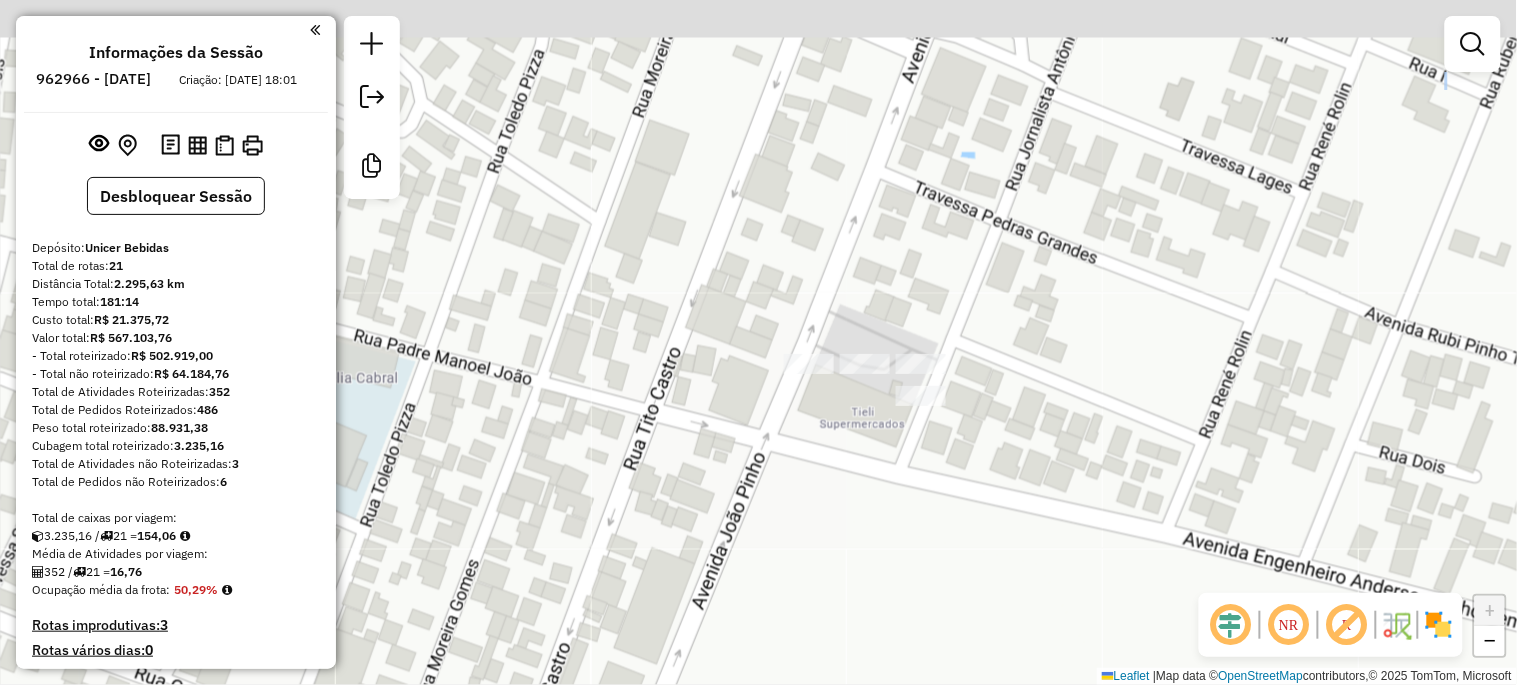 drag, startPoint x: 915, startPoint y: 360, endPoint x: 907, endPoint y: 462, distance: 102.31325 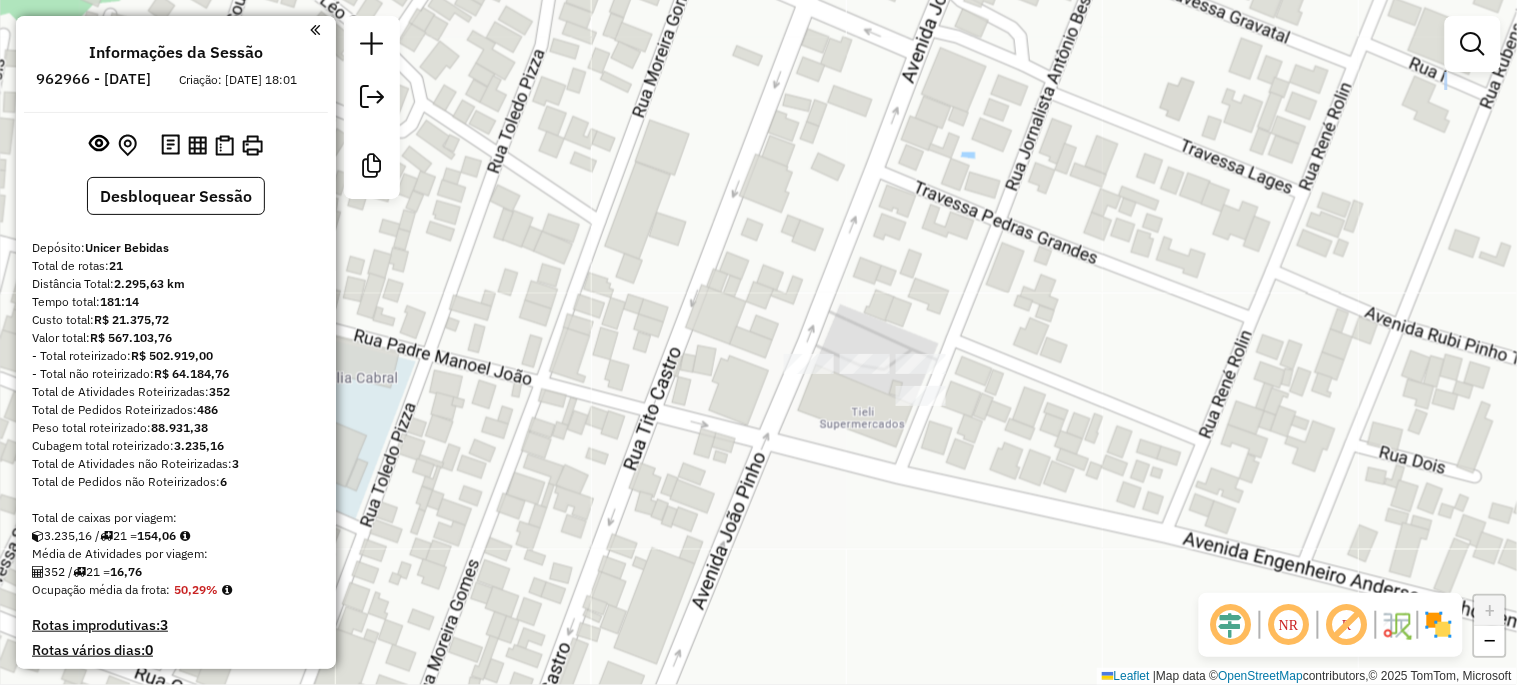 click 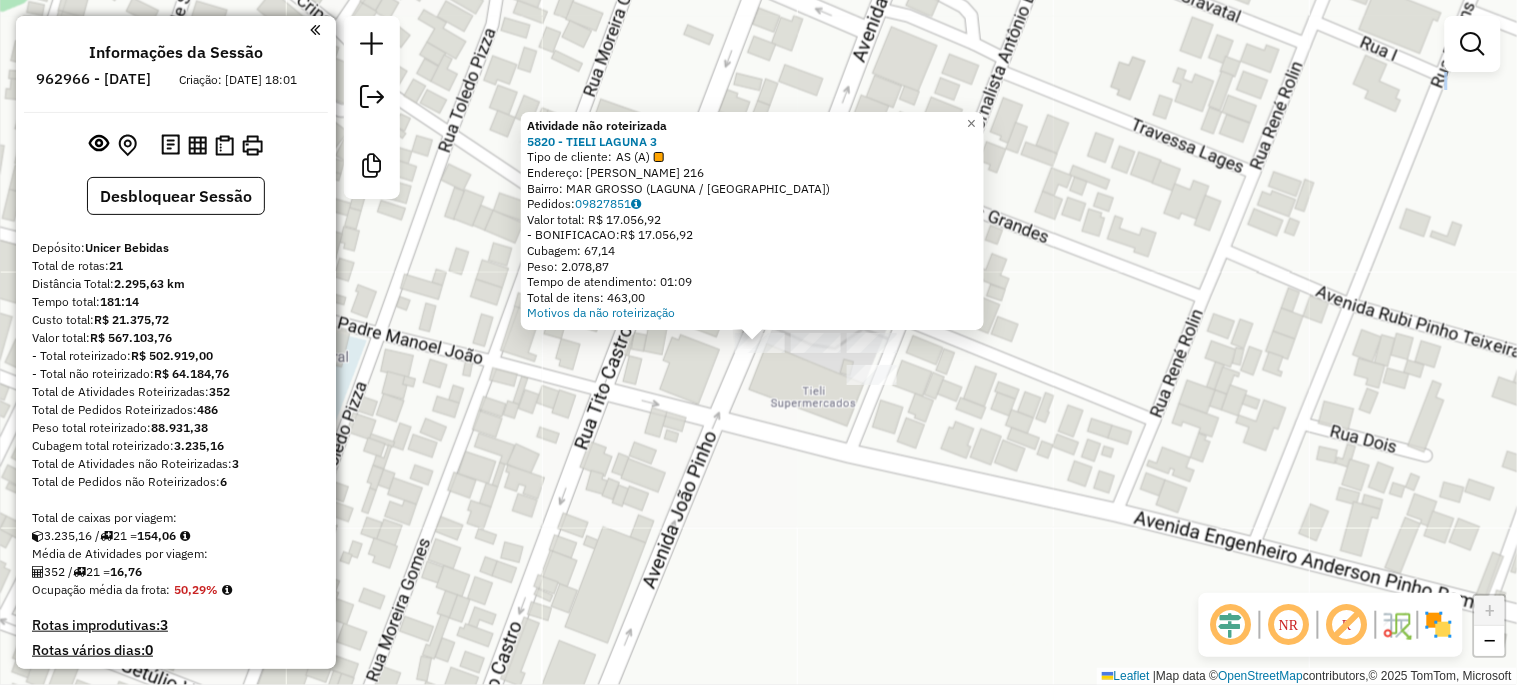 click on "Atividade não roteirizada 5820 - TIELI LAGUNA 3  Tipo de cliente:   AS (A)   Endereço:  [PERSON_NAME] 216   Bairro: [GEOGRAPHIC_DATA] (LAGUNA / [GEOGRAPHIC_DATA])   Pedidos:  09827851   Valor total: R$ 17.056,92   - BONIFICACAO:  R$ 17.056,92   Cubagem: 67,14   Peso: 2.078,87   Tempo de atendimento: 01:09   Total de itens: 463,00  Motivos da não roteirização × Janela de atendimento Grade de atendimento Capacidade Transportadoras Veículos Cliente Pedidos  Rotas Selecione os dias de semana para filtrar as janelas de atendimento  Seg   Ter   Qua   Qui   Sex   Sáb   Dom  Informe o período da janela de atendimento: De: Até:  Filtrar exatamente a janela do cliente  Considerar janela de atendimento padrão  Selecione os dias de semana para filtrar as grades de atendimento  Seg   Ter   Qua   Qui   Sex   Sáb   Dom   Considerar clientes sem dia de atendimento cadastrado  Clientes fora do dia de atendimento selecionado Filtrar as atividades entre os valores definidos abaixo:  Peso mínimo:   Peso máximo:   Cubagem mínima:   De:  +" 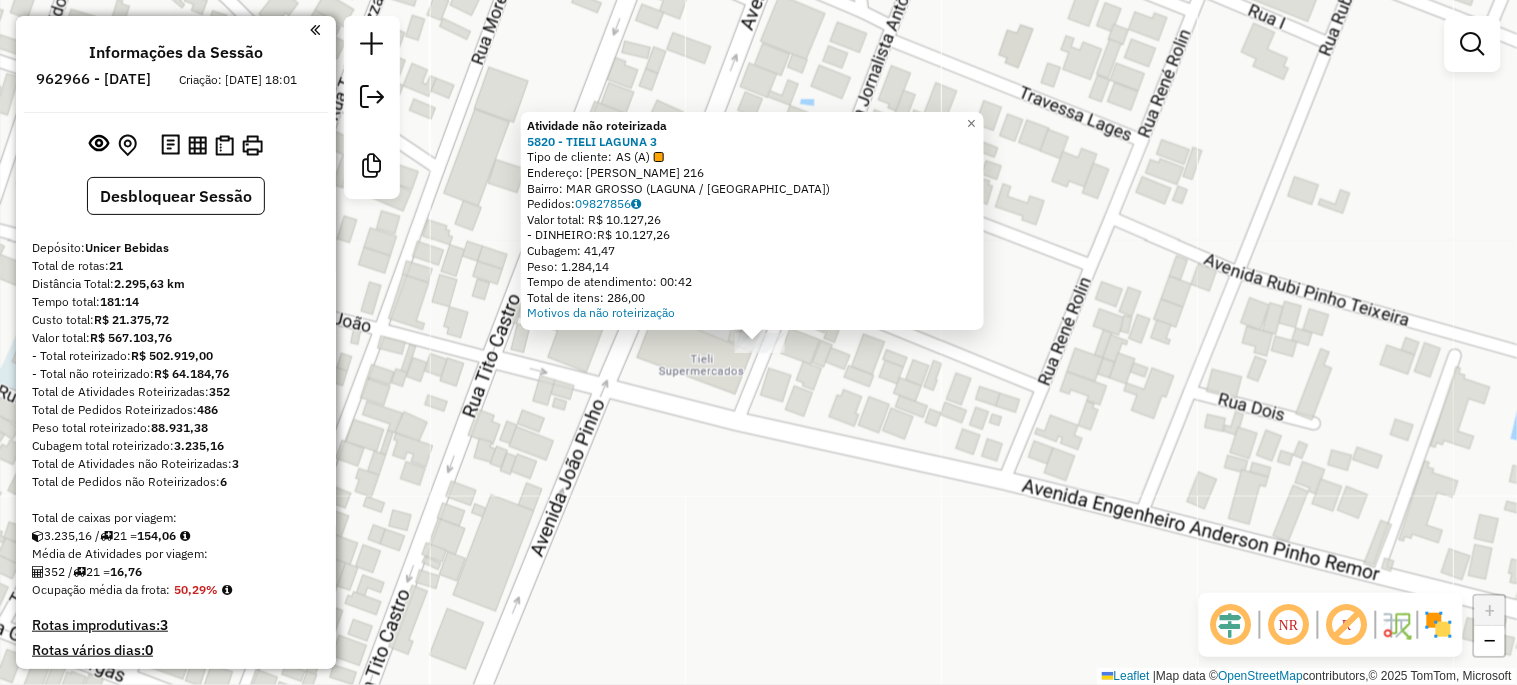 click on "Atividade não roteirizada 5820 - TIELI LAGUNA 3  Tipo de cliente:   AS (A)   Endereço:  [PERSON_NAME] 216   Bairro: [GEOGRAPHIC_DATA] (LAGUNA / [GEOGRAPHIC_DATA])   Pedidos:  09827856   Valor total: R$ 10.127,26   - DINHEIRO:  R$ 10.127,26   Cubagem: 41,47   Peso: 1.284,14   Tempo de atendimento: 00:42   Total de itens: 286,00  Motivos da não roteirização × Janela de atendimento Grade de atendimento Capacidade Transportadoras Veículos Cliente Pedidos  Rotas Selecione os dias de semana para filtrar as janelas de atendimento  Seg   Ter   Qua   Qui   Sex   Sáb   Dom  Informe o período da janela de atendimento: De: Até:  Filtrar exatamente a janela do cliente  Considerar janela de atendimento padrão  Selecione os dias de semana para filtrar as grades de atendimento  Seg   Ter   Qua   Qui   Sex   Sáb   Dom   Considerar clientes sem dia de atendimento cadastrado  Clientes fora do dia de atendimento selecionado Filtrar as atividades entre os valores definidos abaixo:  Peso mínimo:   Peso máximo:   Cubagem mínima:   De:   De:" 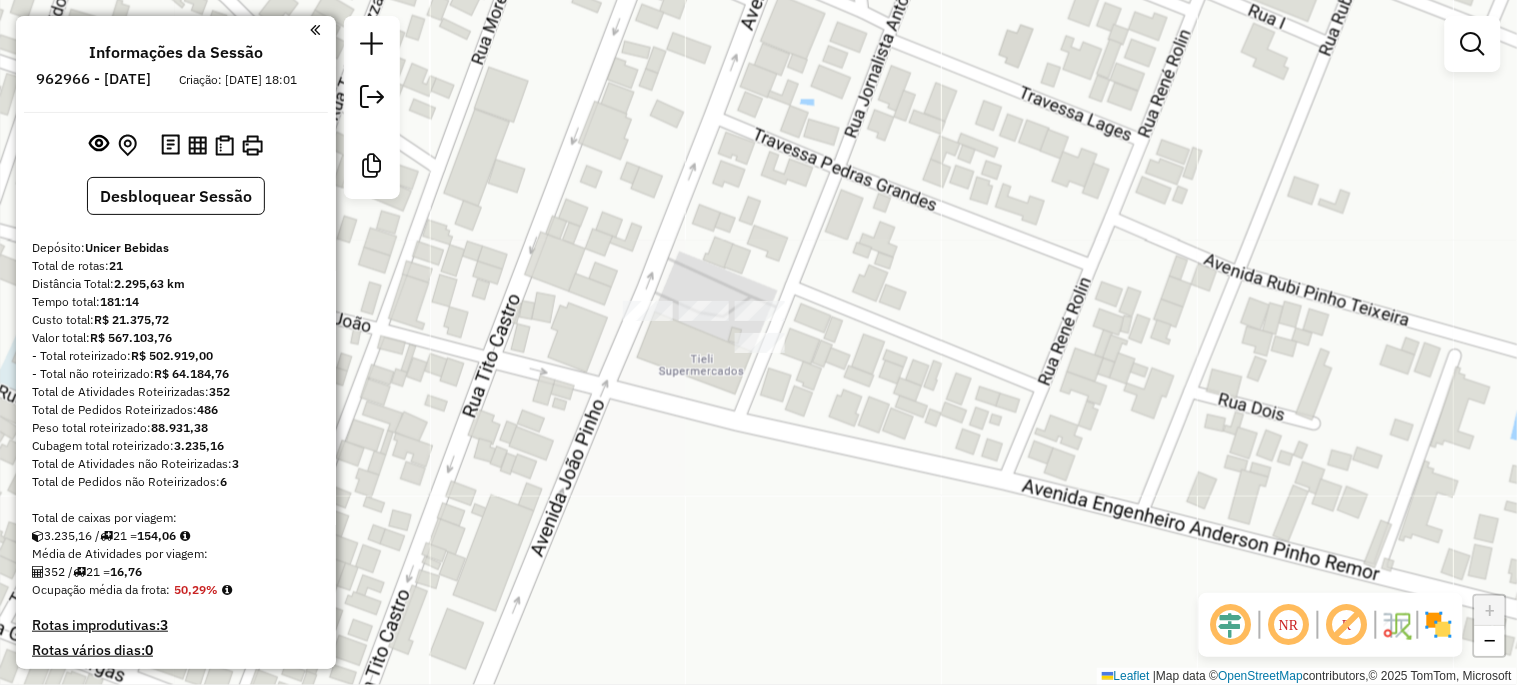 click 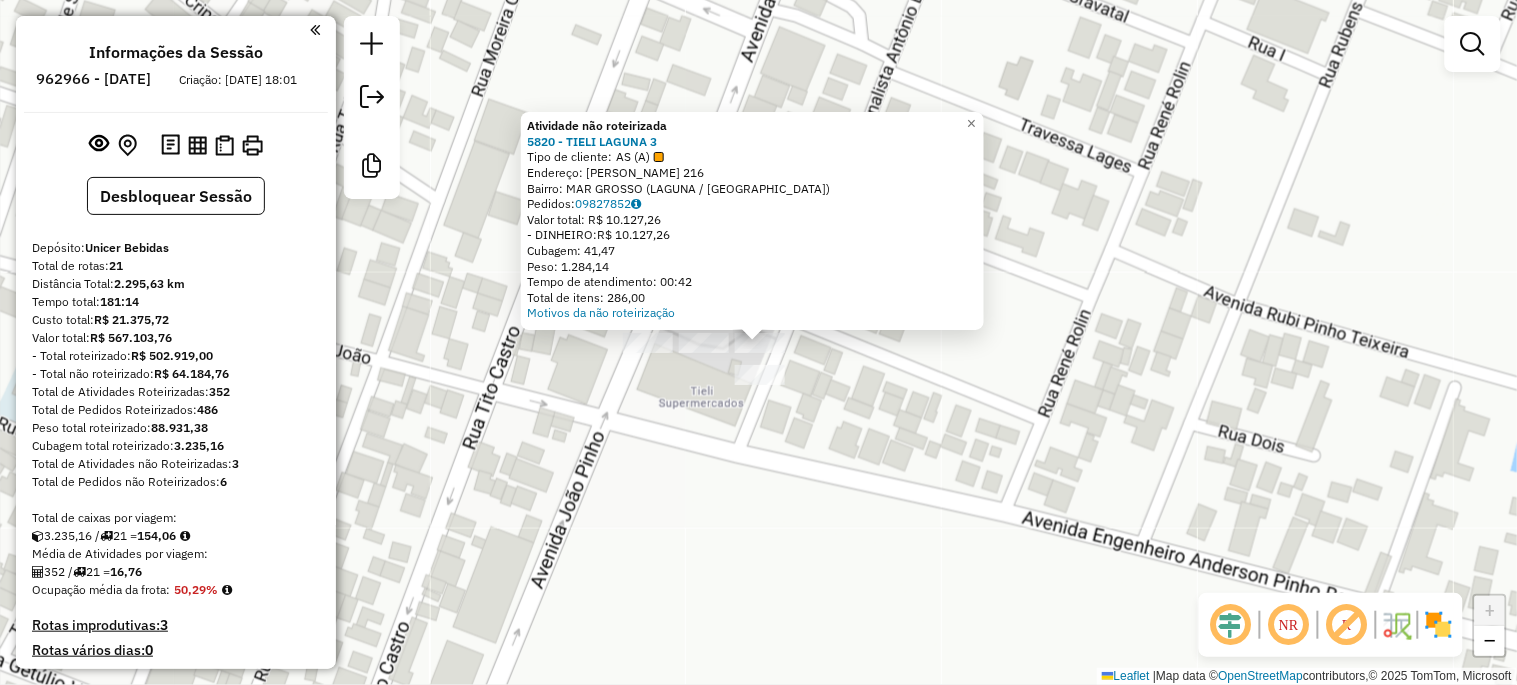 click 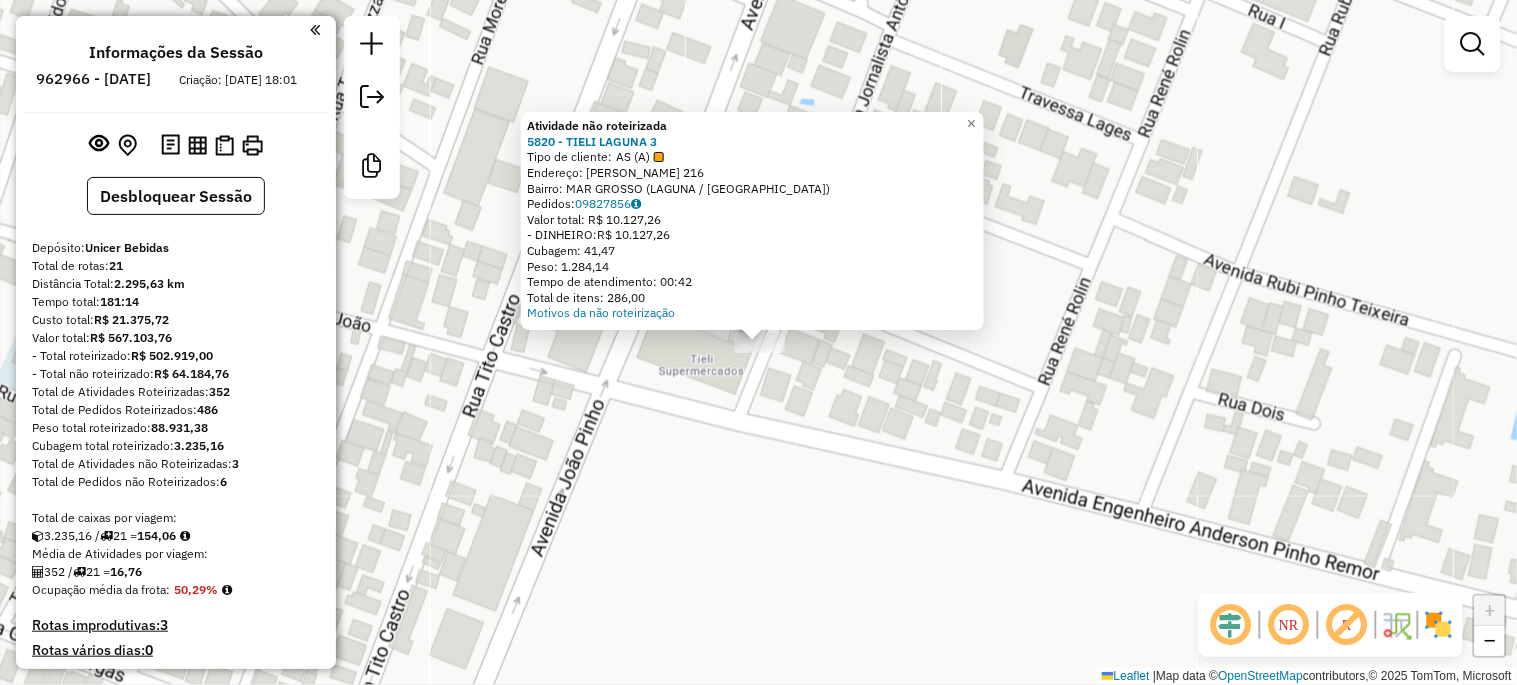 click on "Atividade não roteirizada 5820 - TIELI LAGUNA 3  Tipo de cliente:   AS (A)   Endereço:  [PERSON_NAME] 216   Bairro: [GEOGRAPHIC_DATA] (LAGUNA / [GEOGRAPHIC_DATA])   Pedidos:  09827856   Valor total: R$ 10.127,26   - DINHEIRO:  R$ 10.127,26   Cubagem: 41,47   Peso: 1.284,14   Tempo de atendimento: 00:42   Total de itens: 286,00  Motivos da não roteirização × Janela de atendimento Grade de atendimento Capacidade Transportadoras Veículos Cliente Pedidos  Rotas Selecione os dias de semana para filtrar as janelas de atendimento  Seg   Ter   Qua   Qui   Sex   Sáb   Dom  Informe o período da janela de atendimento: De: Até:  Filtrar exatamente a janela do cliente  Considerar janela de atendimento padrão  Selecione os dias de semana para filtrar as grades de atendimento  Seg   Ter   Qua   Qui   Sex   Sáb   Dom   Considerar clientes sem dia de atendimento cadastrado  Clientes fora do dia de atendimento selecionado Filtrar as atividades entre os valores definidos abaixo:  Peso mínimo:   Peso máximo:   Cubagem mínima:   De:   De:" 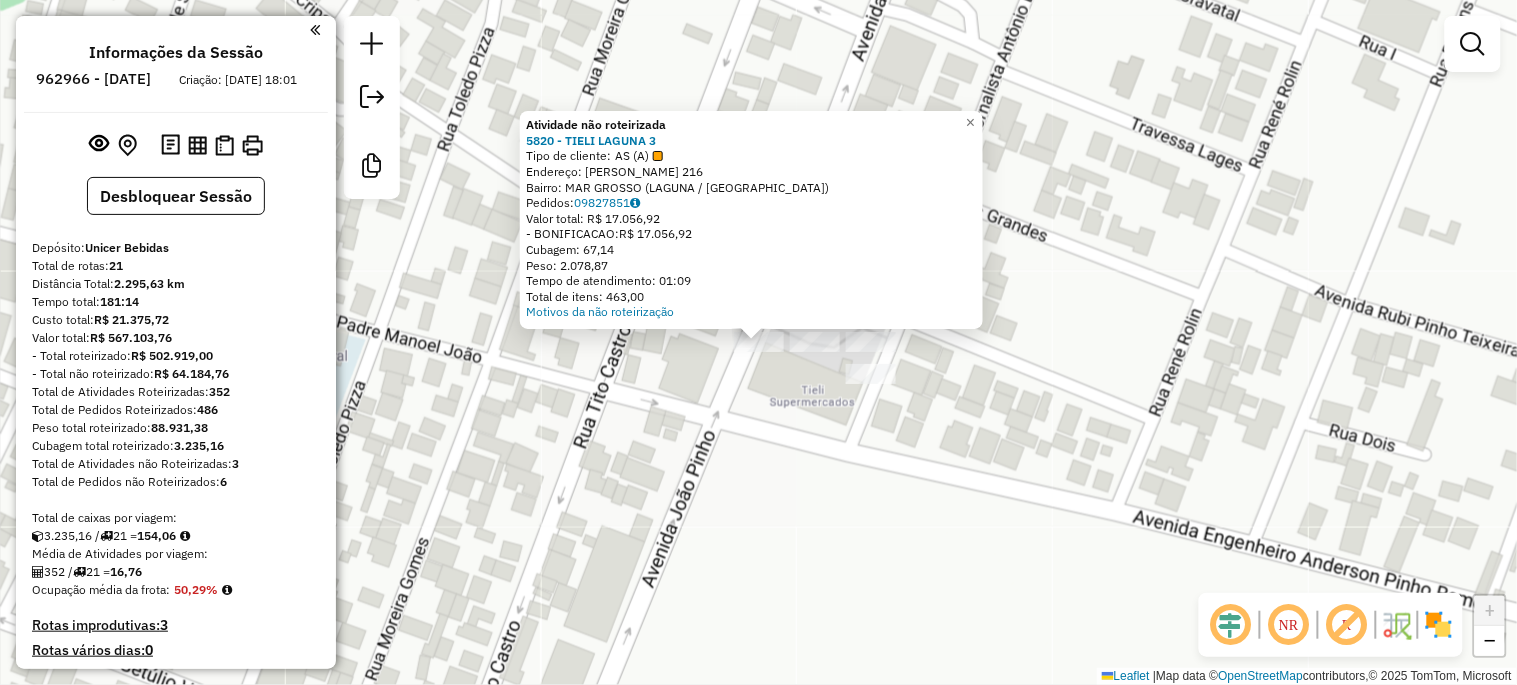 click on "Atividade não roteirizada 5820 - TIELI LAGUNA 3  Tipo de cliente:   AS (A)   Endereço:  [PERSON_NAME] 216   Bairro: [GEOGRAPHIC_DATA] (LAGUNA / [GEOGRAPHIC_DATA])   Pedidos:  09827851   Valor total: R$ 17.056,92   - BONIFICACAO:  R$ 17.056,92   Cubagem: 67,14   Peso: 2.078,87   Tempo de atendimento: 01:09   Total de itens: 463,00  Motivos da não roteirização × Janela de atendimento Grade de atendimento Capacidade Transportadoras Veículos Cliente Pedidos  Rotas Selecione os dias de semana para filtrar as janelas de atendimento  Seg   Ter   Qua   Qui   Sex   Sáb   Dom  Informe o período da janela de atendimento: De: Até:  Filtrar exatamente a janela do cliente  Considerar janela de atendimento padrão  Selecione os dias de semana para filtrar as grades de atendimento  Seg   Ter   Qua   Qui   Sex   Sáb   Dom   Considerar clientes sem dia de atendimento cadastrado  Clientes fora do dia de atendimento selecionado Filtrar as atividades entre os valores definidos abaixo:  Peso mínimo:   Peso máximo:   Cubagem mínima:   De:  +" 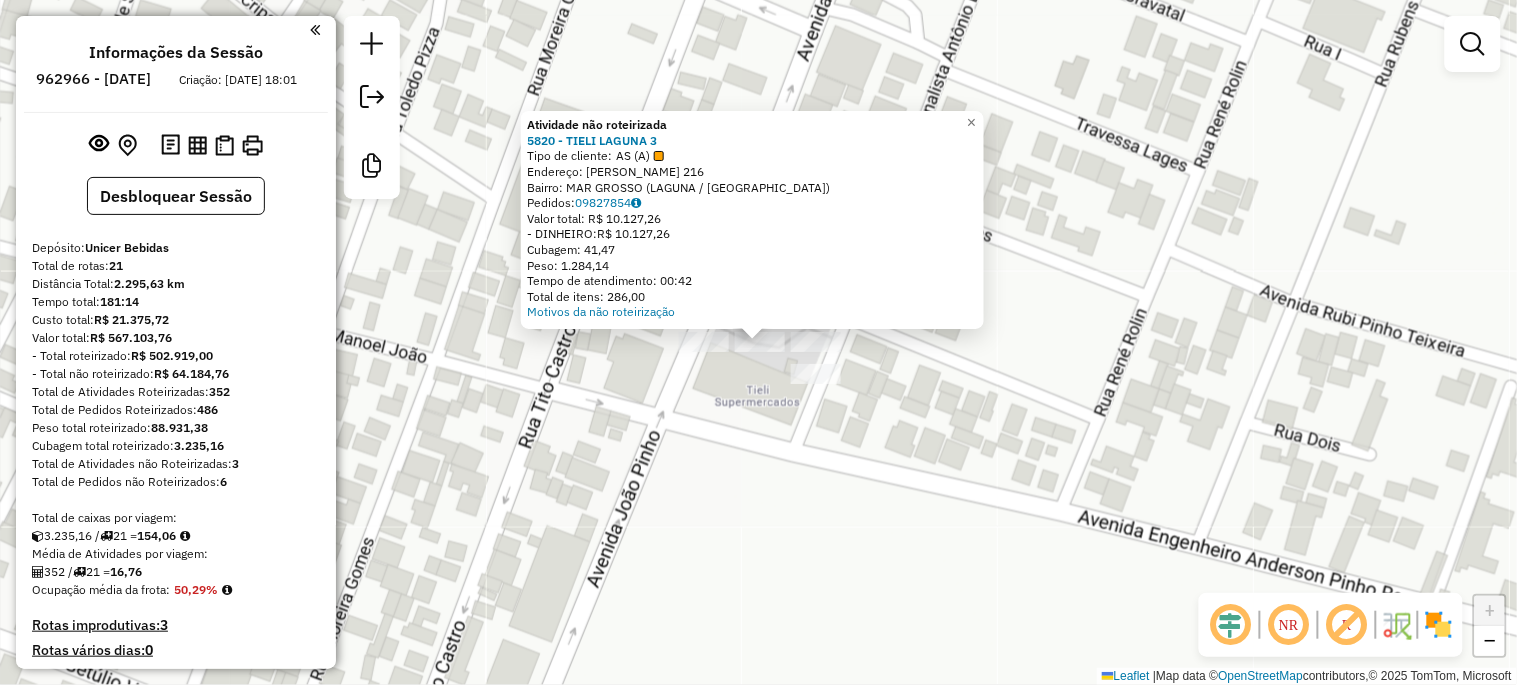 click on "Atividade não roteirizada 5820 - TIELI LAGUNA 3  Tipo de cliente:   AS (A)   Endereço:  [PERSON_NAME] 216   Bairro: [GEOGRAPHIC_DATA] (LAGUNA / [GEOGRAPHIC_DATA])   Pedidos:  09827854   Valor total: R$ 10.127,26   - DINHEIRO:  R$ 10.127,26   Cubagem: 41,47   Peso: 1.284,14   Tempo de atendimento: 00:42   Total de itens: 286,00  Motivos da não roteirização × Janela de atendimento Grade de atendimento Capacidade Transportadoras Veículos Cliente Pedidos  Rotas Selecione os dias de semana para filtrar as janelas de atendimento  Seg   Ter   Qua   Qui   Sex   Sáb   Dom  Informe o período da janela de atendimento: De: Até:  Filtrar exatamente a janela do cliente  Considerar janela de atendimento padrão  Selecione os dias de semana para filtrar as grades de atendimento  Seg   Ter   Qua   Qui   Sex   Sáb   Dom   Considerar clientes sem dia de atendimento cadastrado  Clientes fora do dia de atendimento selecionado Filtrar as atividades entre os valores definidos abaixo:  Peso mínimo:   Peso máximo:   Cubagem mínima:   De:   De:" 